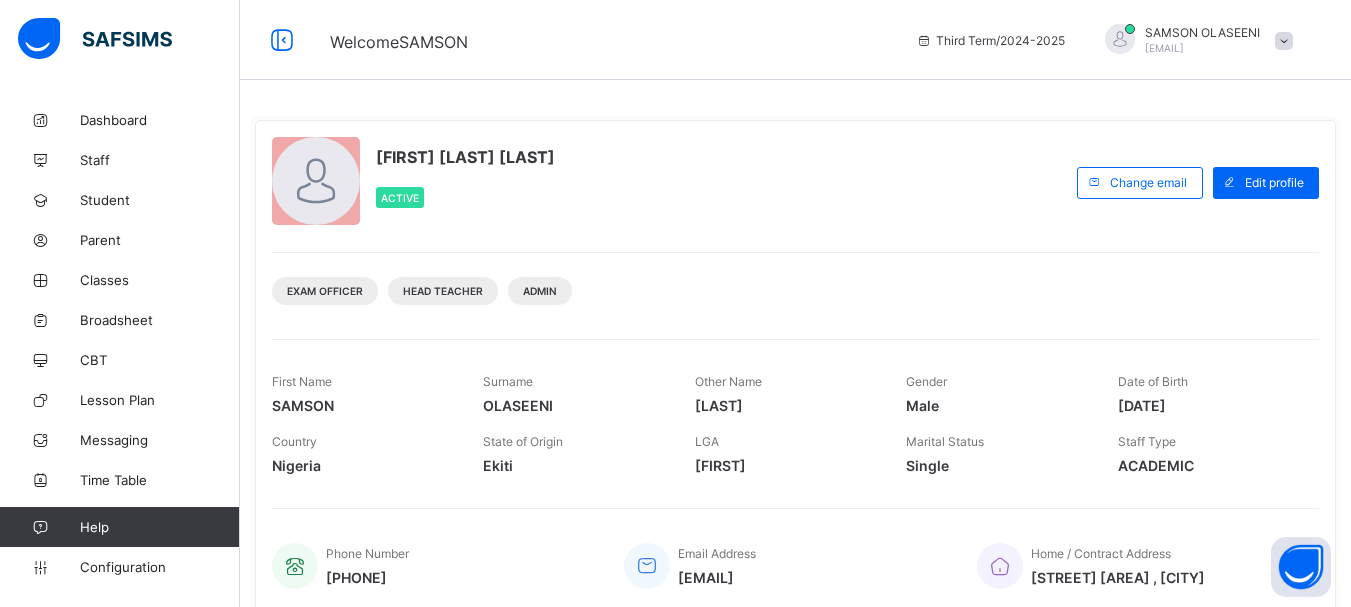 scroll, scrollTop: 0, scrollLeft: 0, axis: both 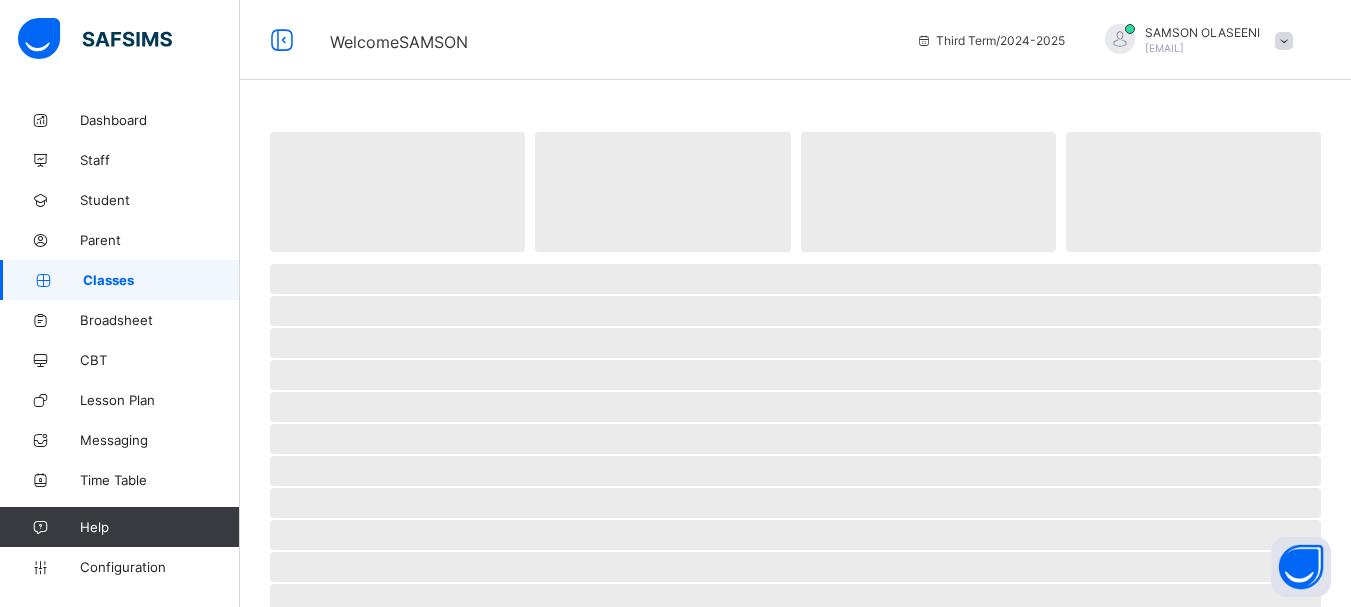 drag, startPoint x: 0, startPoint y: 0, endPoint x: 120, endPoint y: 283, distance: 307.39062 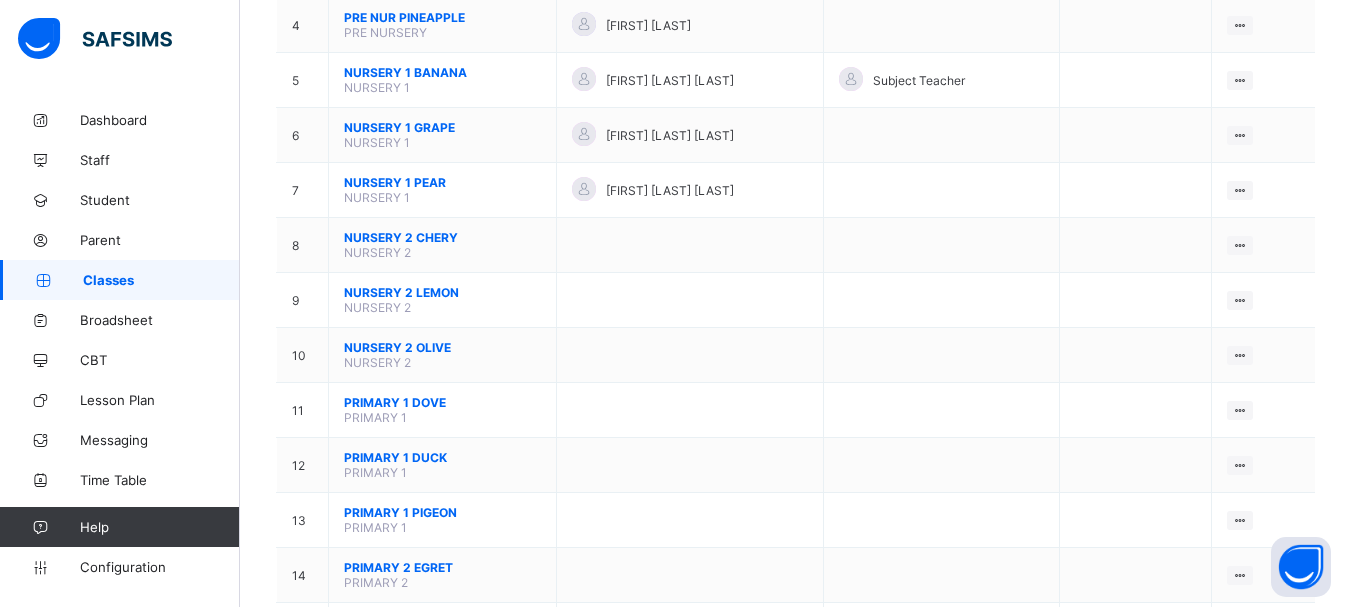 scroll, scrollTop: 440, scrollLeft: 0, axis: vertical 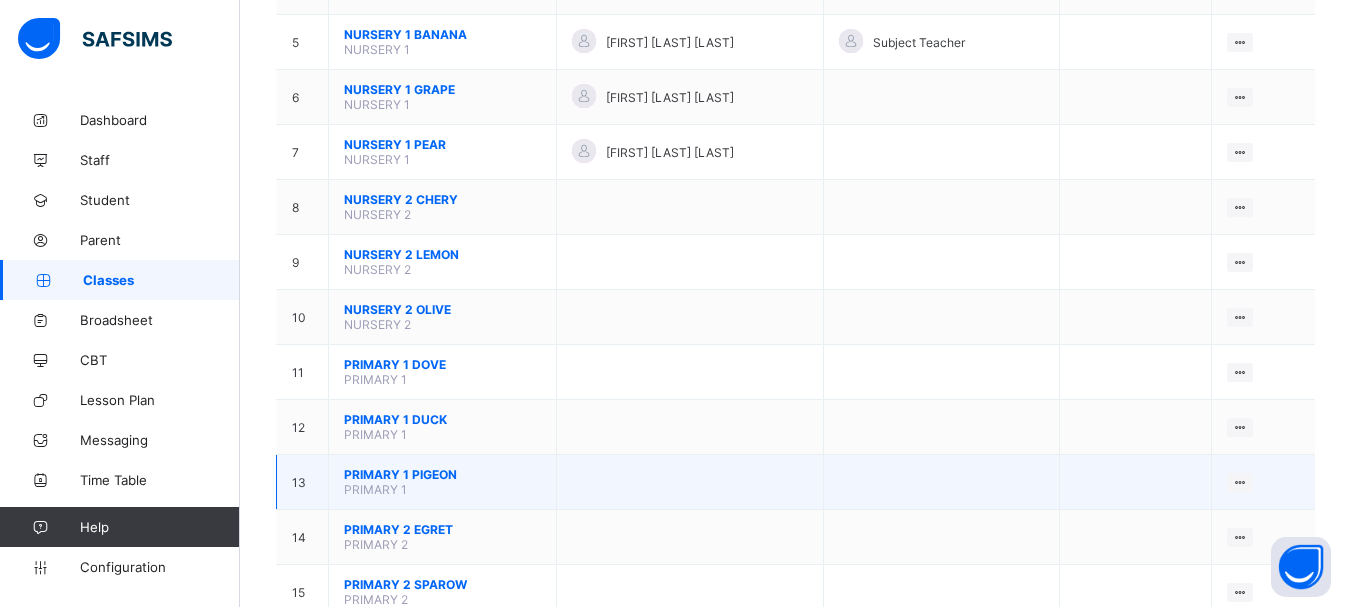 click on "PRIMARY 1 [NAME]" at bounding box center [442, 474] 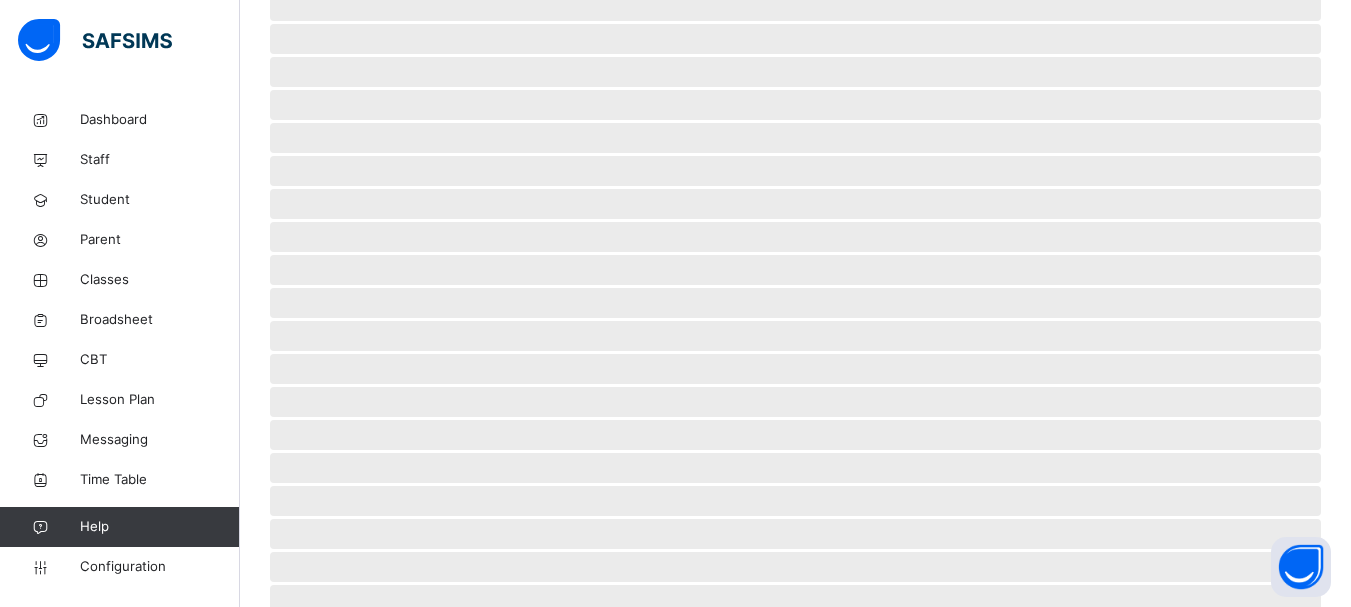 click on "‌" at bounding box center (795, 501) 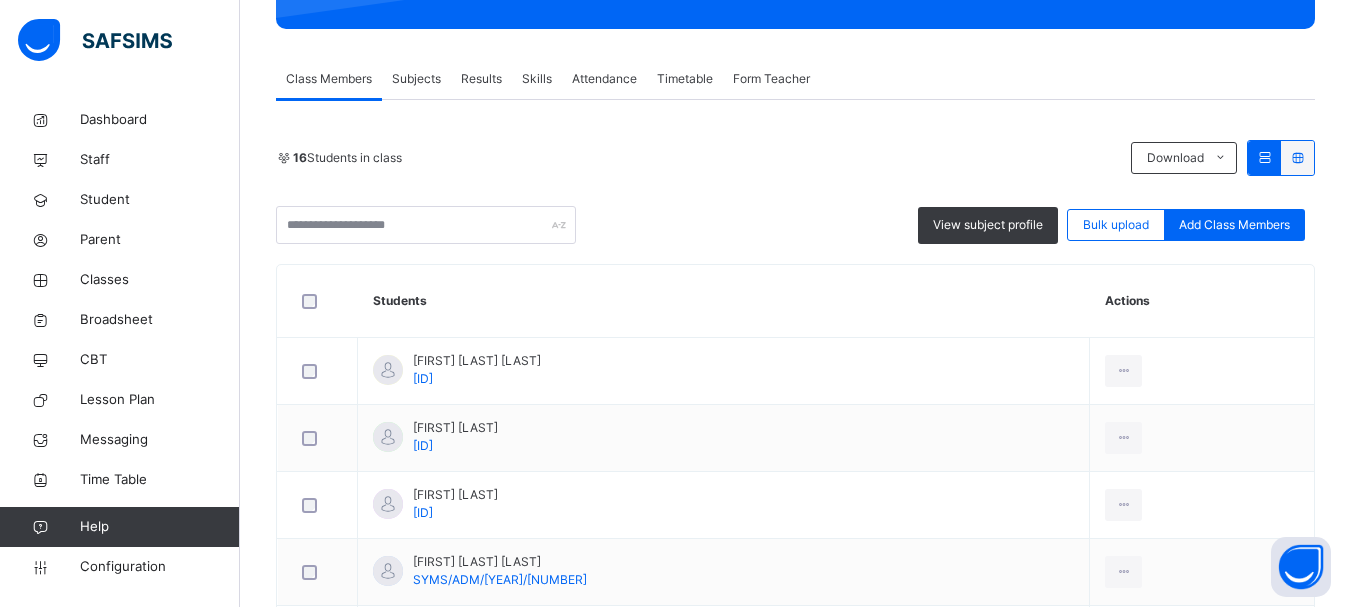 scroll, scrollTop: 320, scrollLeft: 0, axis: vertical 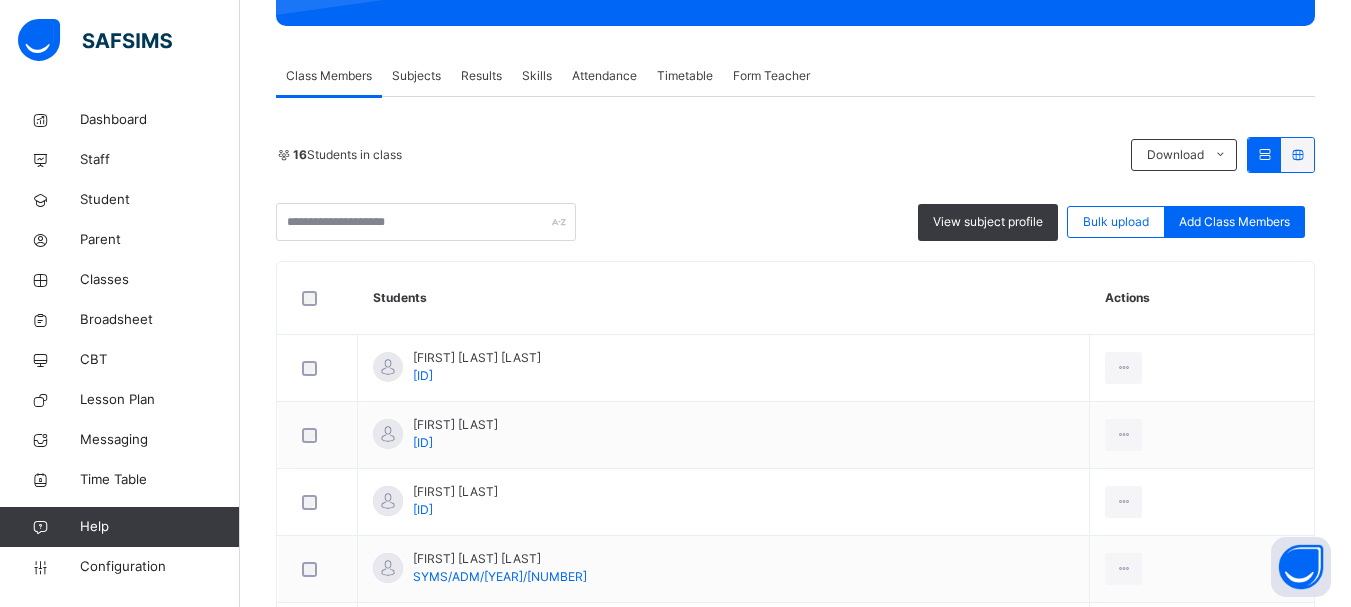 click on "Subjects" at bounding box center [416, 76] 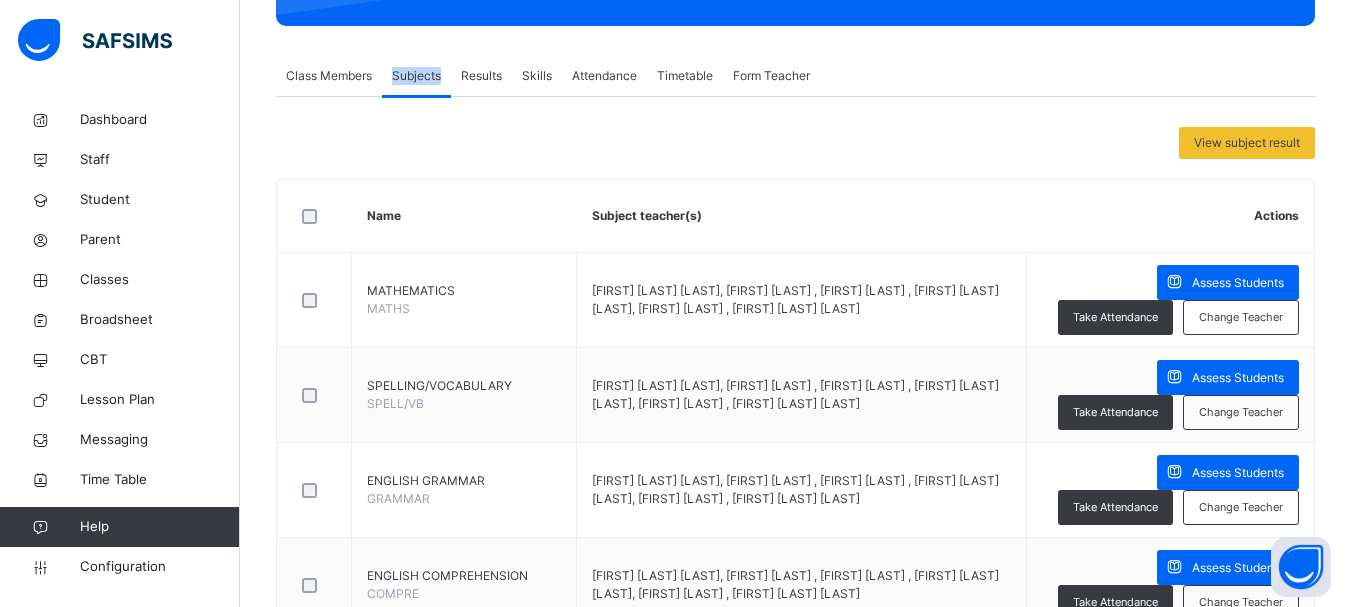 click on "Subjects" at bounding box center [416, 76] 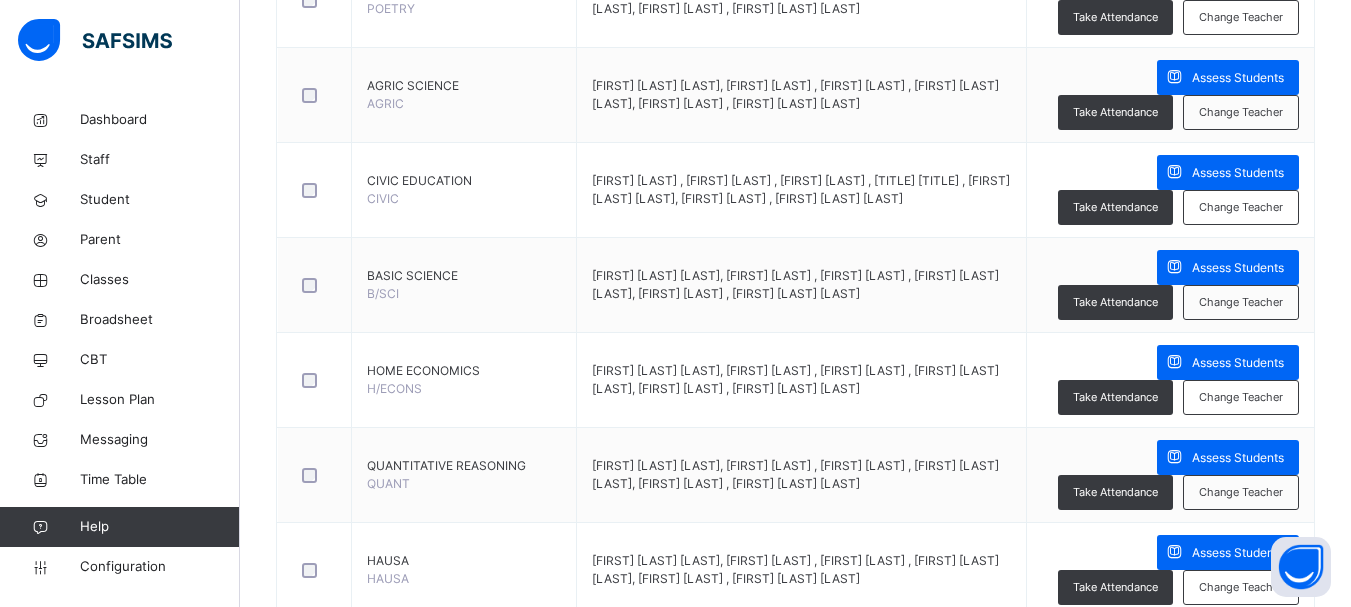 scroll, scrollTop: 1800, scrollLeft: 0, axis: vertical 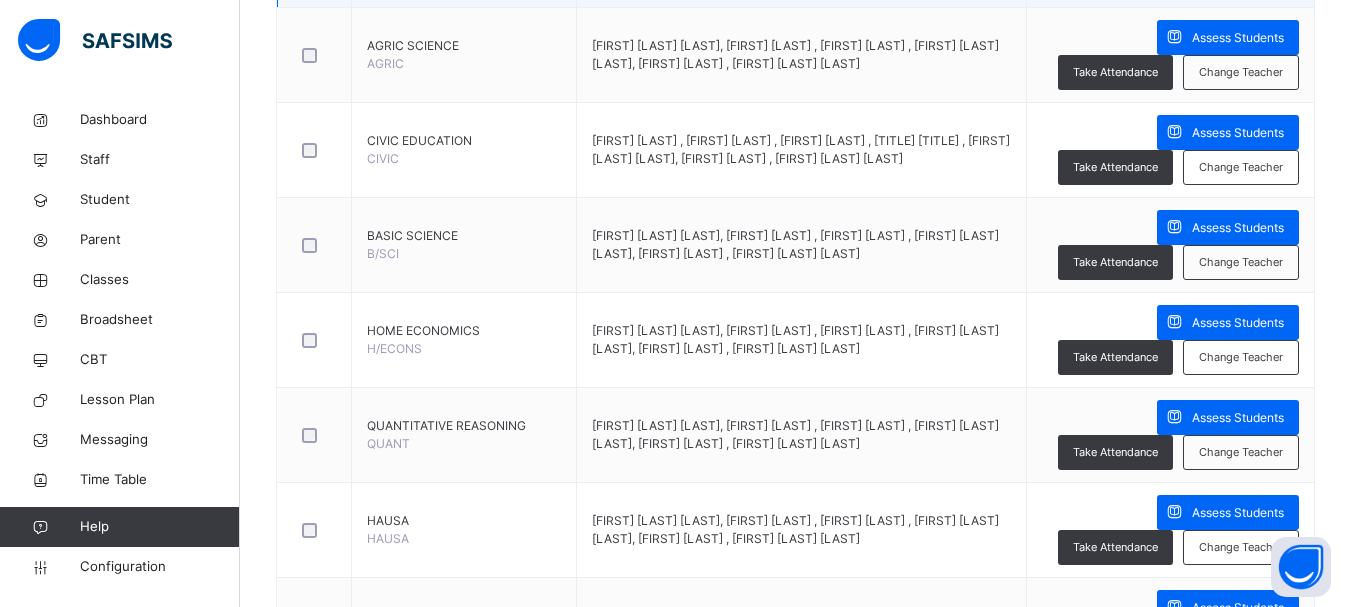 click on "Assess Students" at bounding box center (1238, -57) 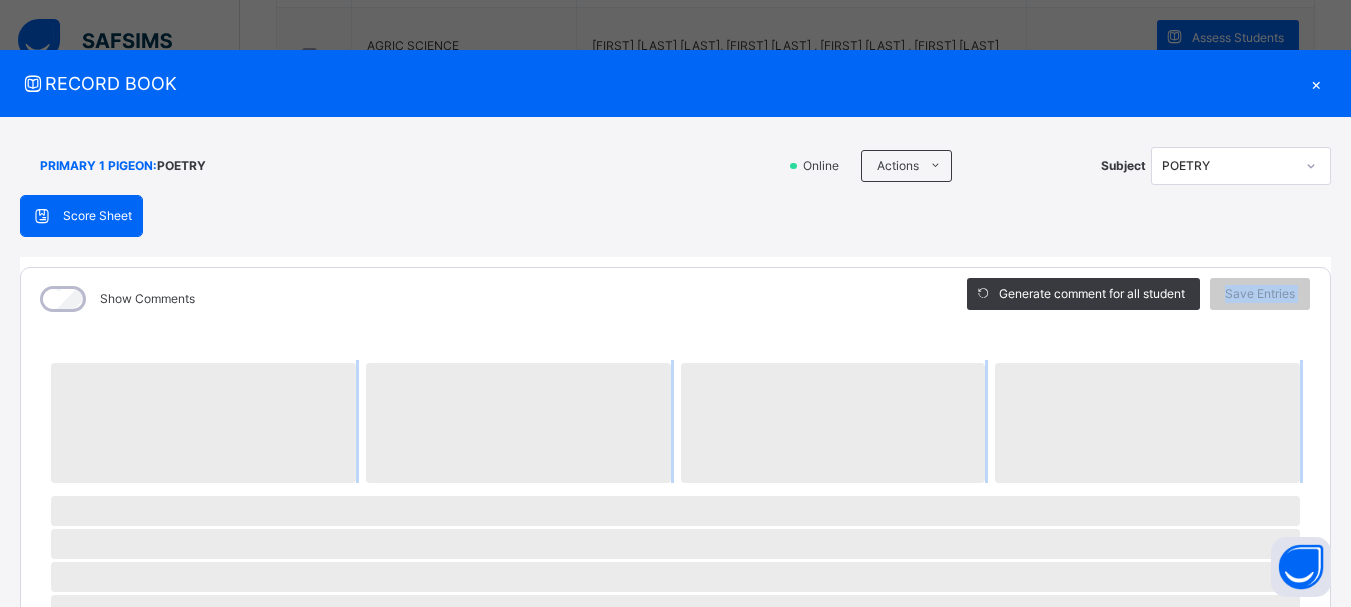 click on "Show Comments   Generate comment for all student   Save Entries Class Level:  PRIMARY 1   PIGEON Subject:  POETRY Session:  2024/2025 Session Session:  Third Term ‌ ‌ ‌ ‌ ‌ ‌ ‌ ‌ ‌ ‌ ‌ ‌ ‌ ‌ ‌ ‌ ‌ ‌ ‌ ‌ ‌ ‌ ‌ ‌ ‌ ‌ ‌ ‌ ‌   ×   Subject Teacher’s Comment Generate and see in full the comment developed by the AI with an option to regenerate the comment Sims Bot Please wait while the Sims Bot generates comments for all your students" at bounding box center (675, 808) 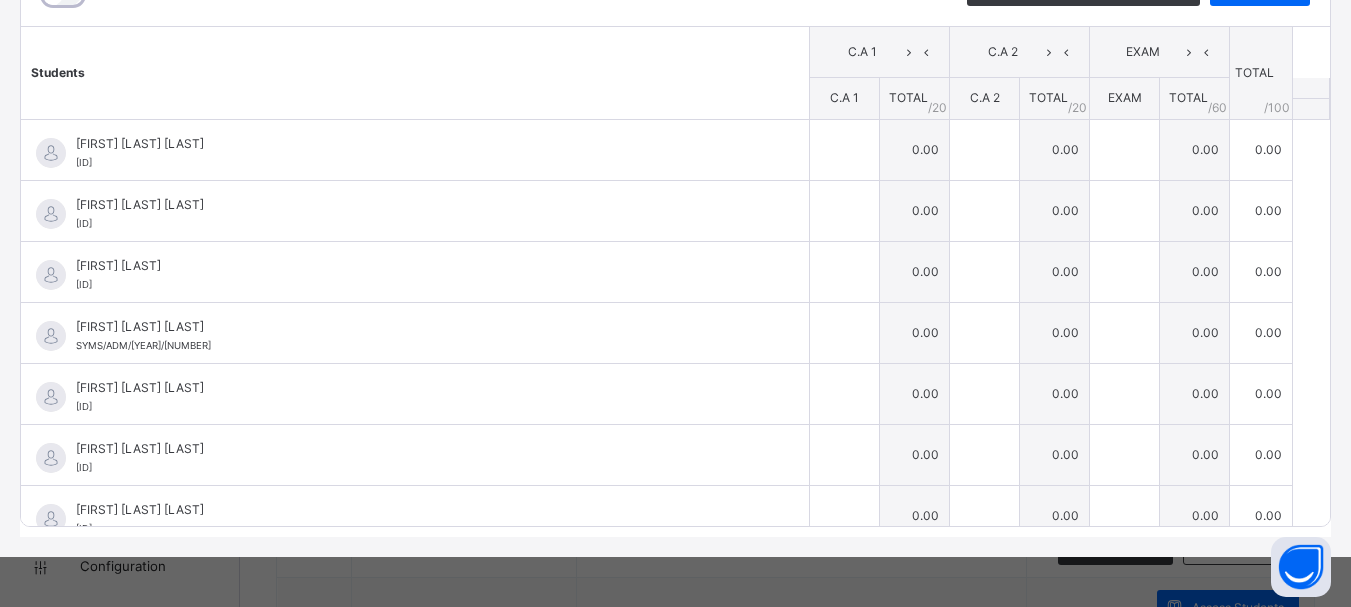 scroll, scrollTop: 0, scrollLeft: 0, axis: both 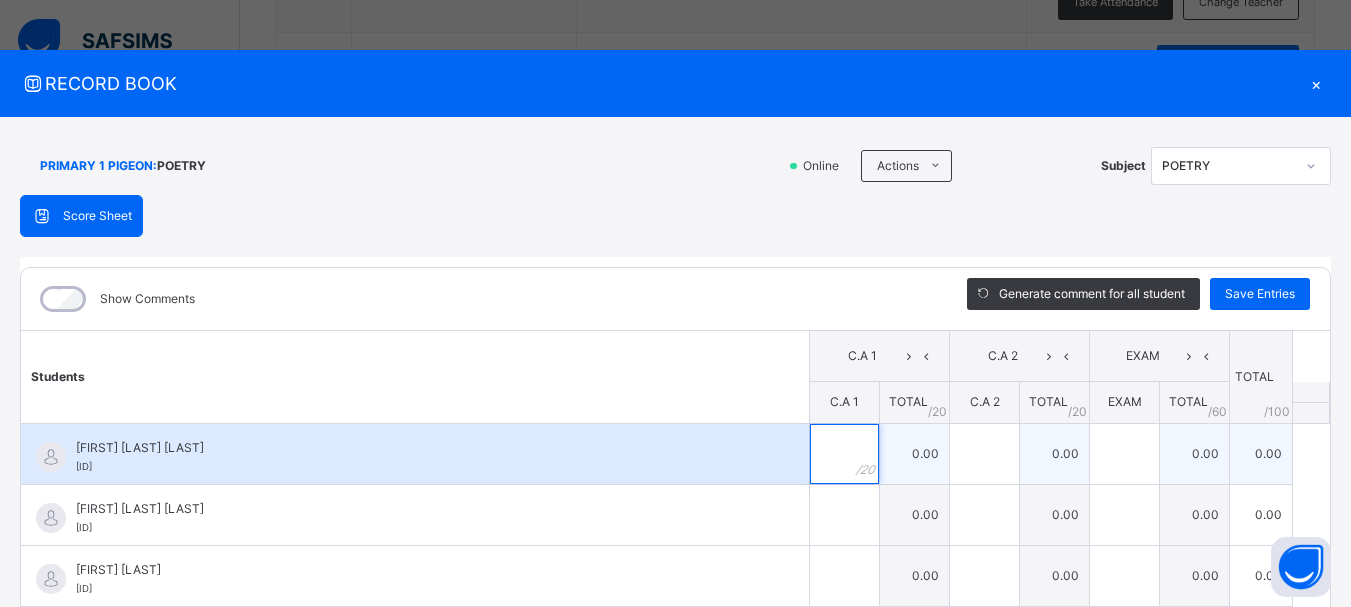 click at bounding box center [844, 454] 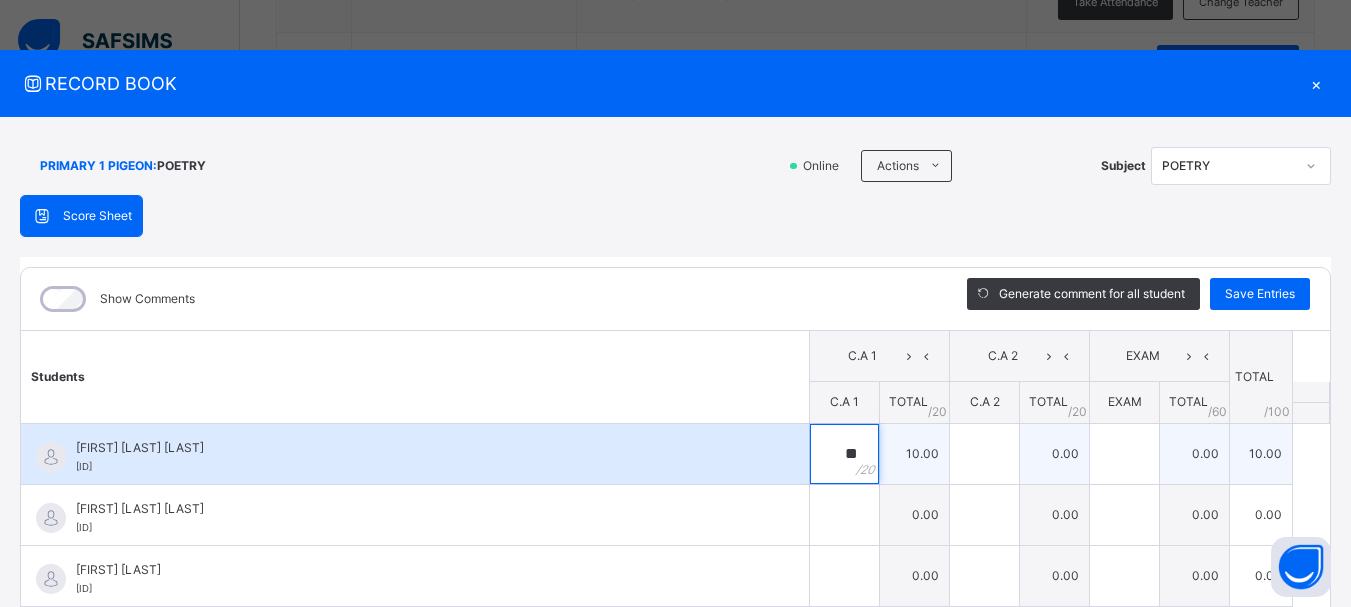 type on "**" 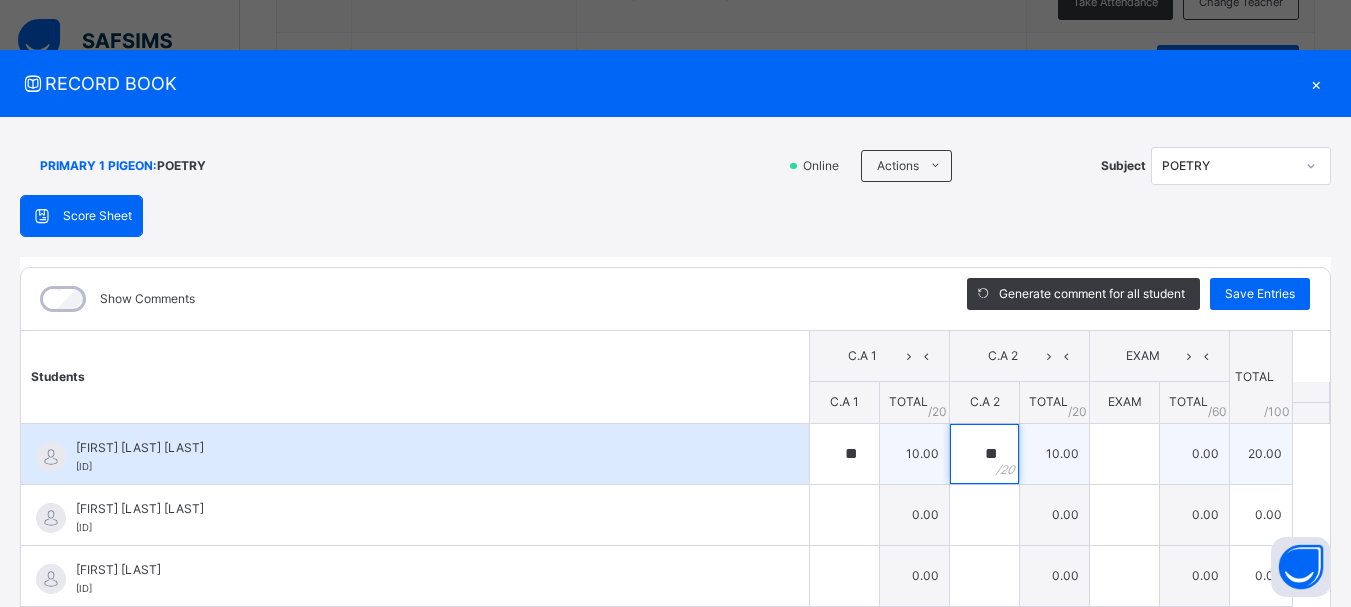 type on "**" 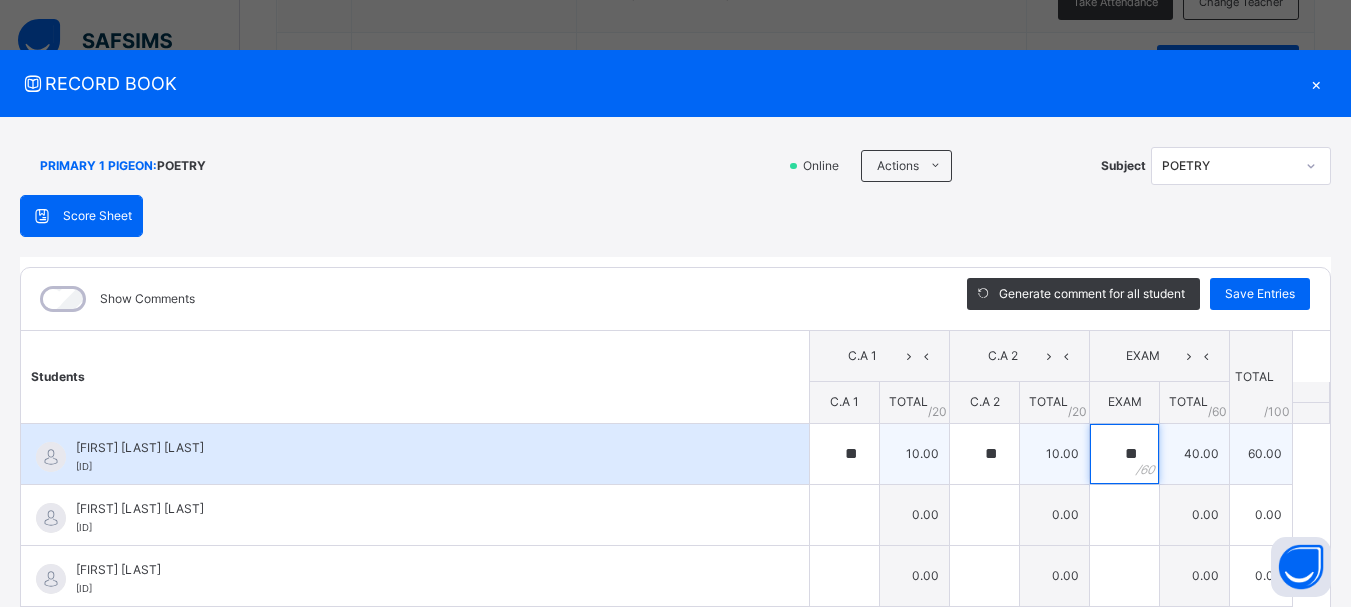 type on "**" 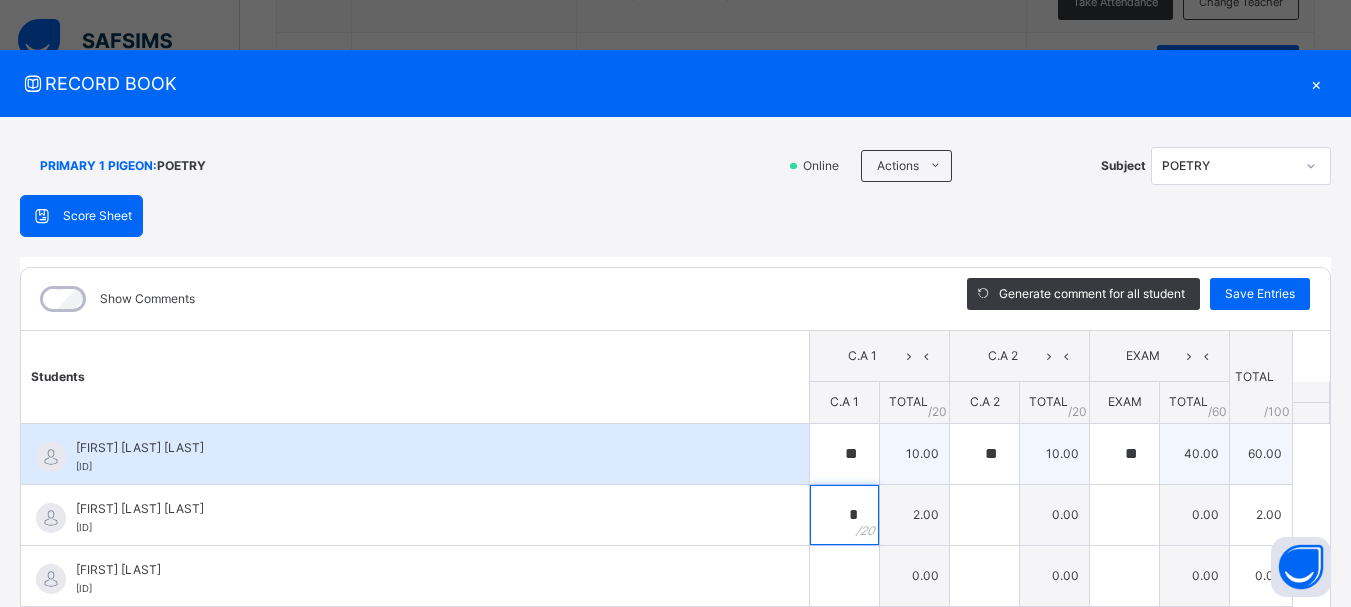 type on "**" 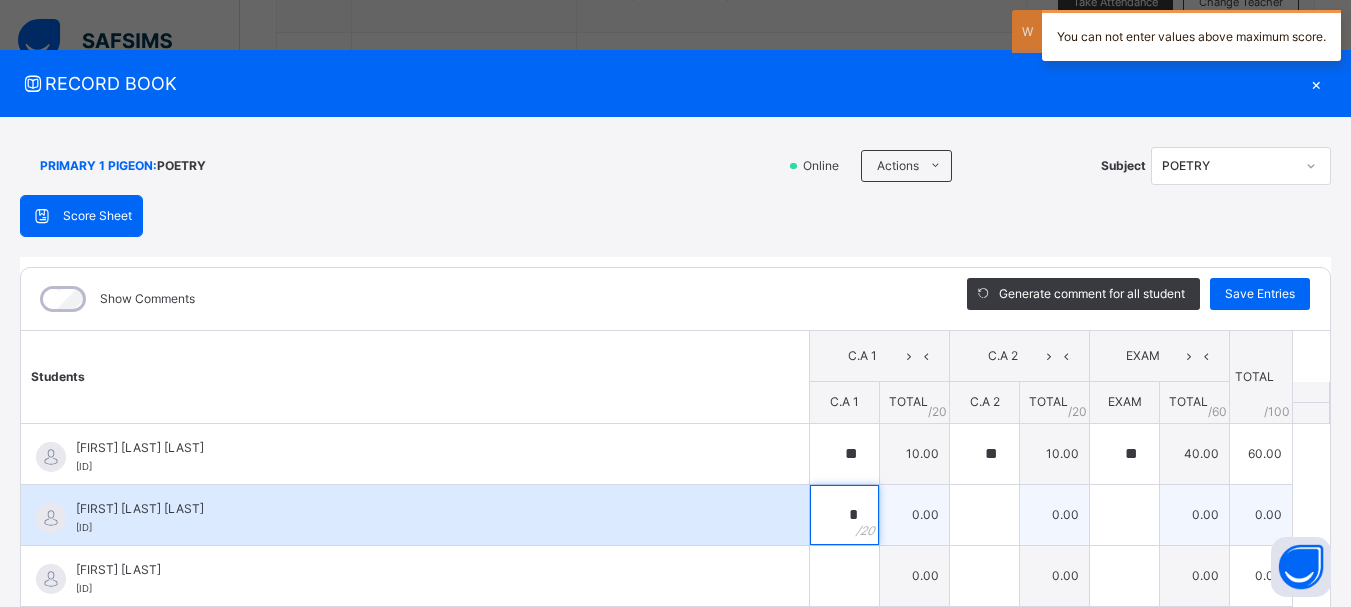 click on "*" at bounding box center (844, 515) 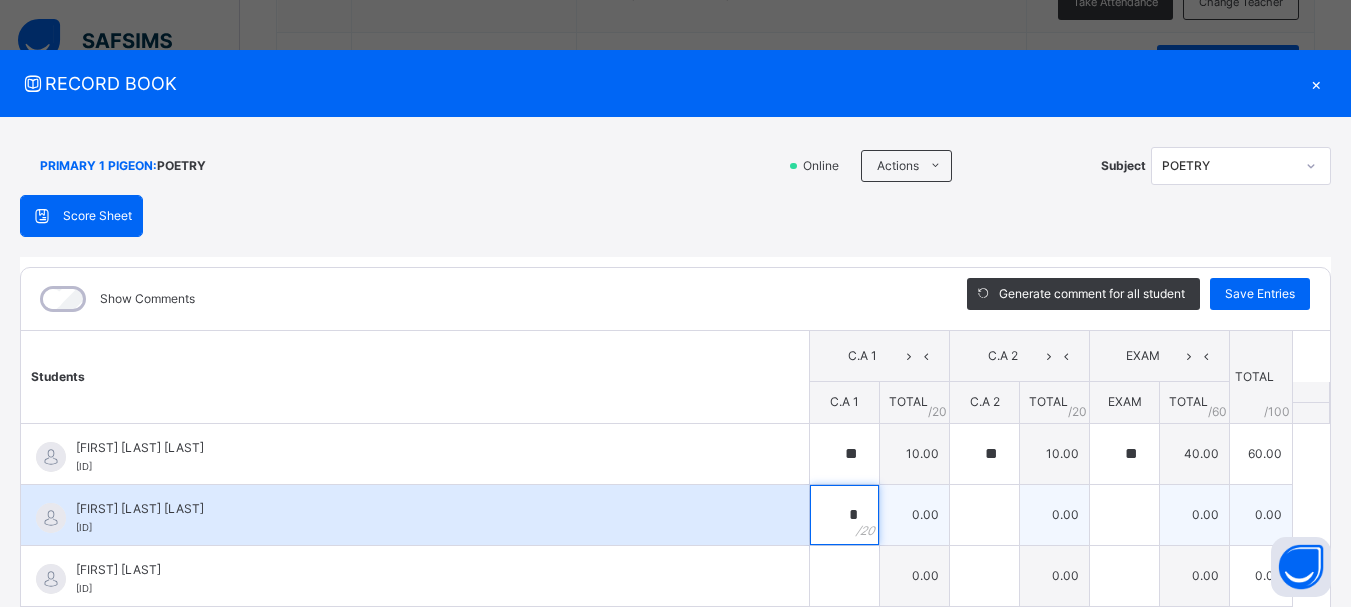 type on "**" 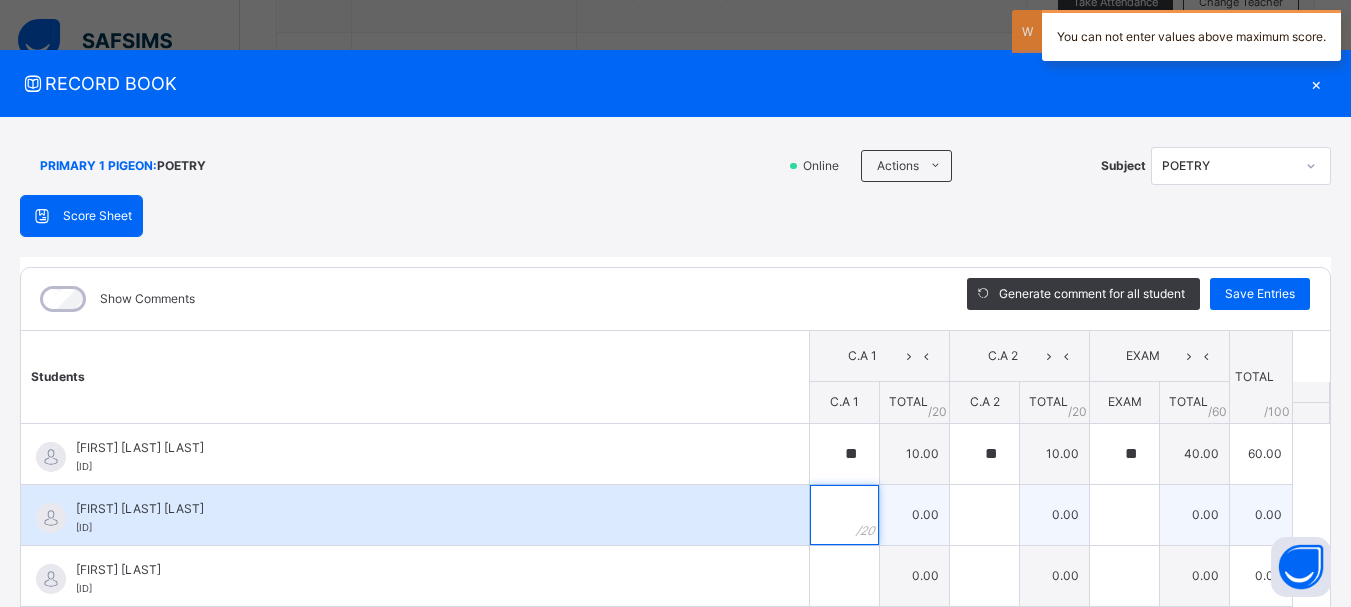 click at bounding box center (844, 515) 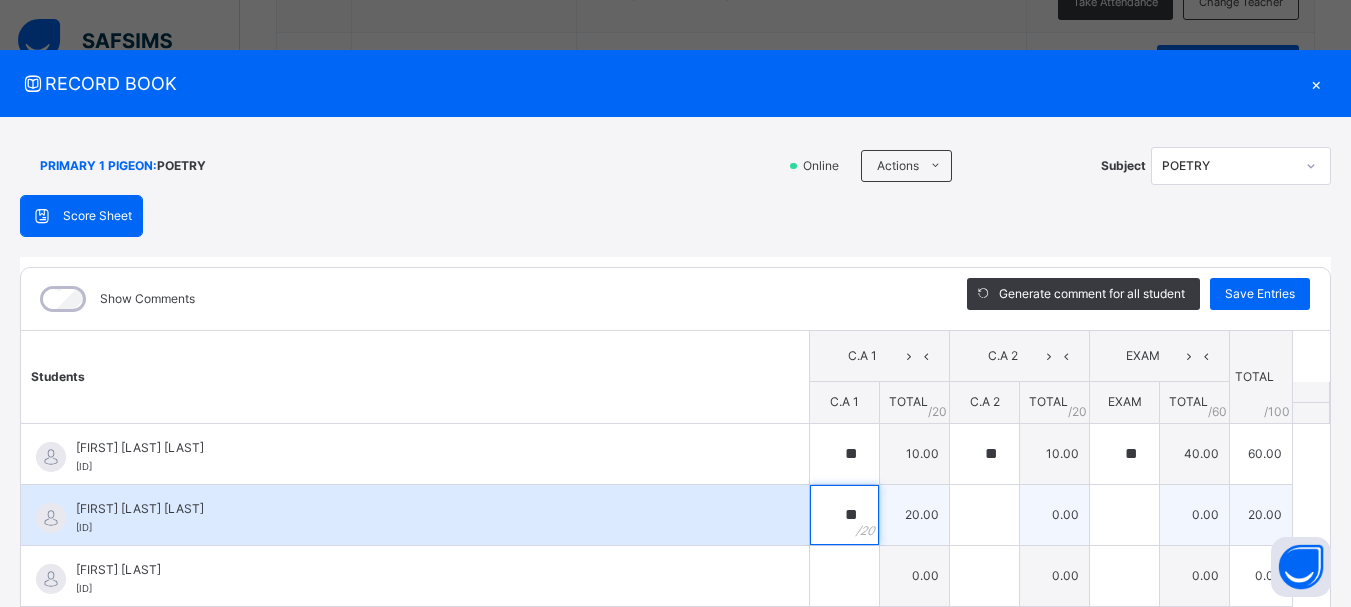type on "**" 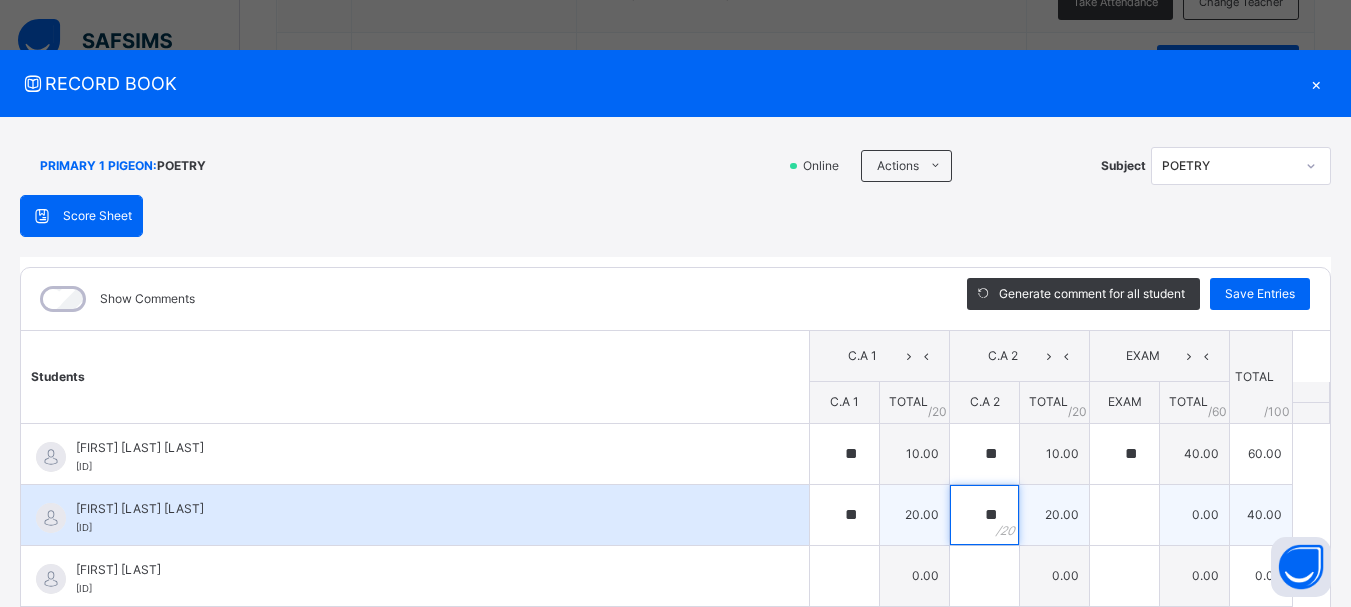 type on "**" 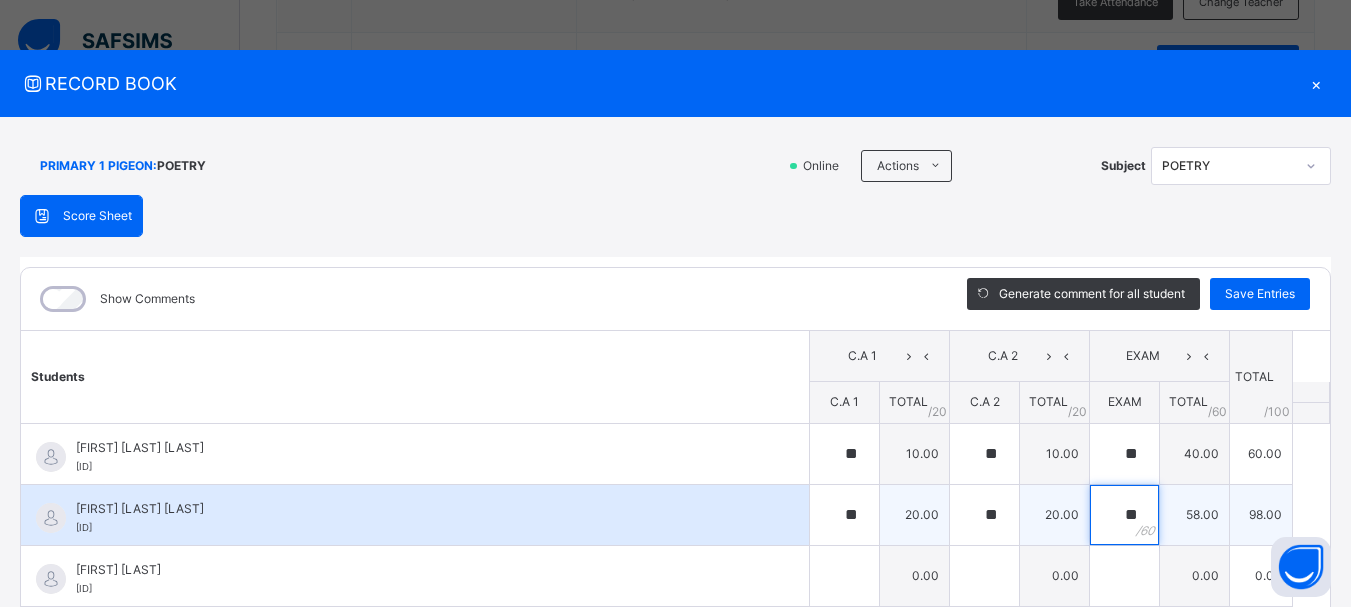 type on "**" 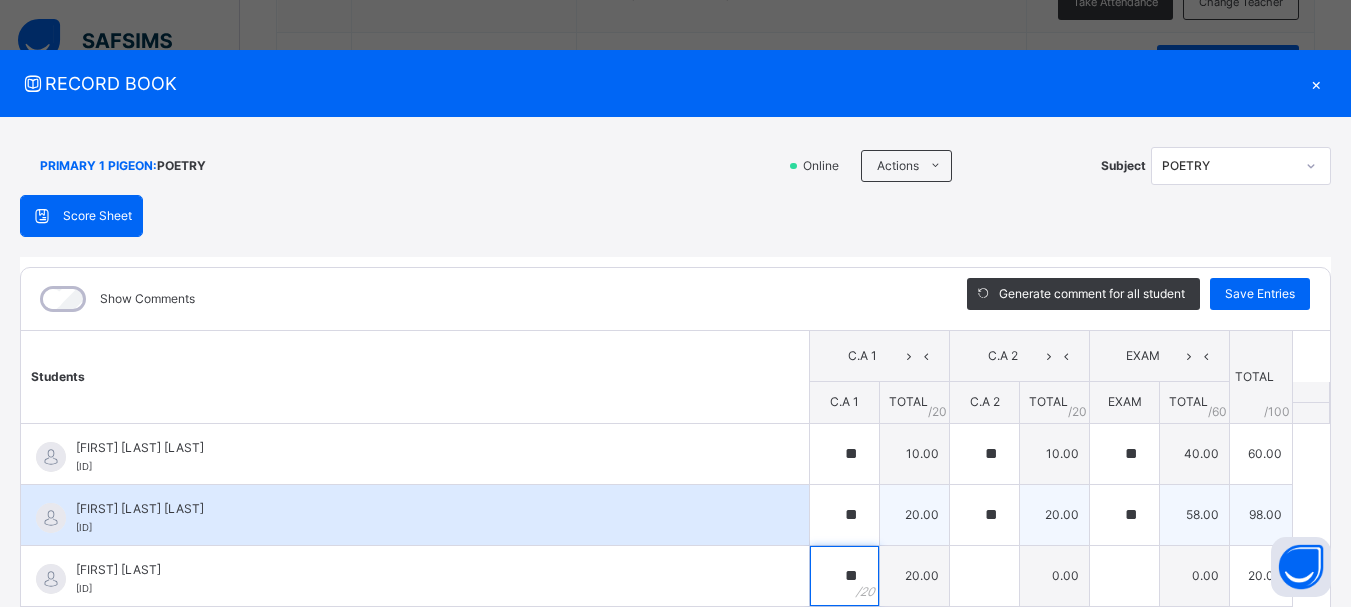 type on "**" 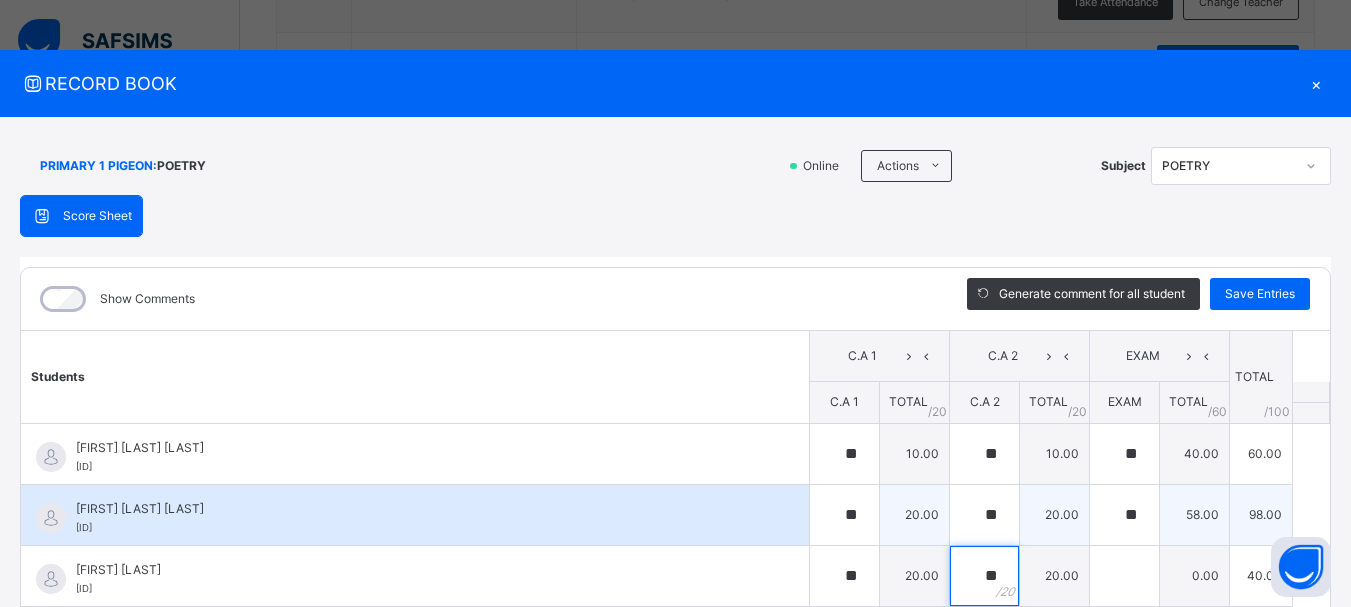 type on "**" 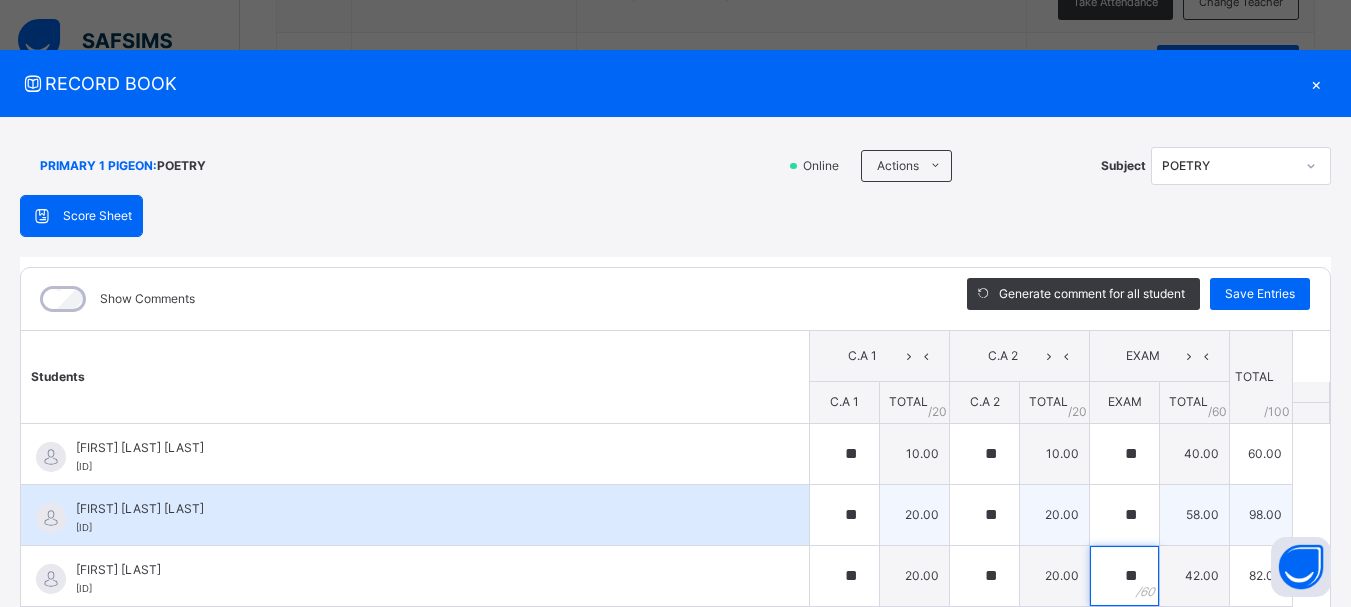 type on "**" 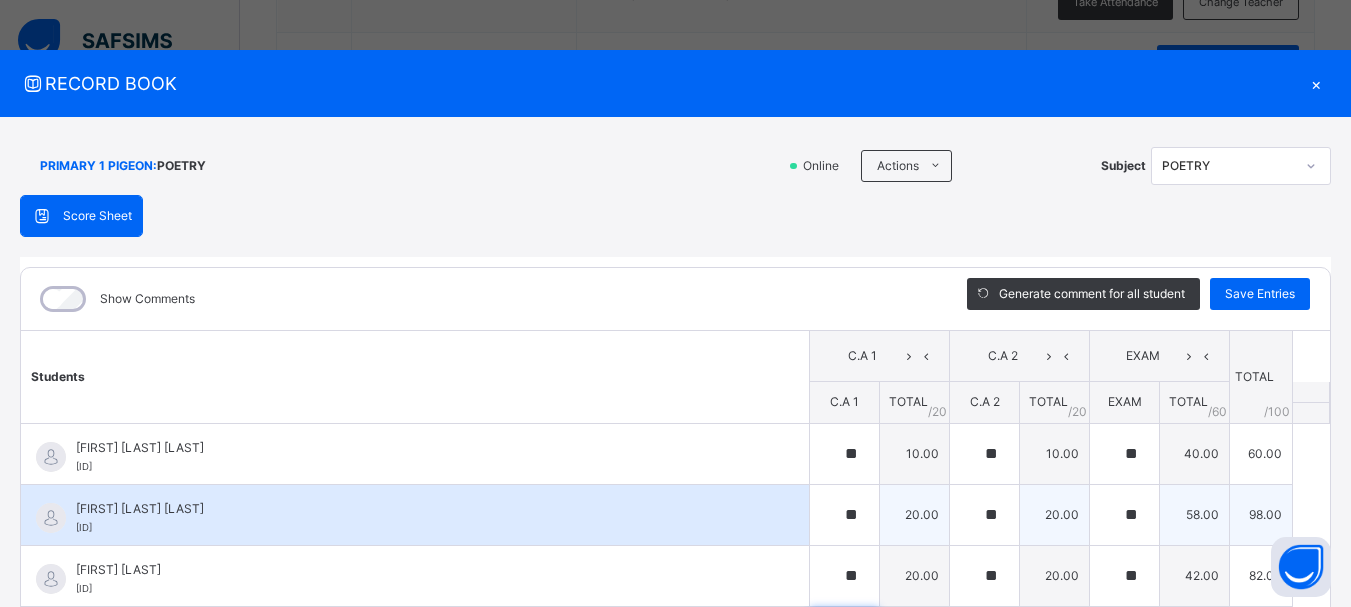 scroll, scrollTop: 60, scrollLeft: 0, axis: vertical 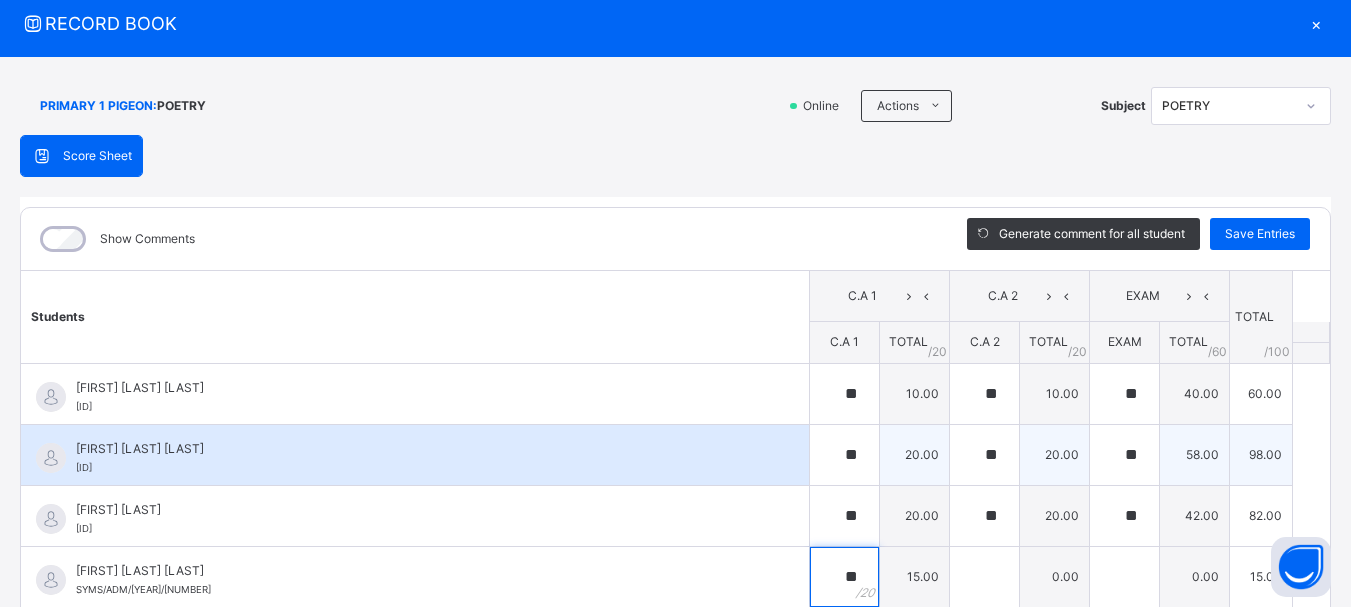 type on "**" 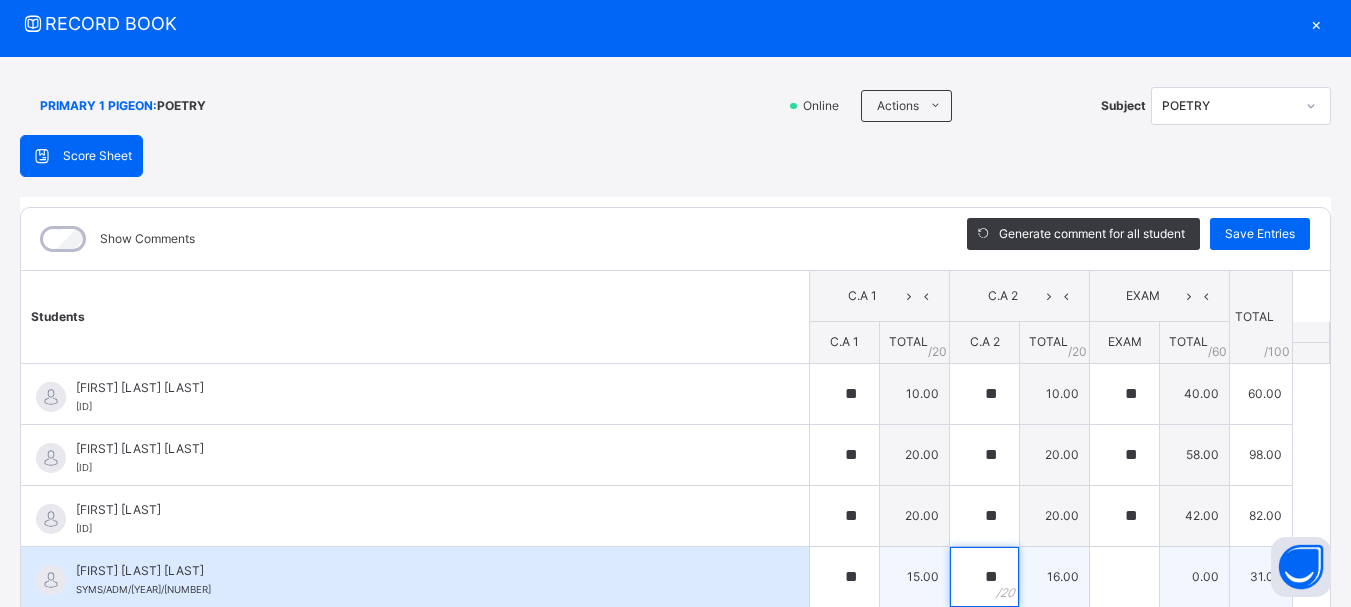 click on "**" at bounding box center [984, 577] 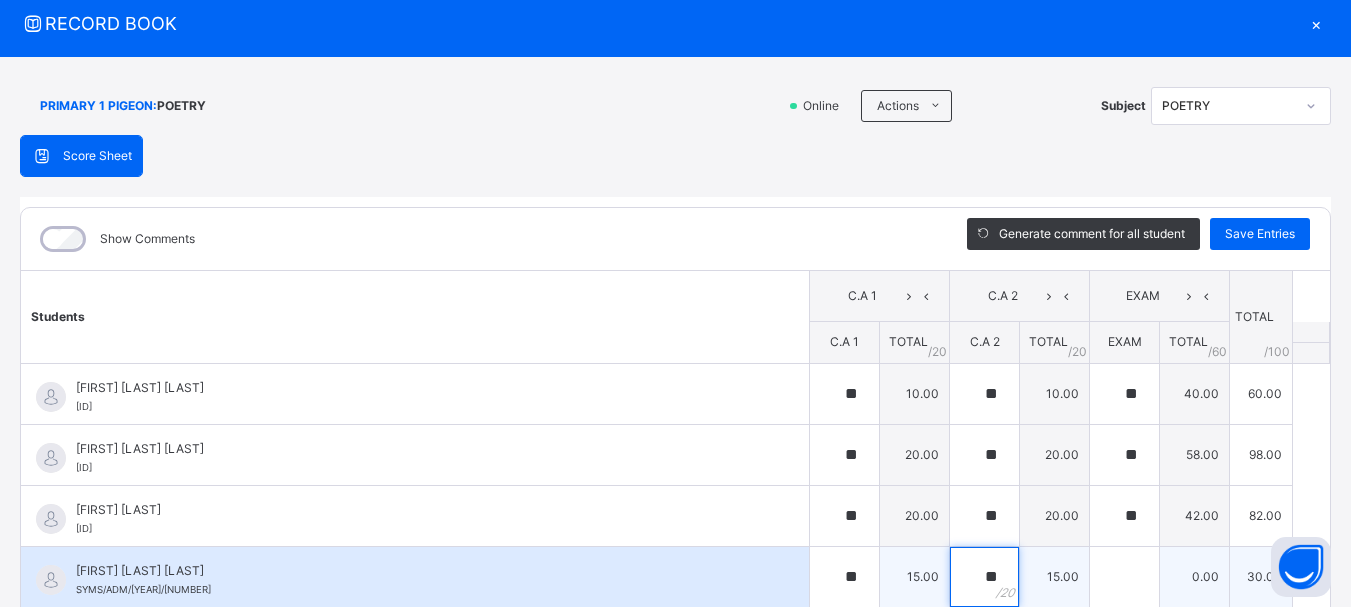 type on "**" 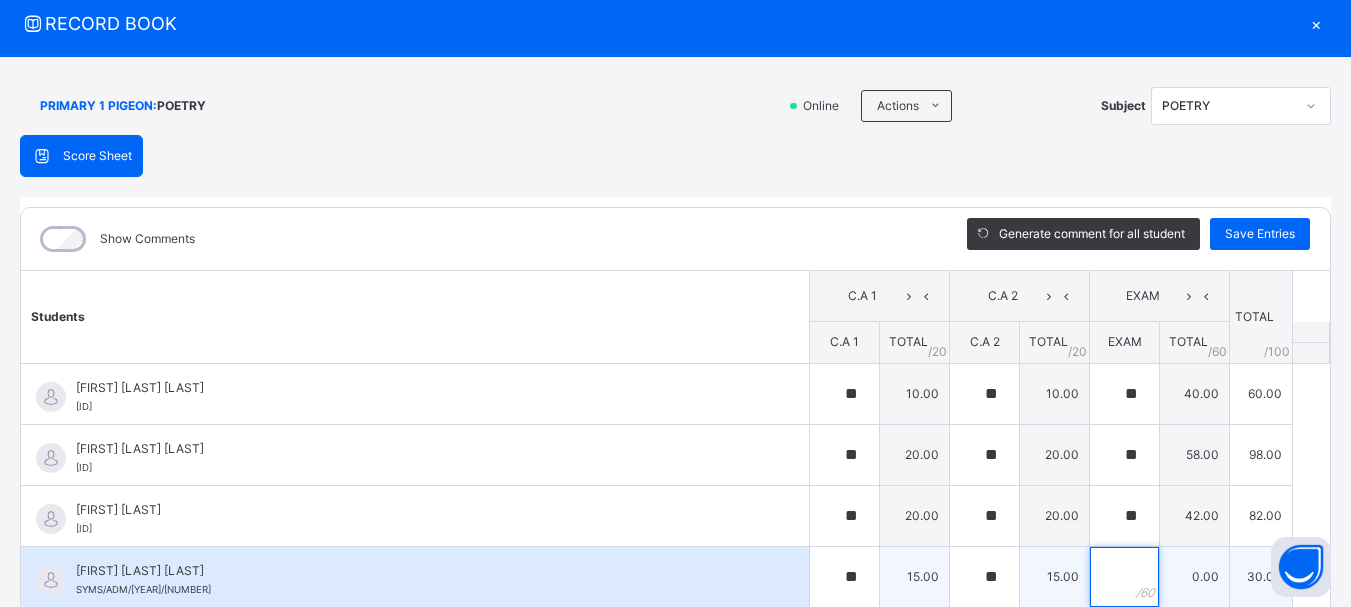 click at bounding box center (1124, 577) 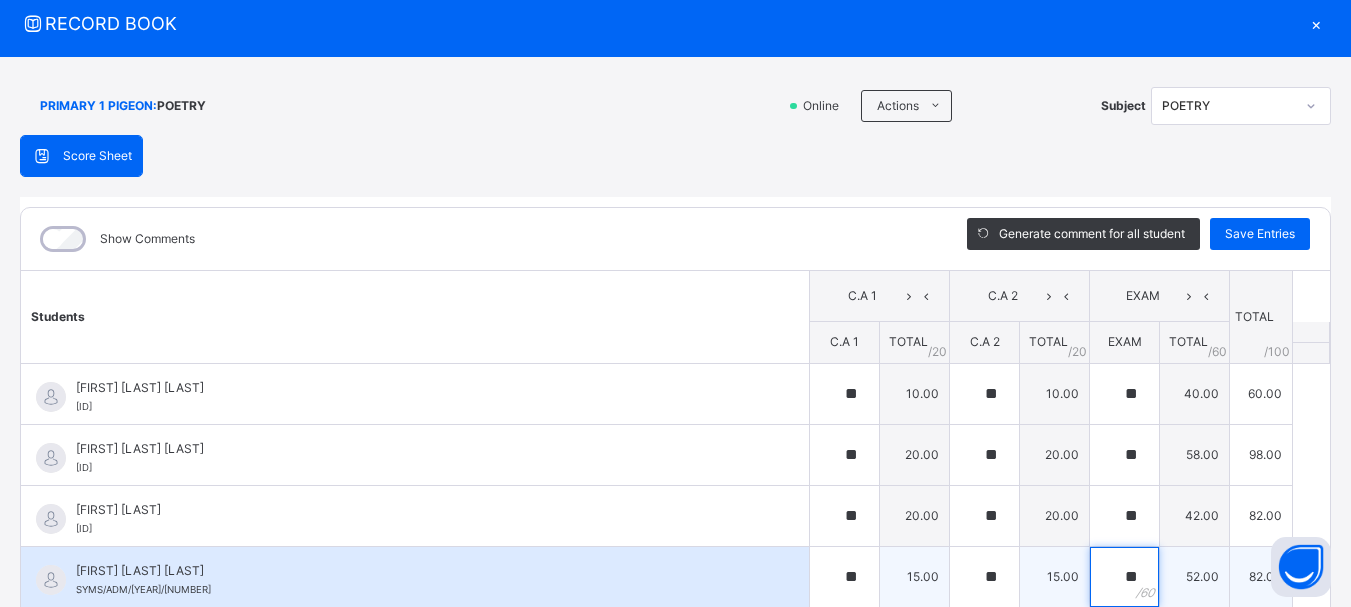 type on "**" 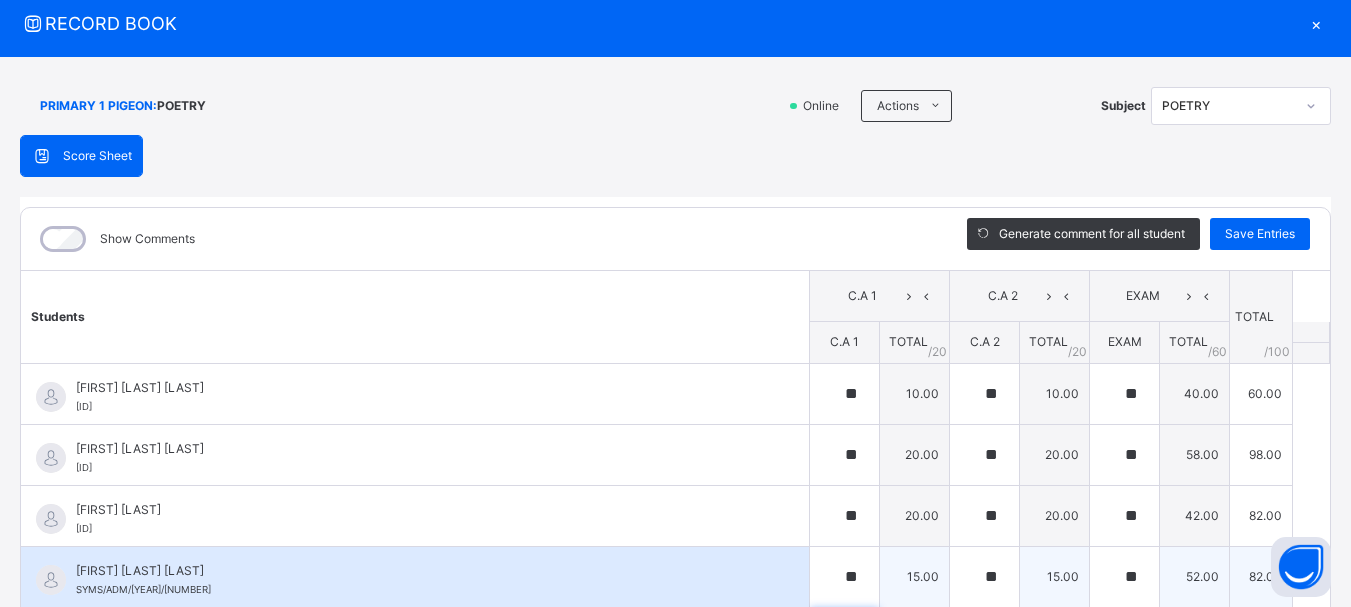 scroll, scrollTop: 304, scrollLeft: 0, axis: vertical 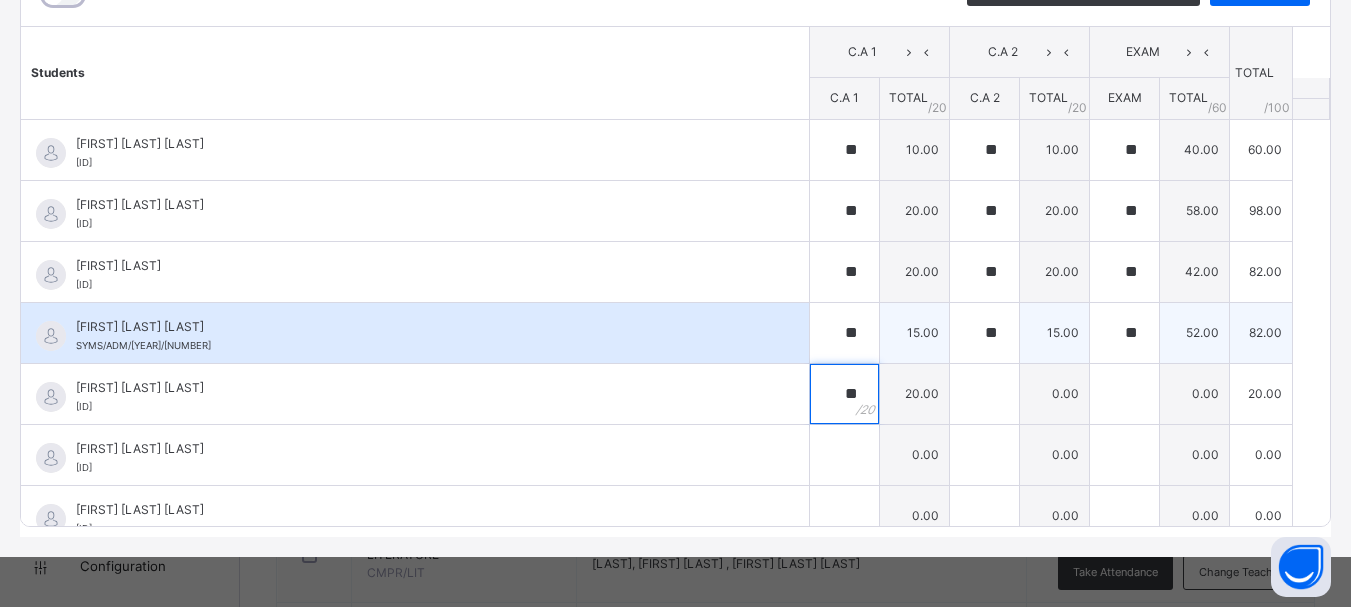 type on "**" 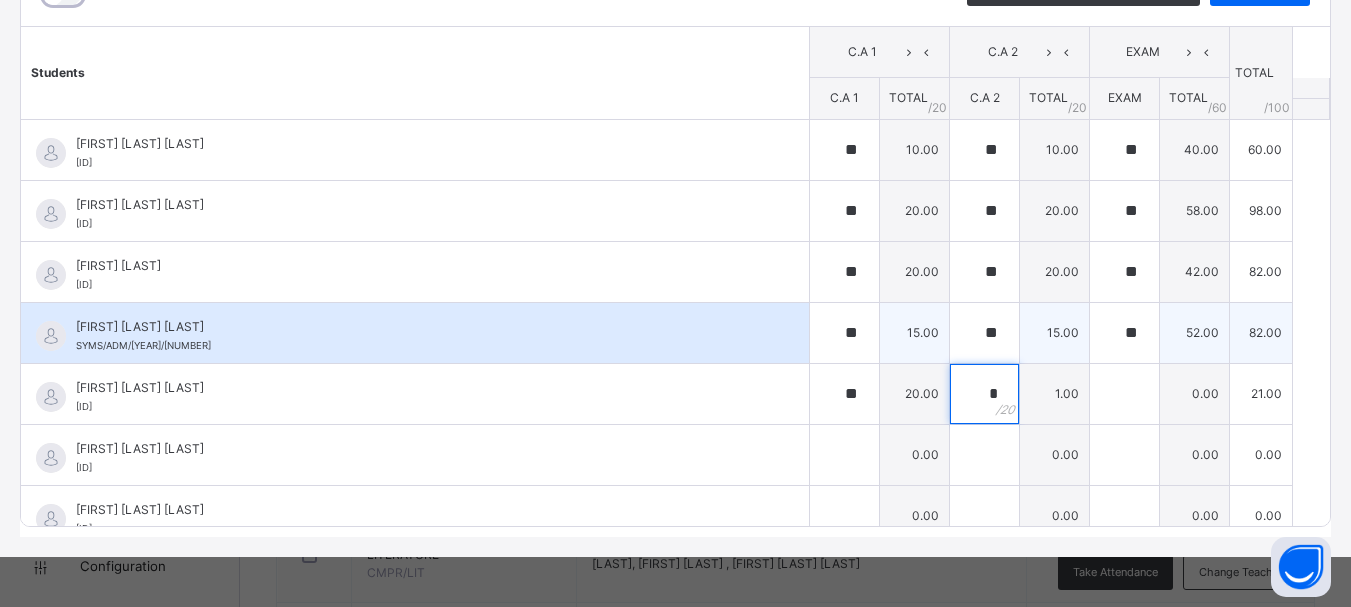 type on "**" 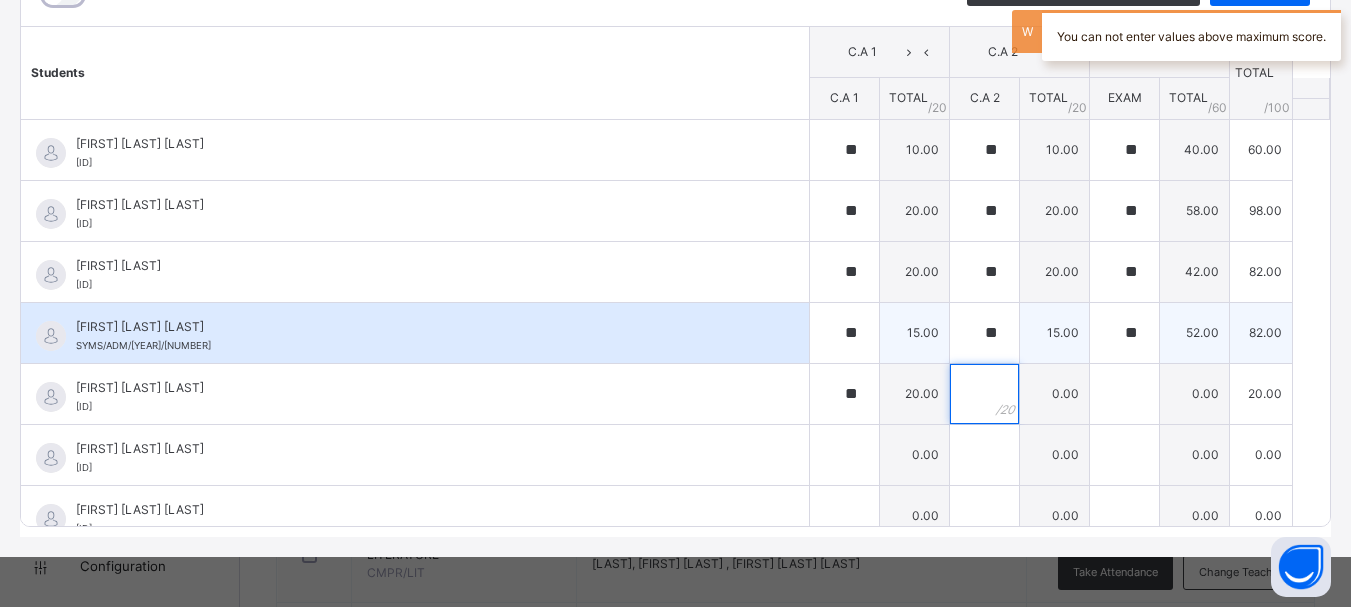 type on "*" 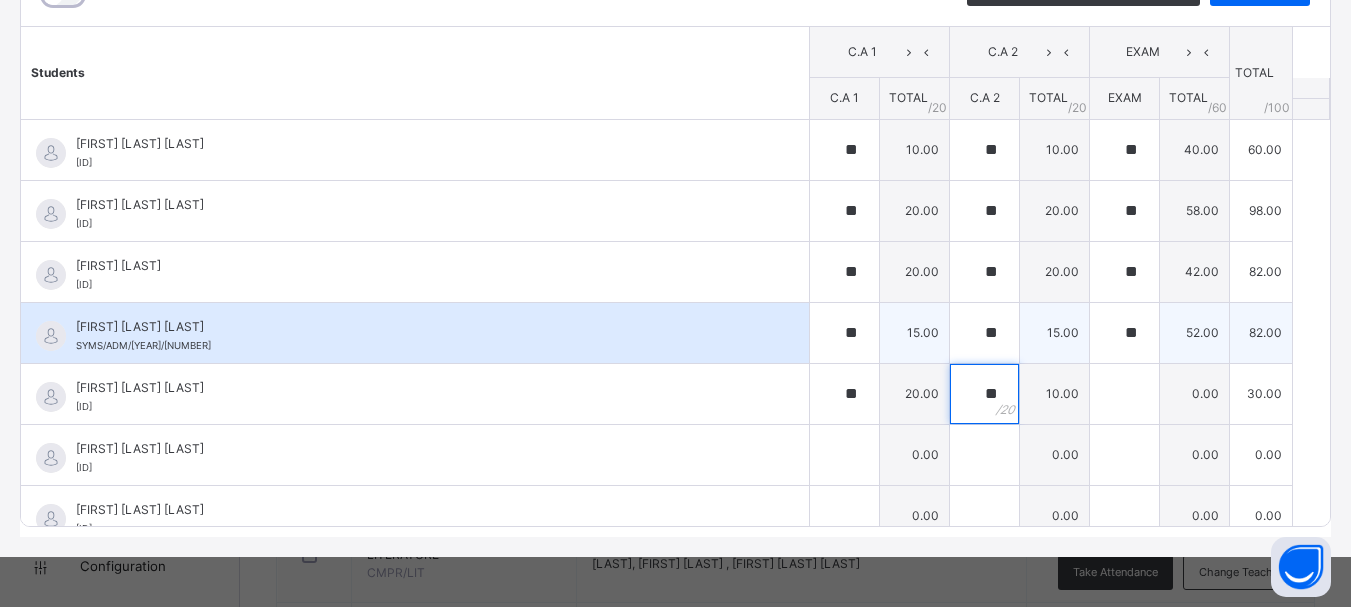 type on "**" 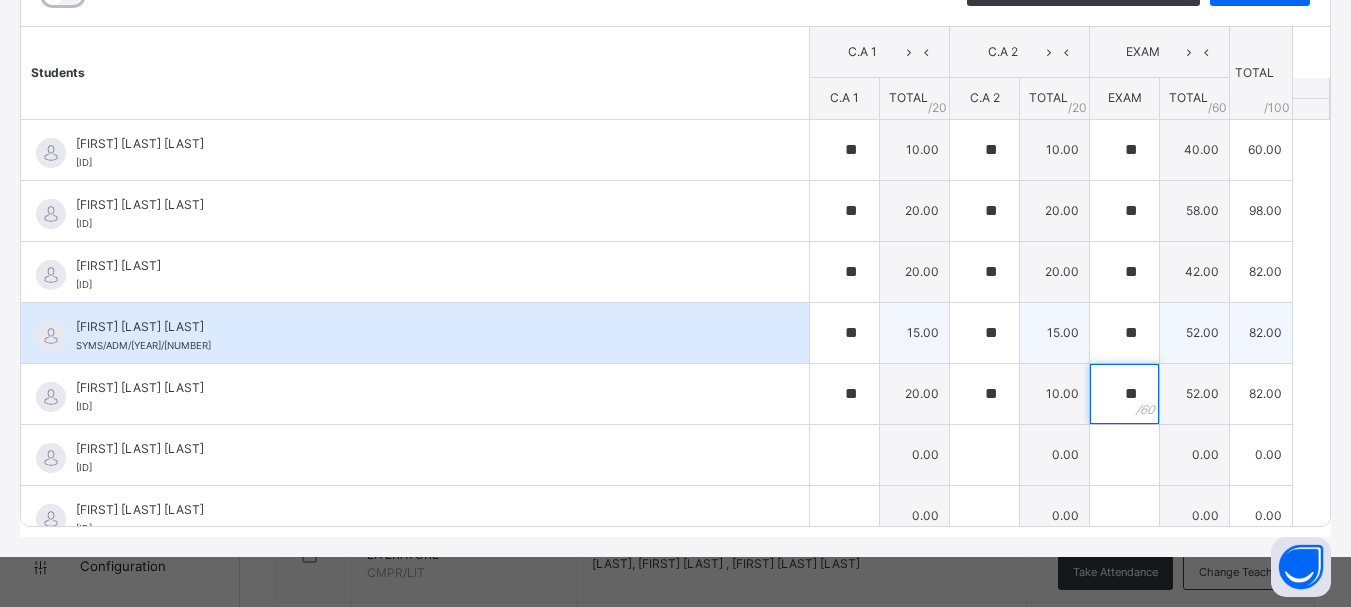 type on "**" 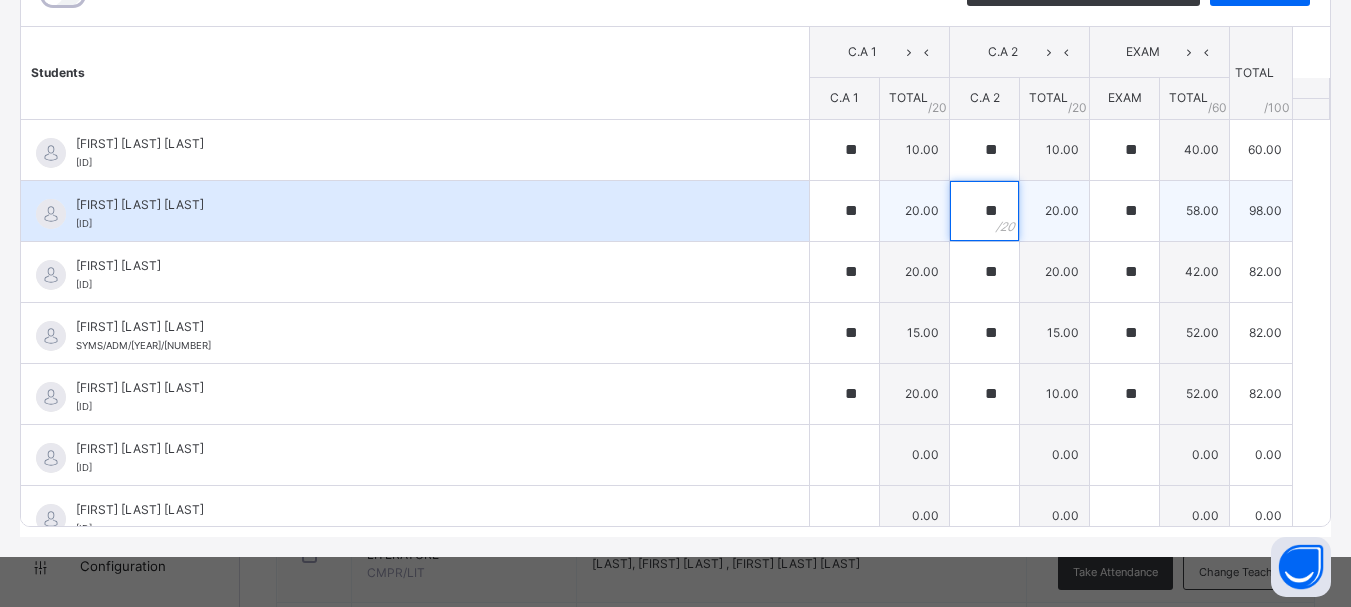 click on "**" at bounding box center (984, 211) 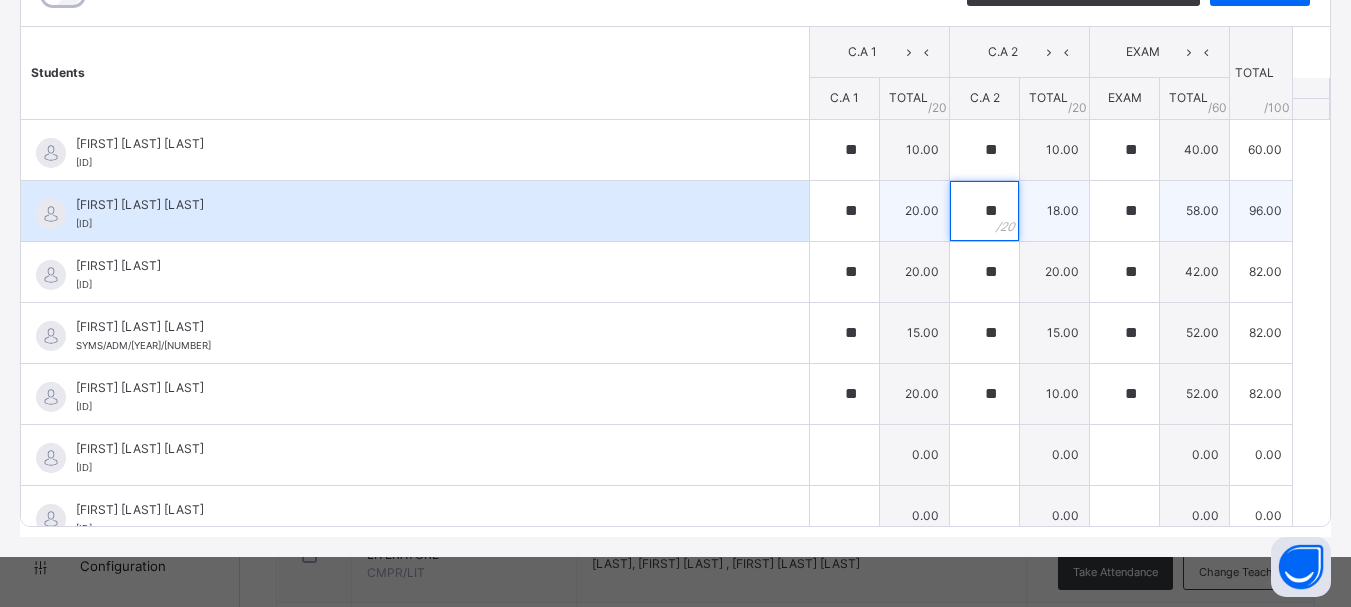 type on "**" 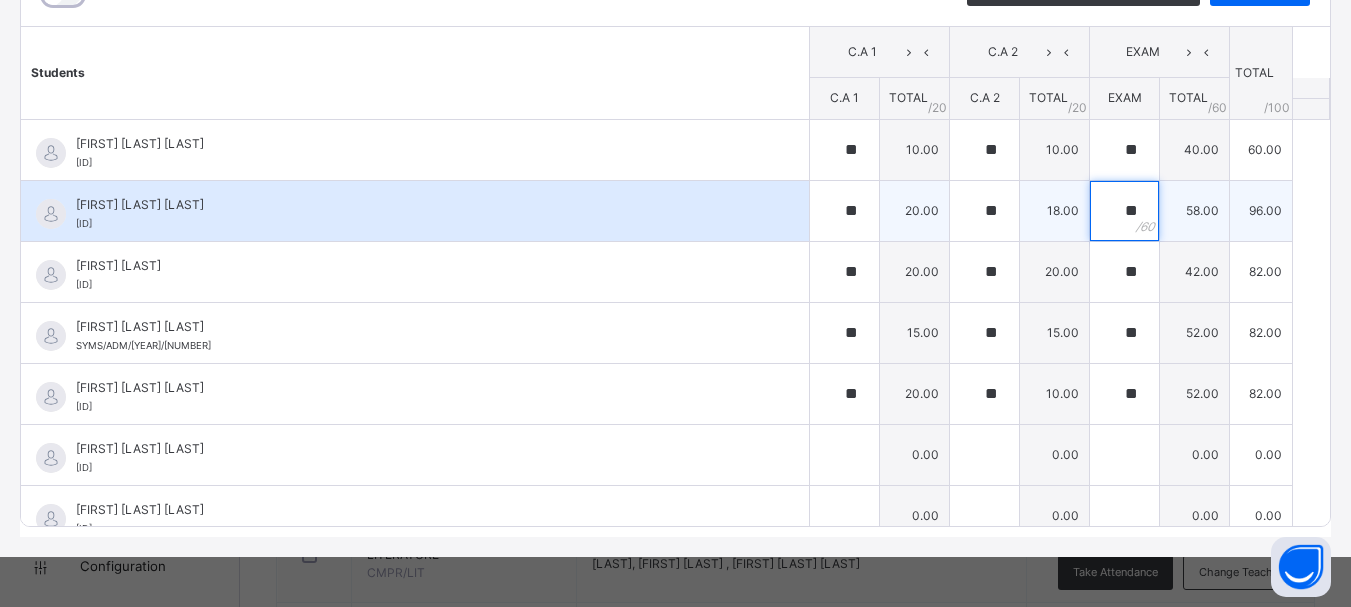 click on "**" at bounding box center (1124, 211) 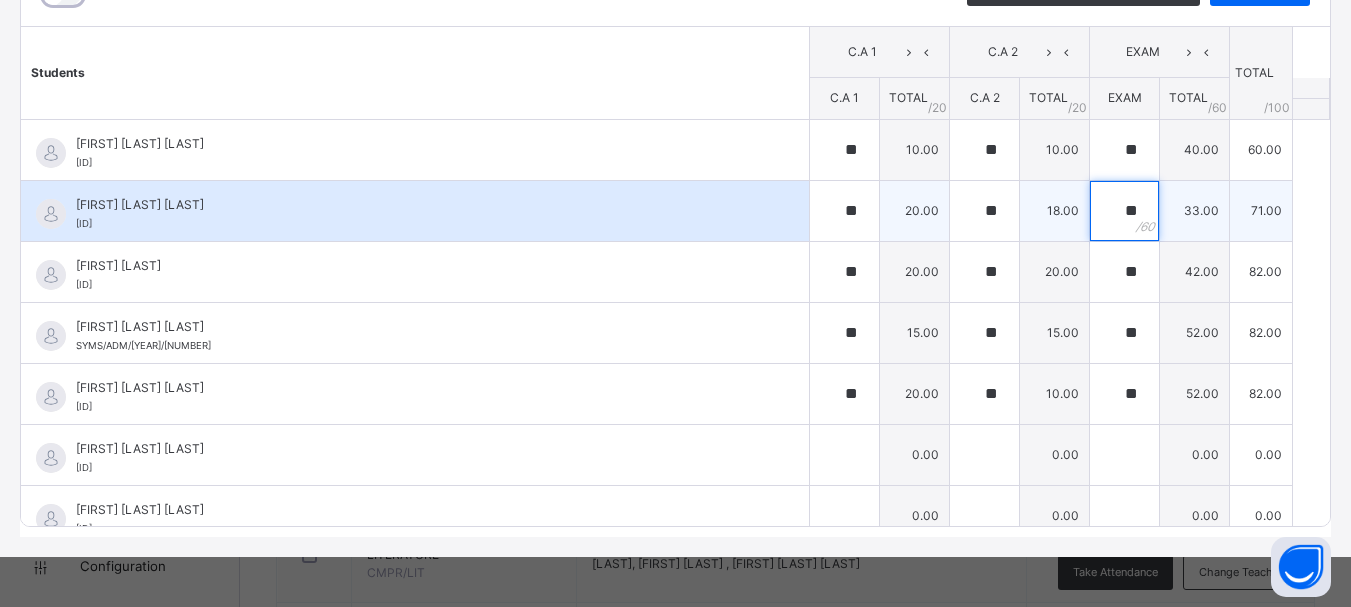 type on "*" 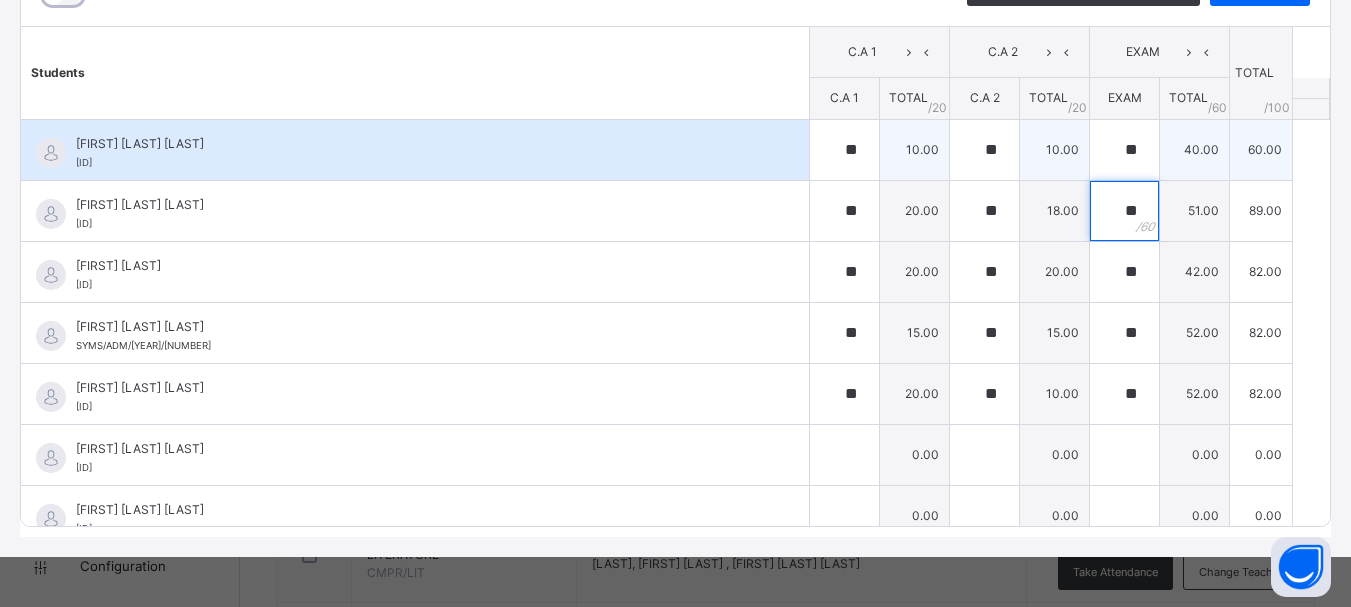 type on "**" 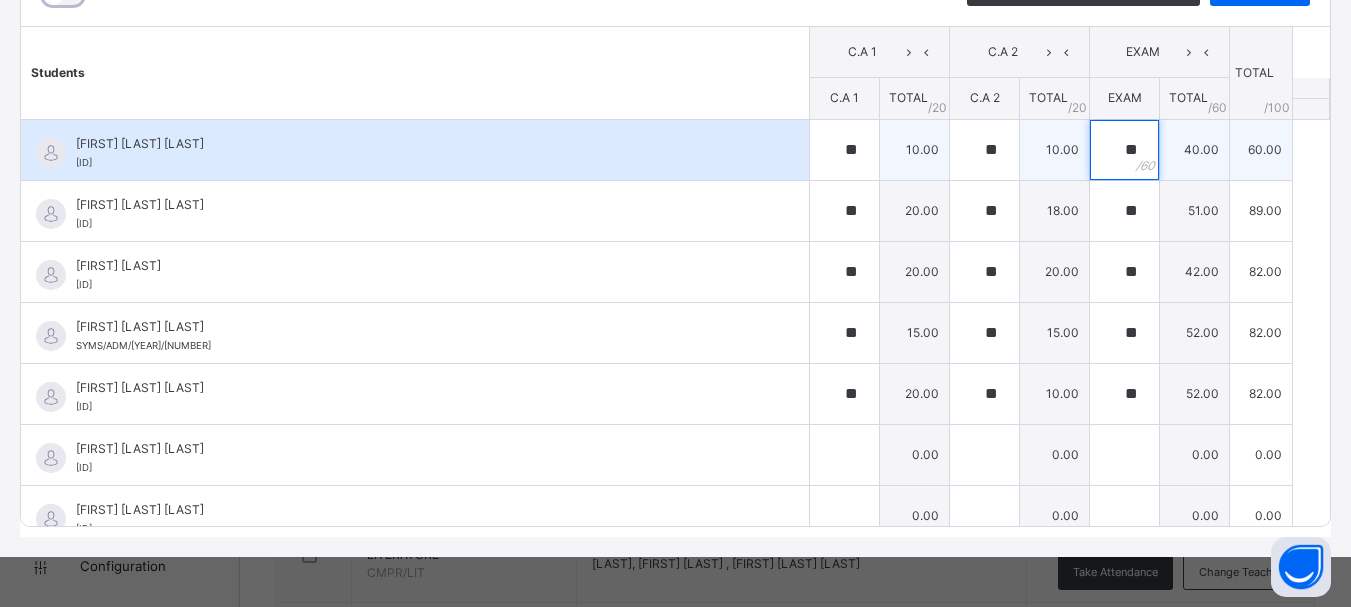 click on "**" at bounding box center [1124, 150] 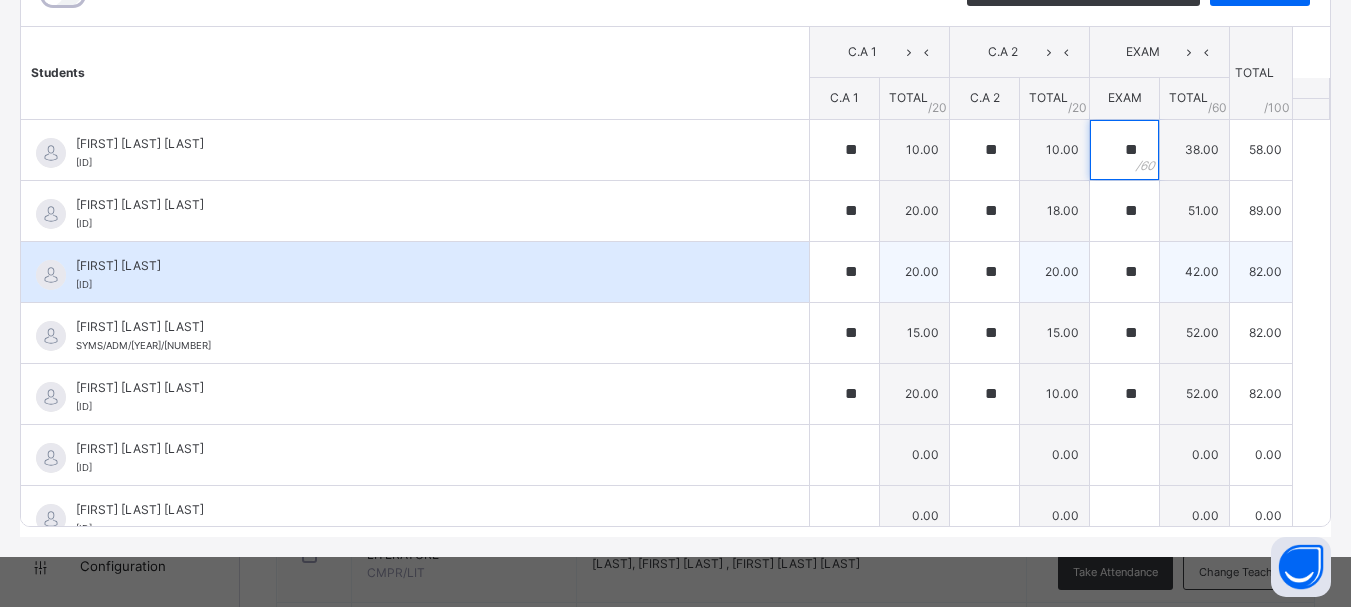 type on "*" 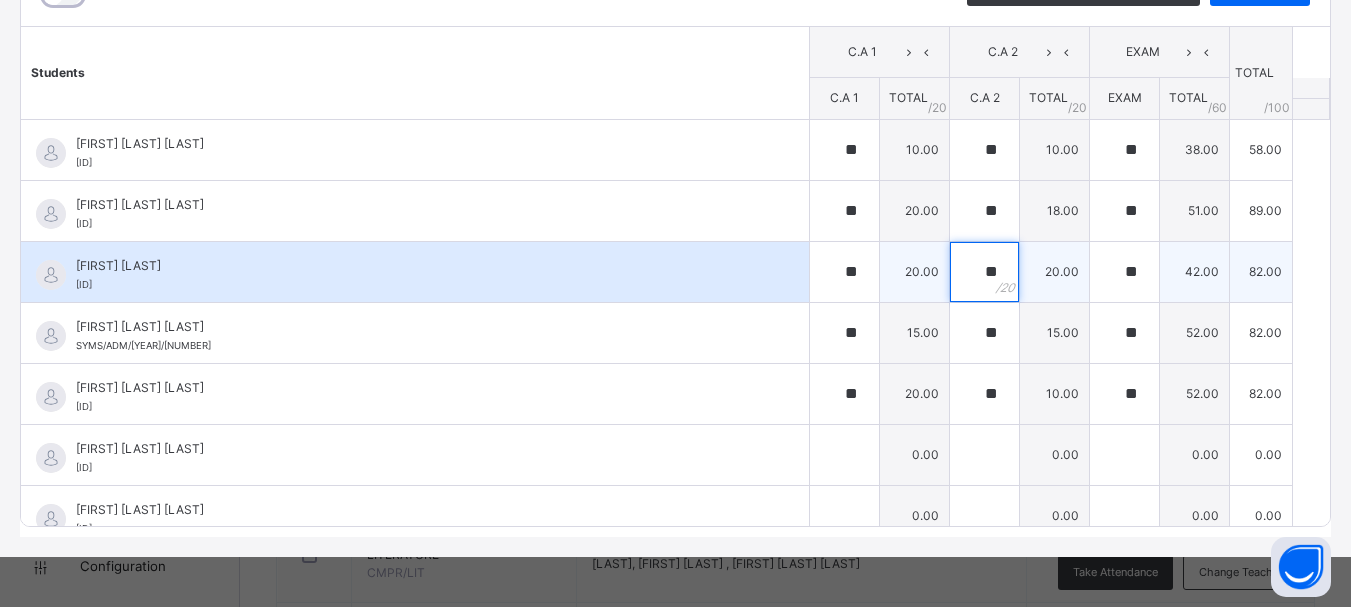 click on "**" at bounding box center (984, 272) 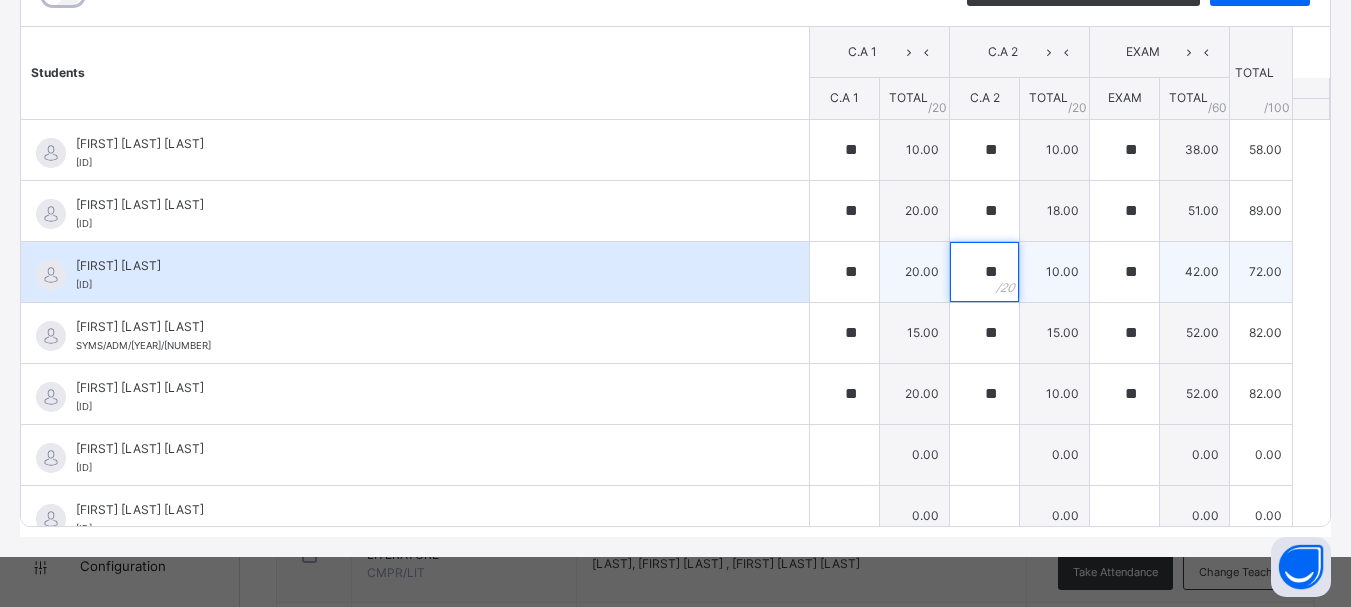 type on "**" 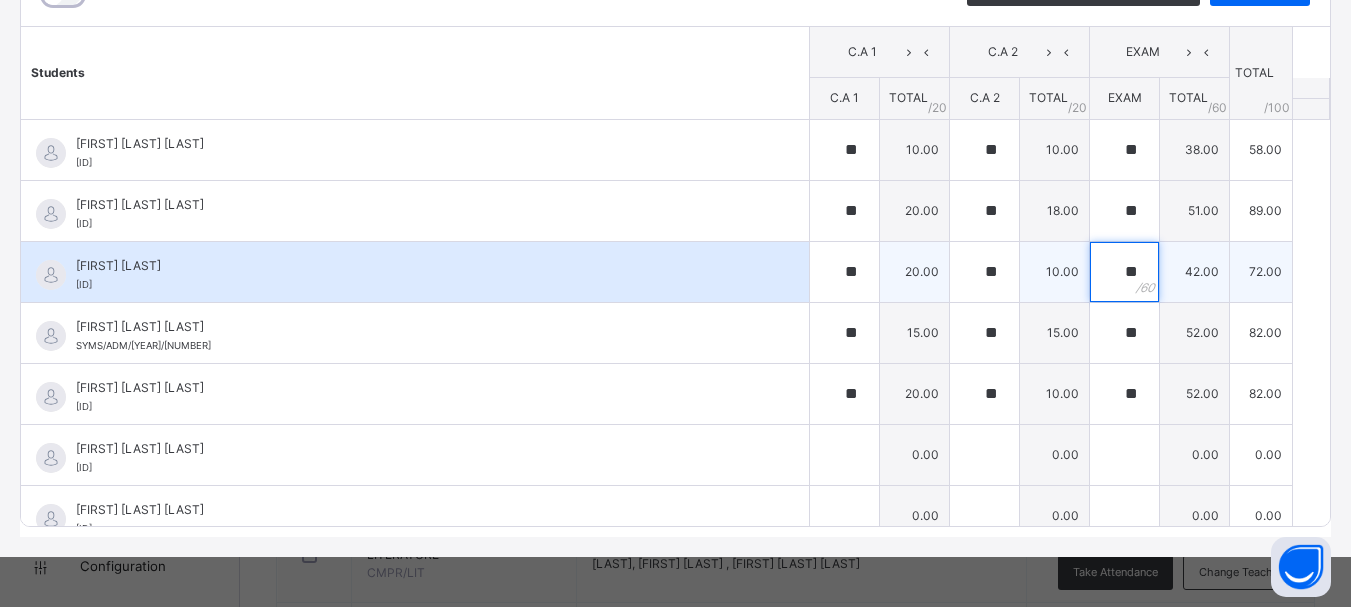 click on "**" at bounding box center [1124, 272] 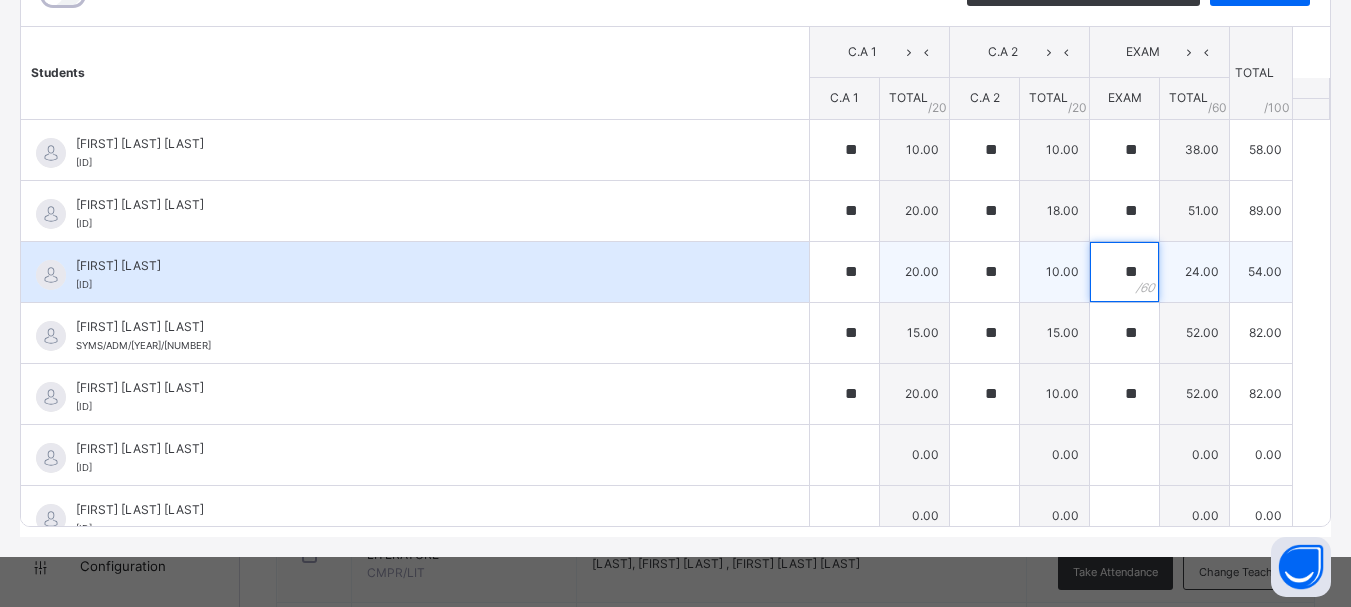 type on "**" 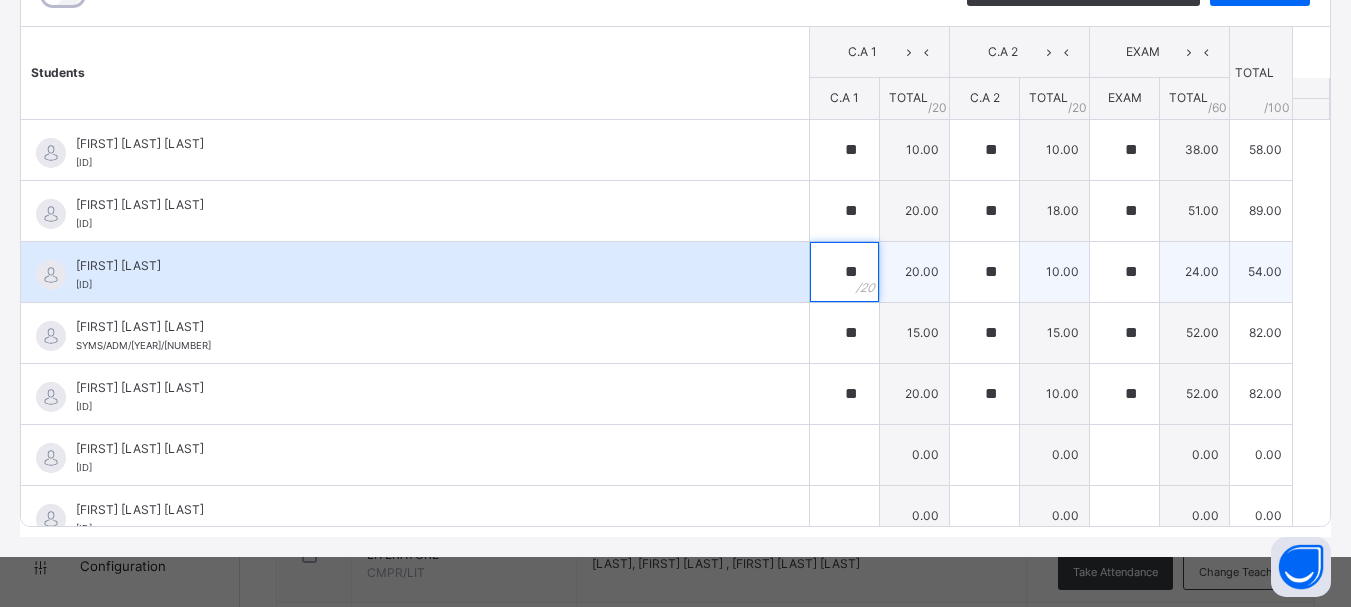 click on "**" at bounding box center [844, 272] 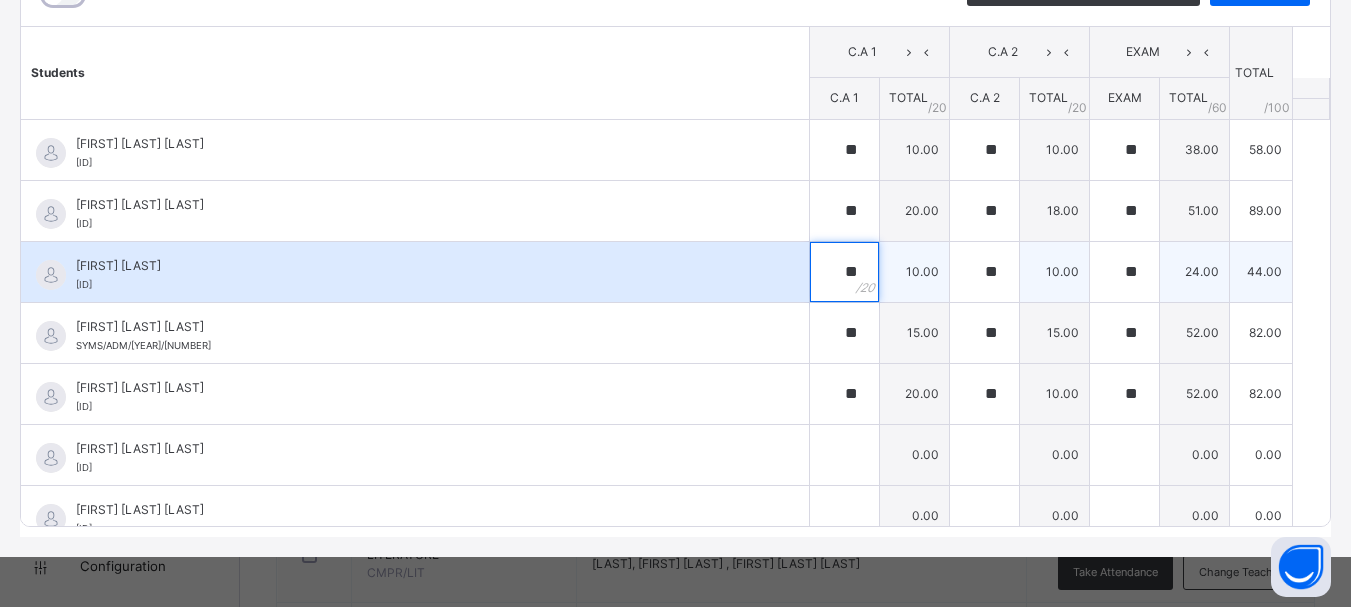 type on "**" 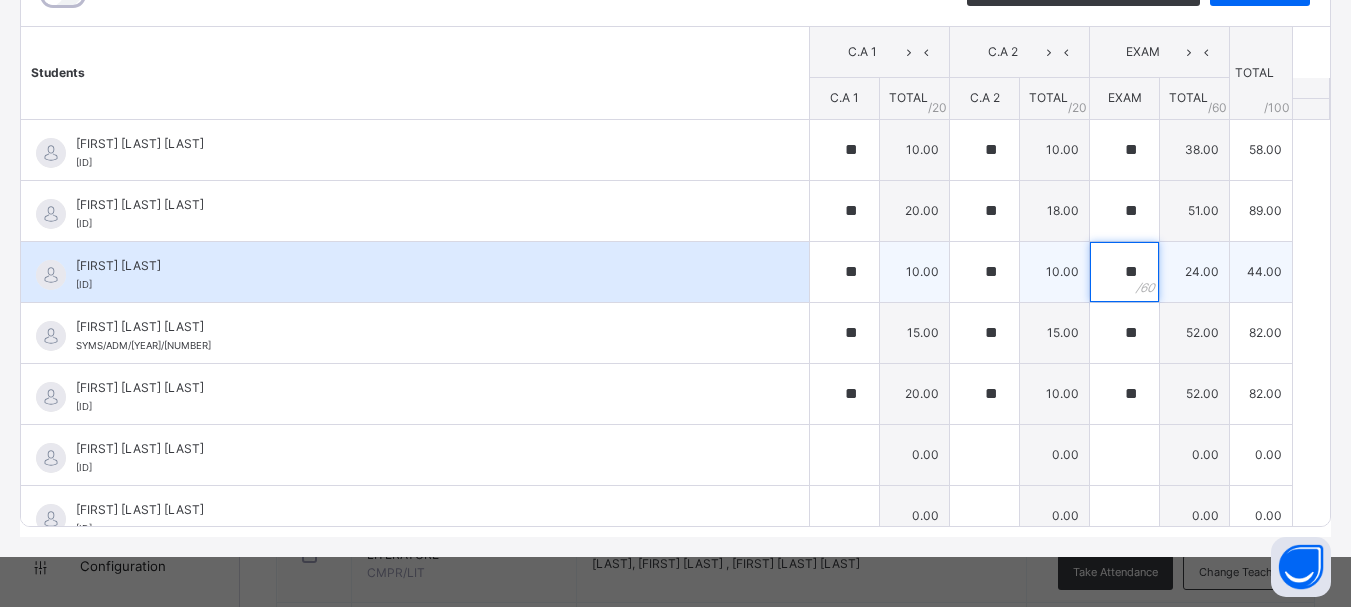 click on "**" at bounding box center (1124, 272) 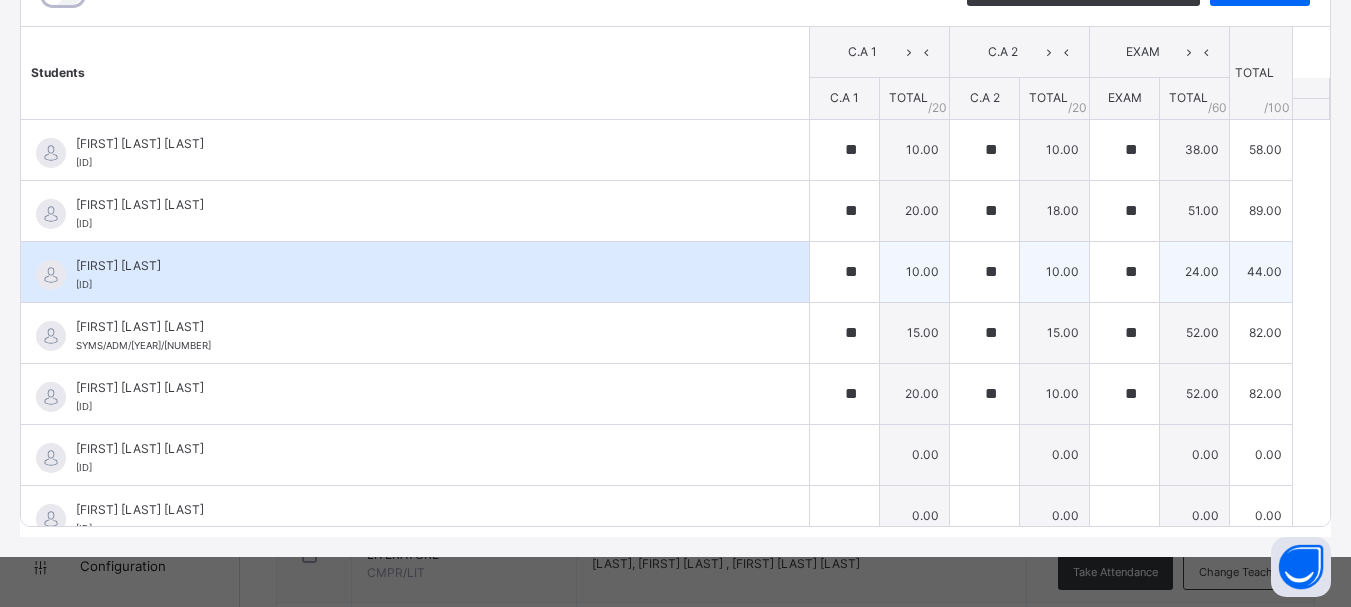 click on "**" at bounding box center [1124, 272] 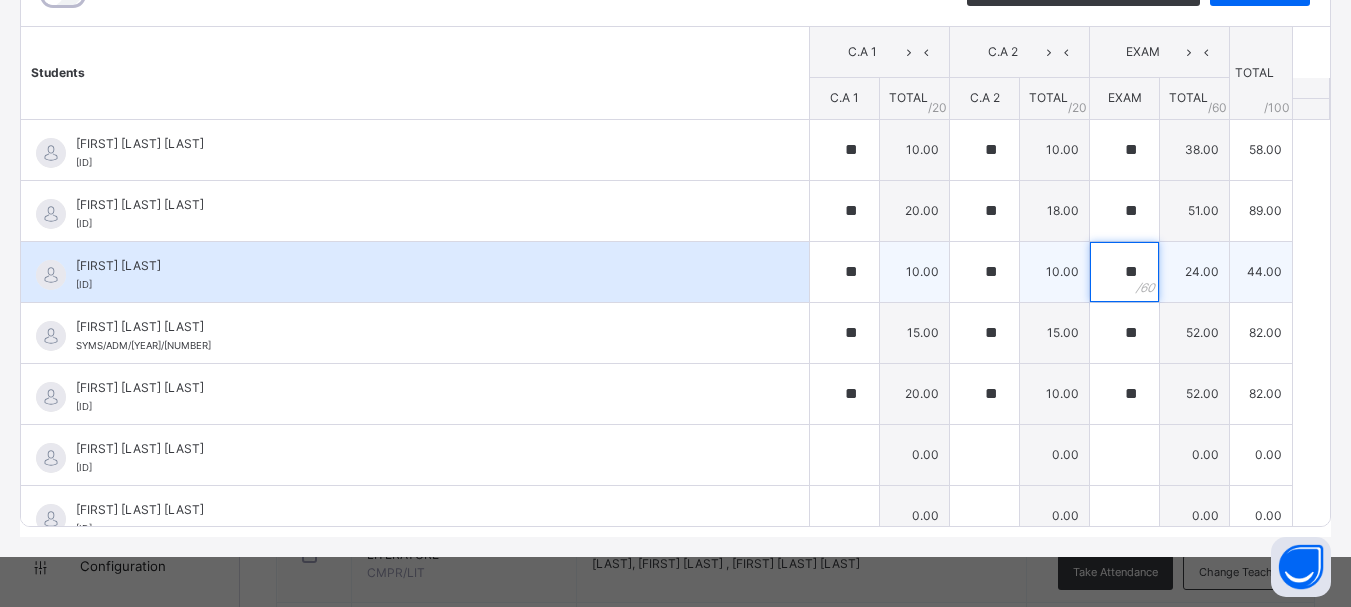 click on "**" at bounding box center (1124, 272) 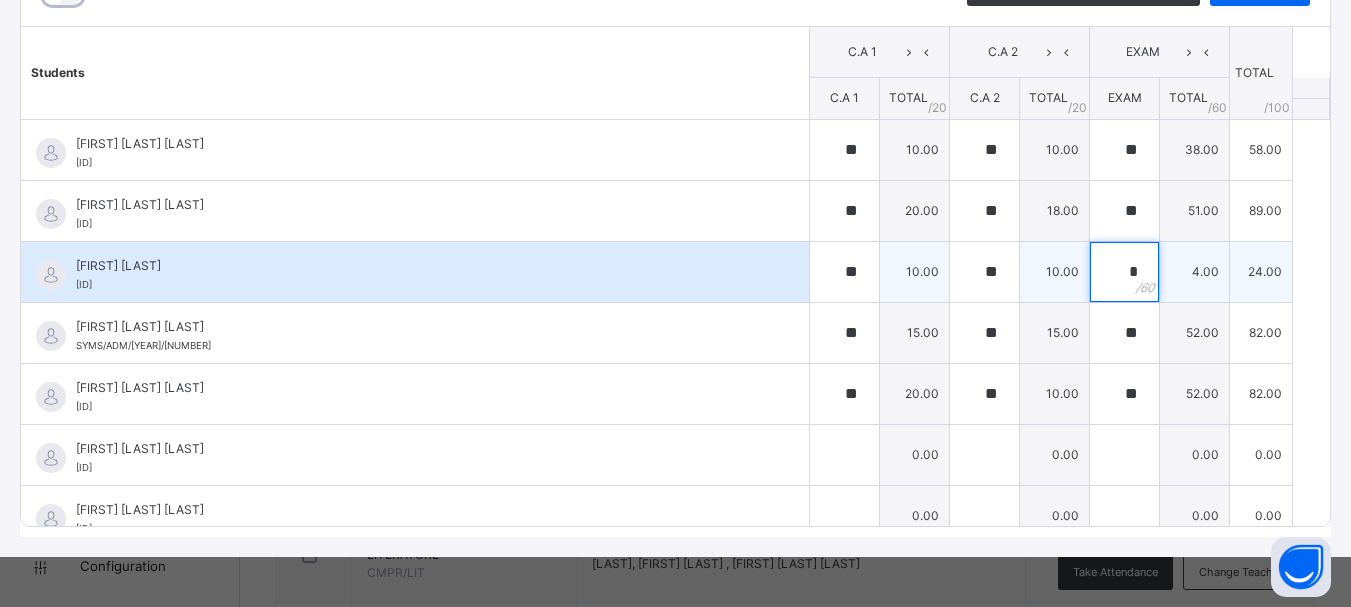 type on "*" 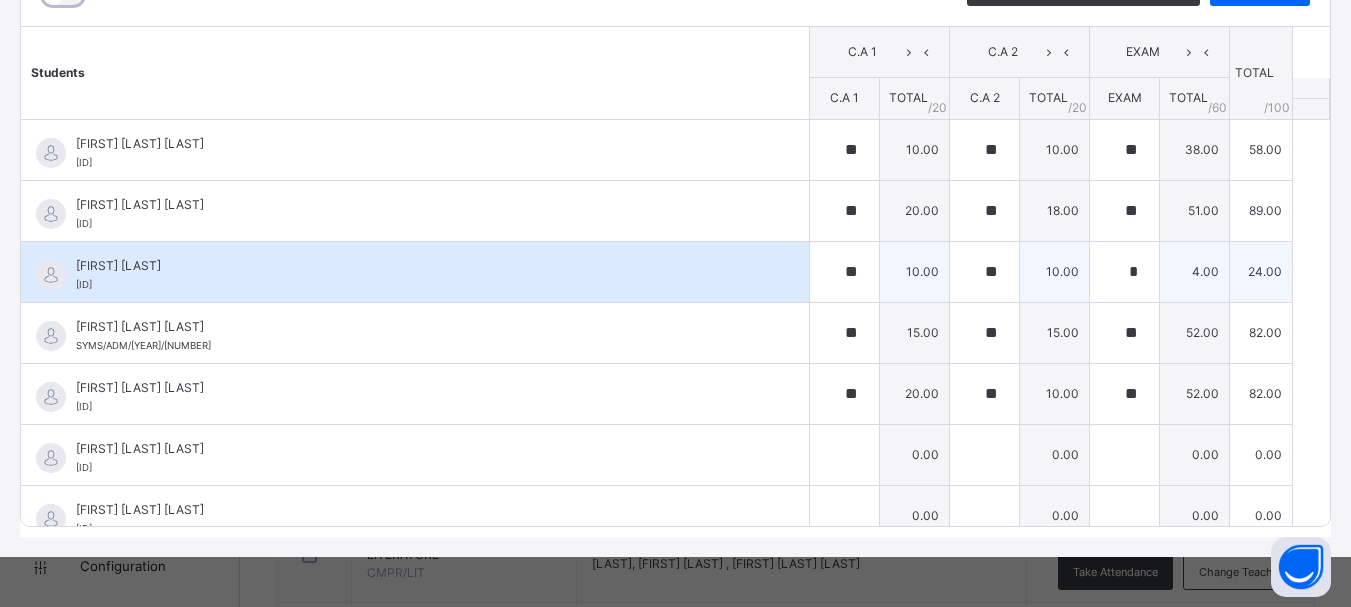 click on "*" at bounding box center [1124, 272] 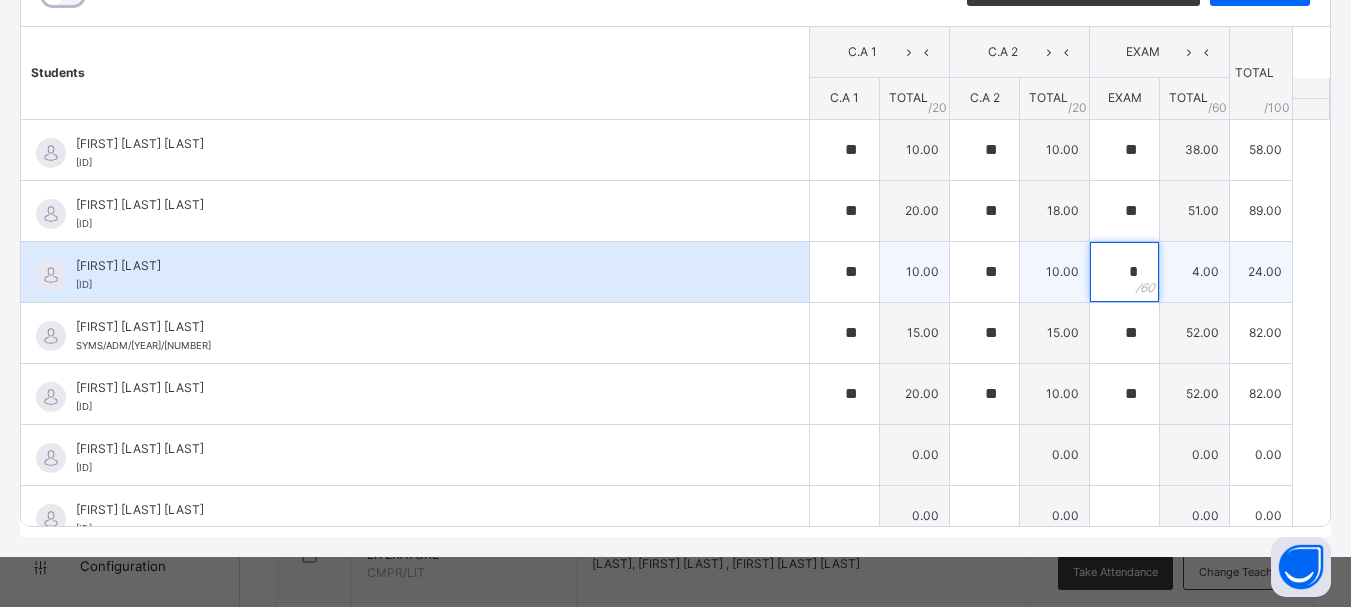 click on "*" at bounding box center (1124, 272) 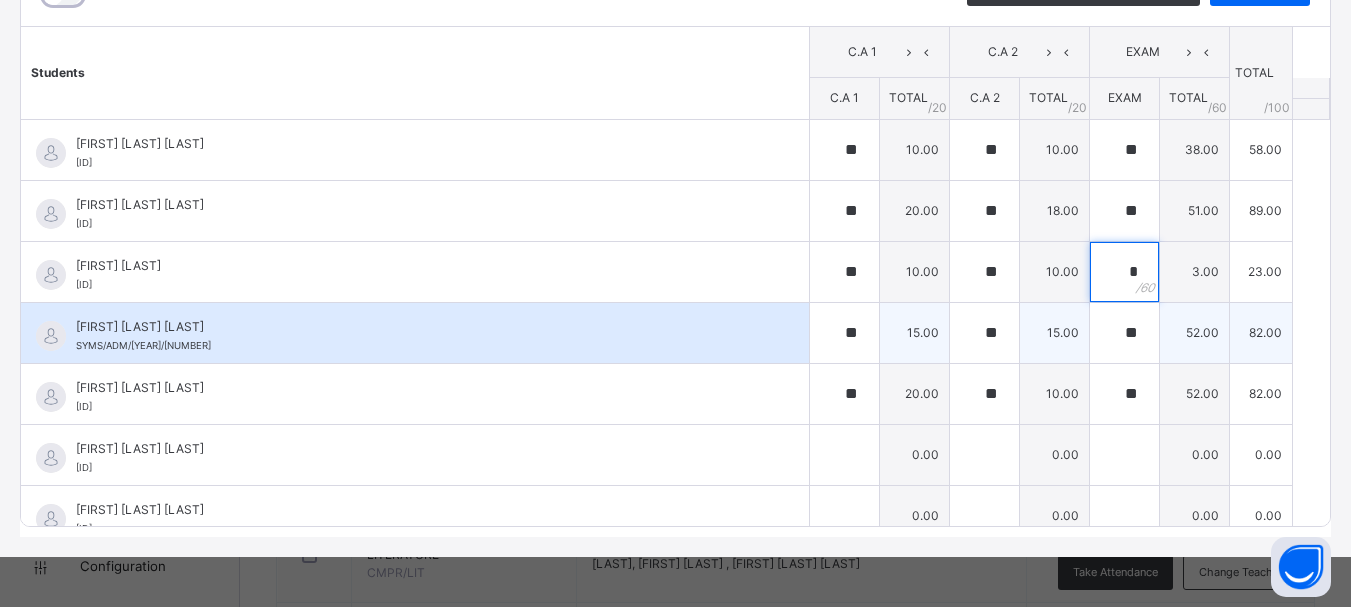 type on "*" 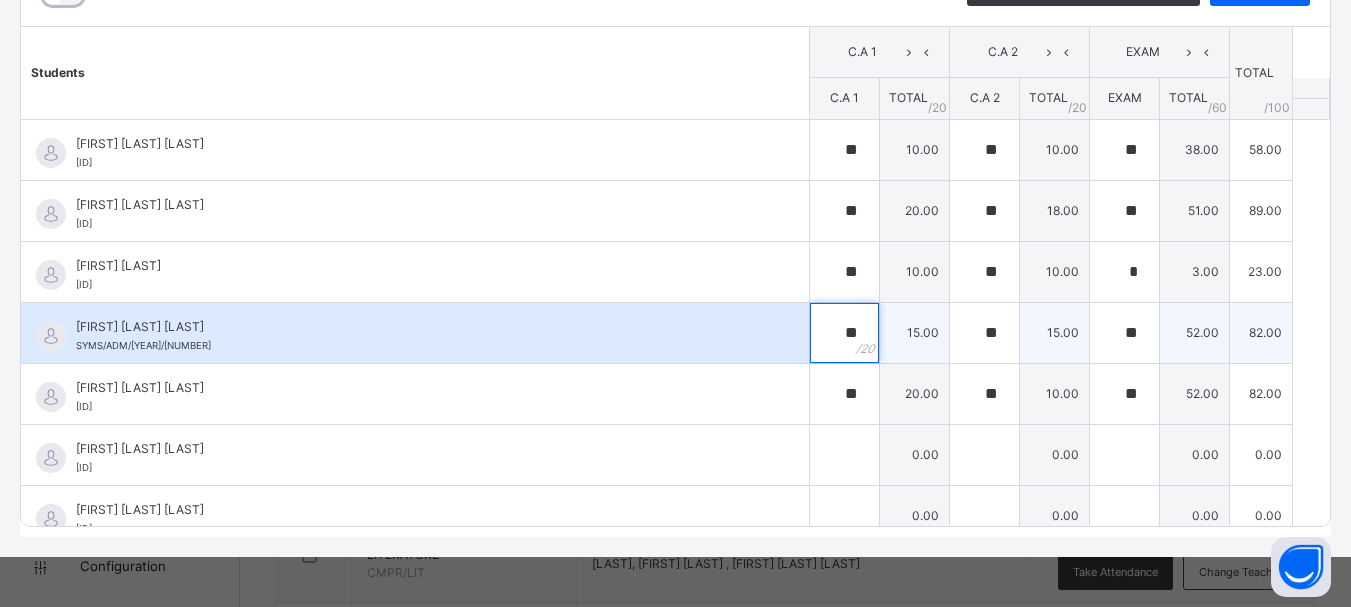 click on "**" at bounding box center (844, 333) 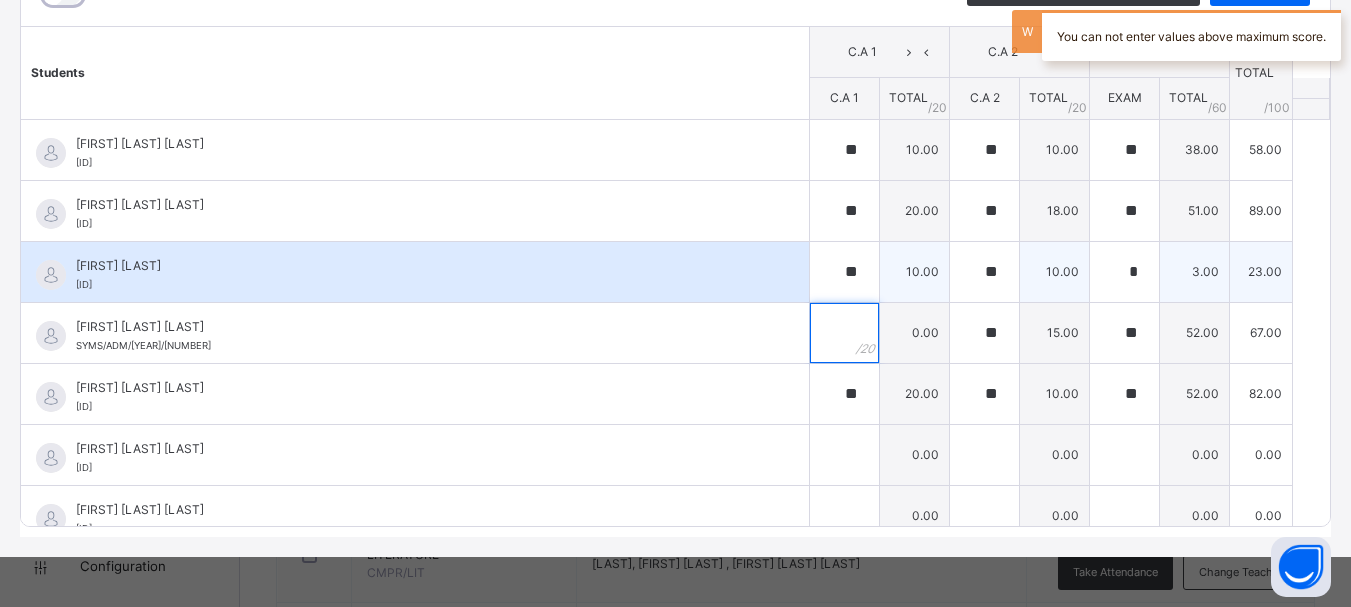 type 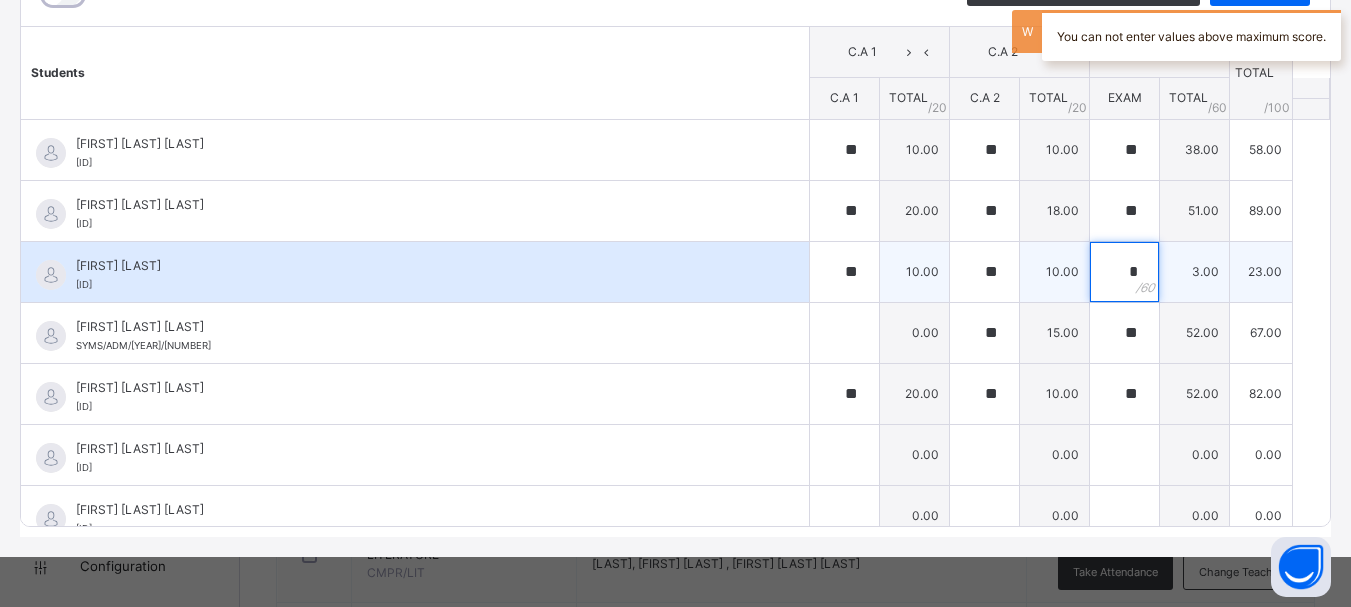 click on "*" at bounding box center (1124, 272) 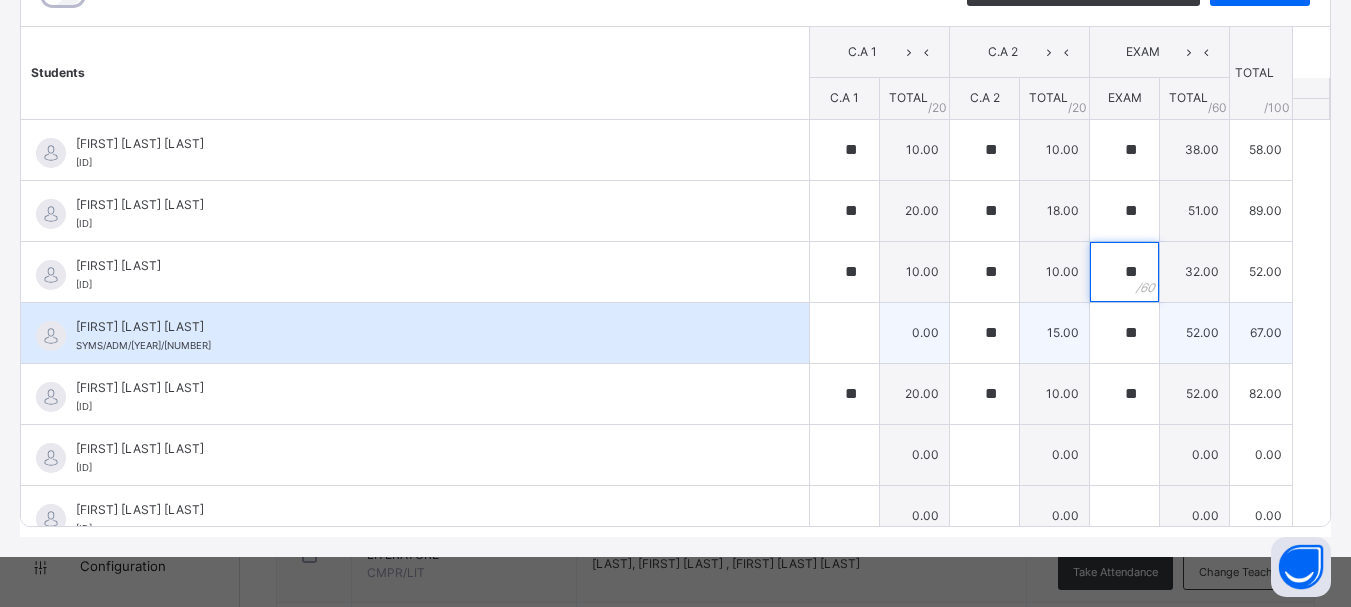 type on "**" 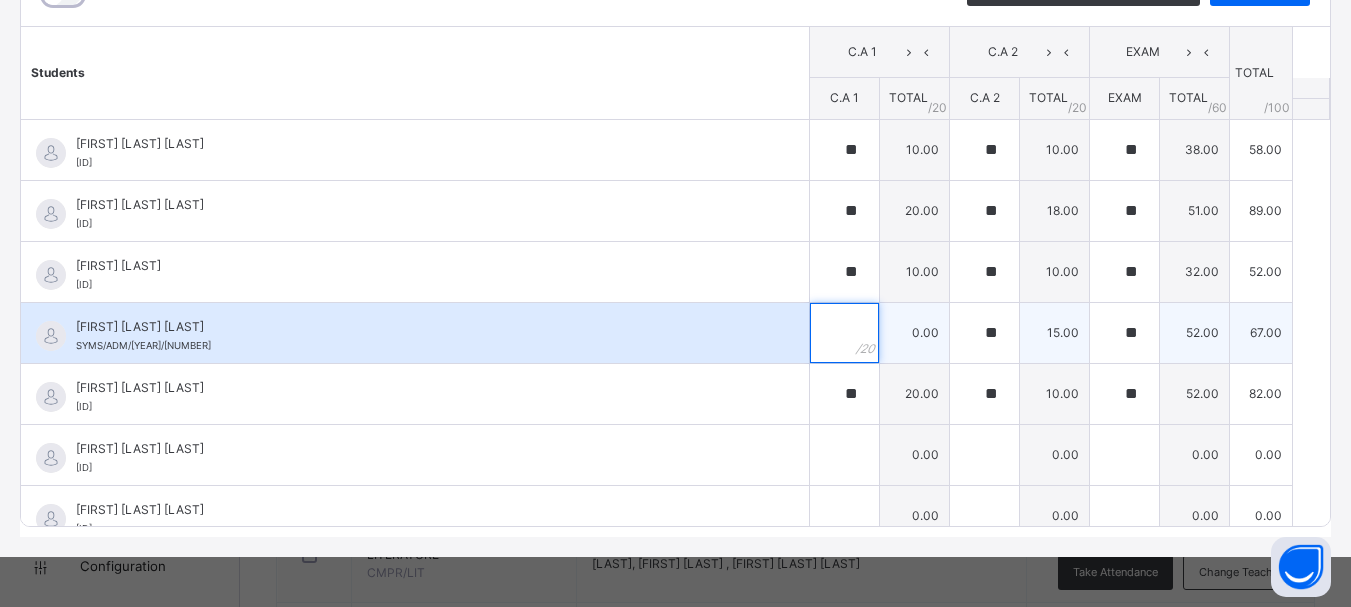 click at bounding box center [844, 333] 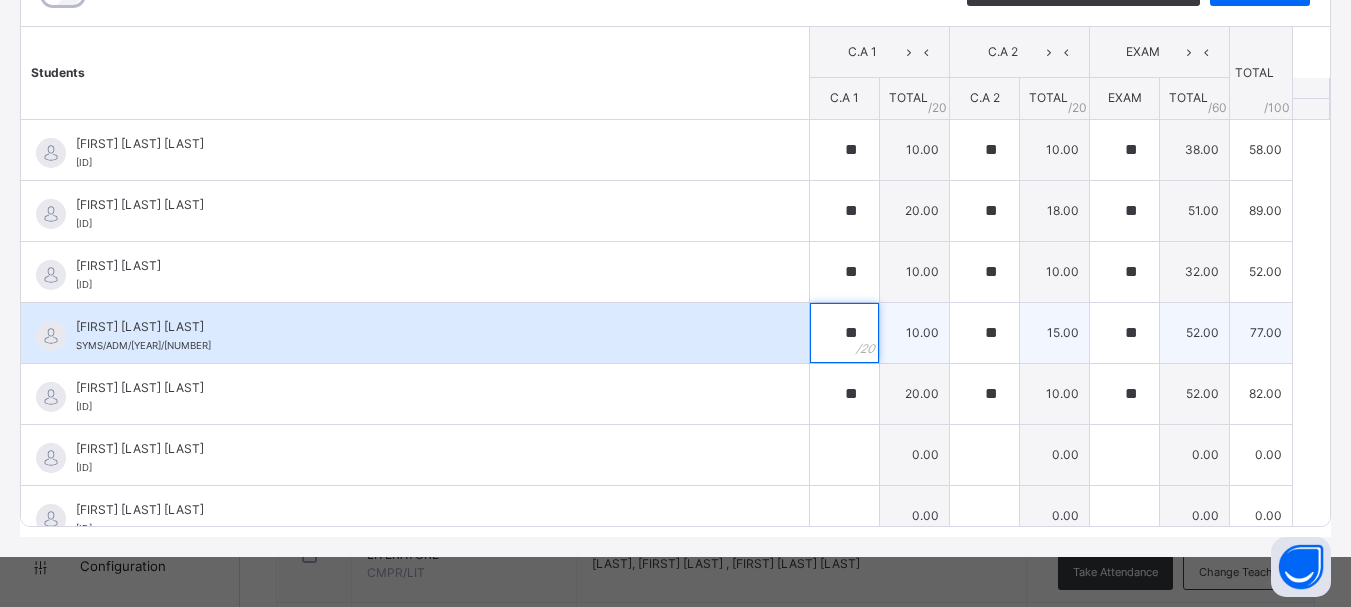 type on "**" 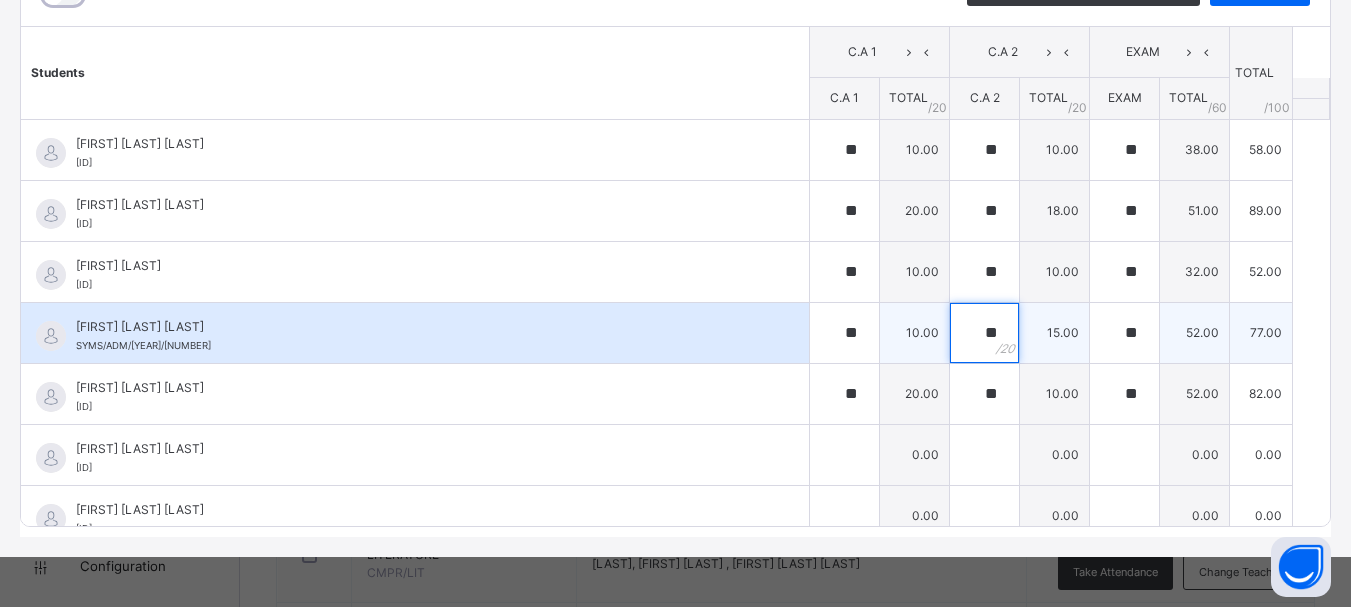 click on "**" at bounding box center [984, 333] 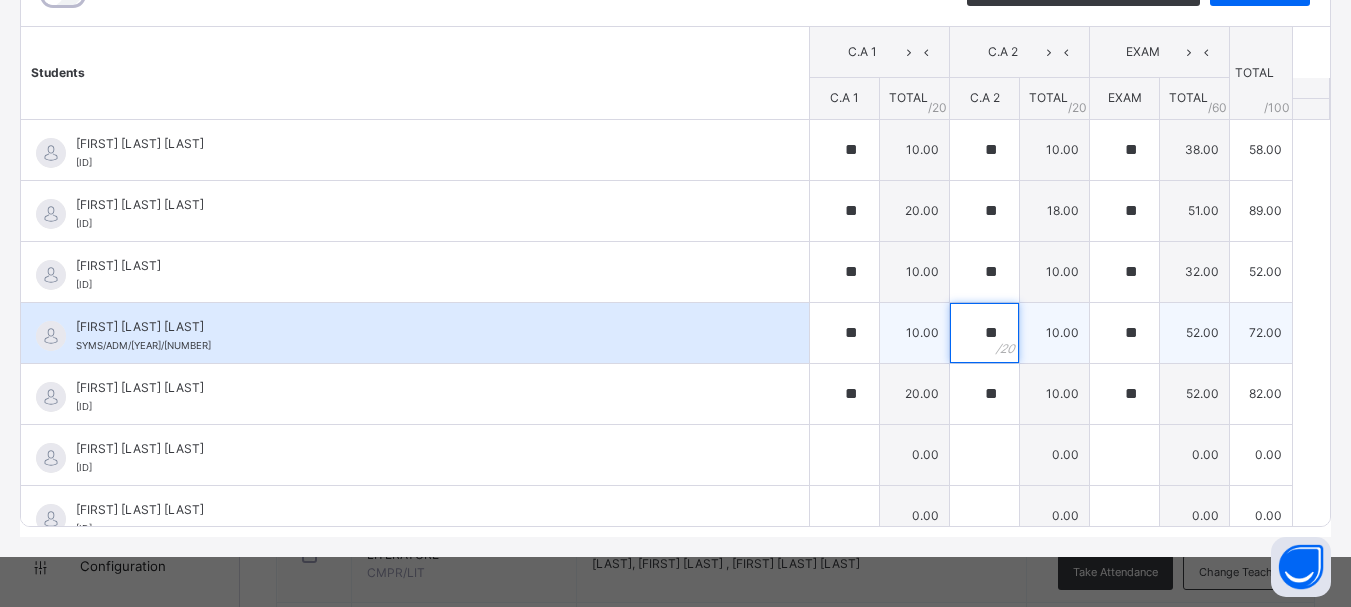 type on "**" 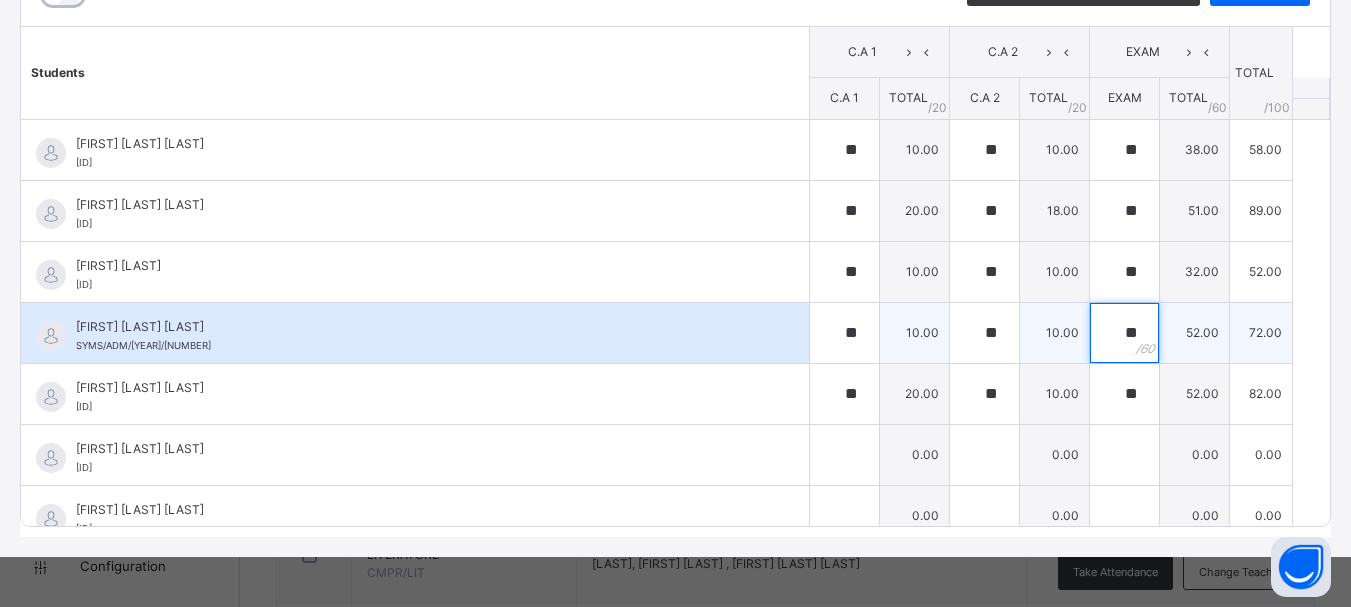 click on "**" at bounding box center [1124, 333] 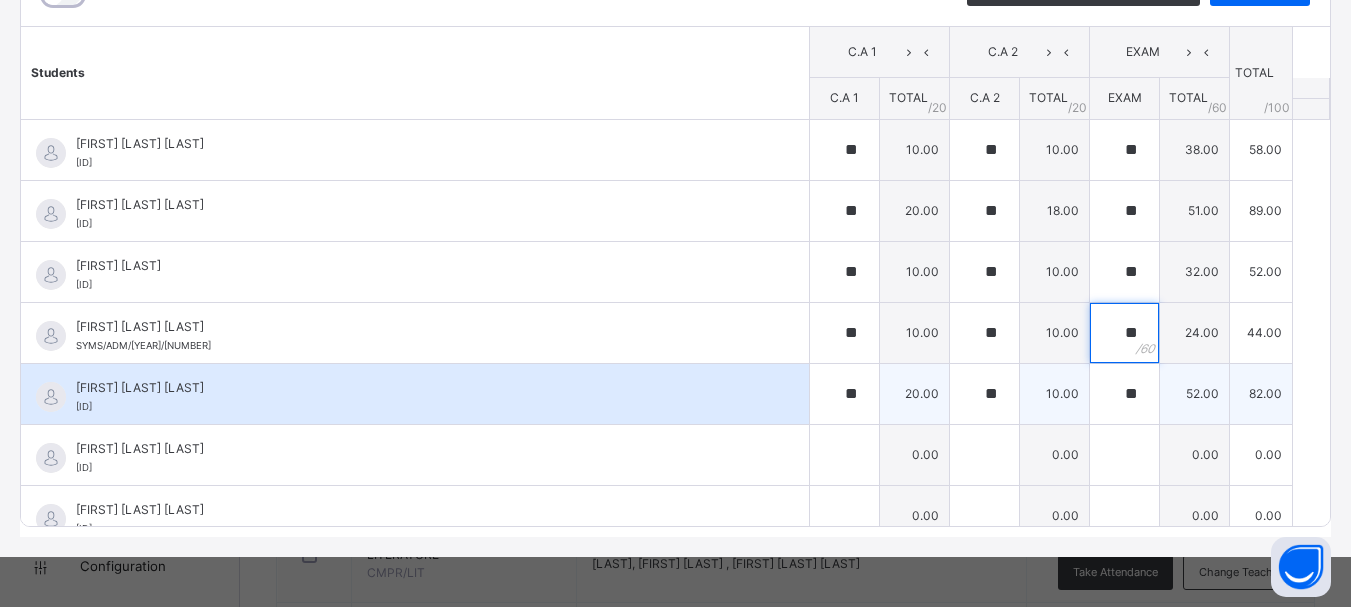 type on "**" 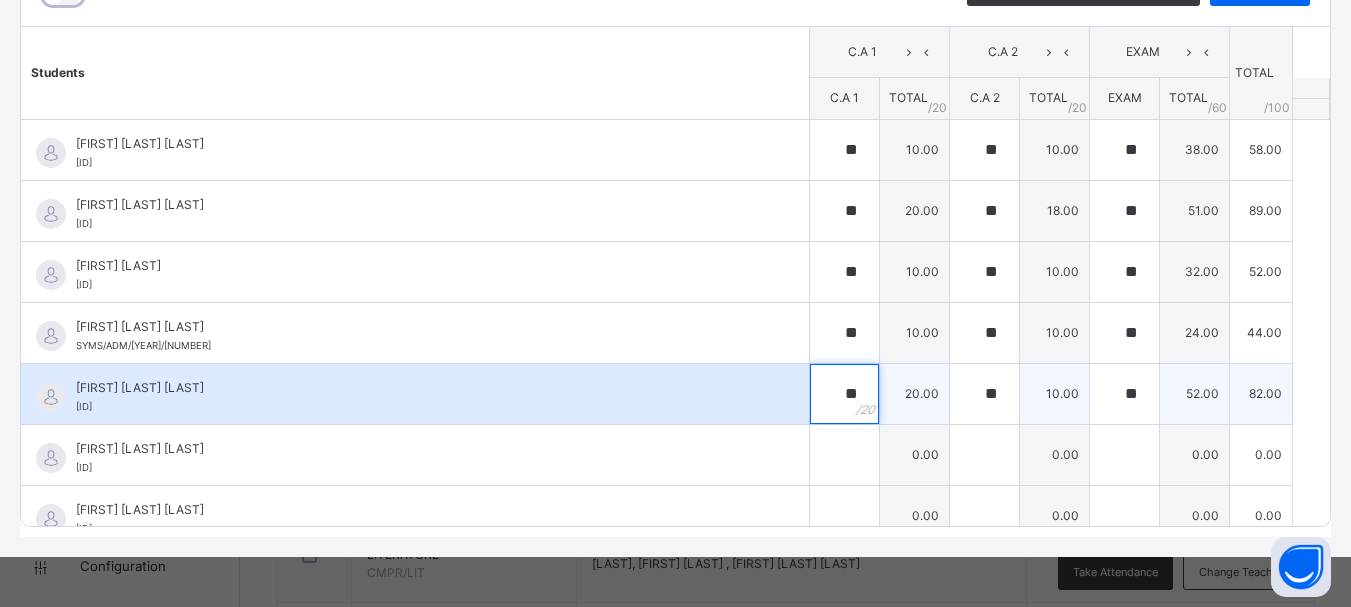click on "**" at bounding box center [844, 394] 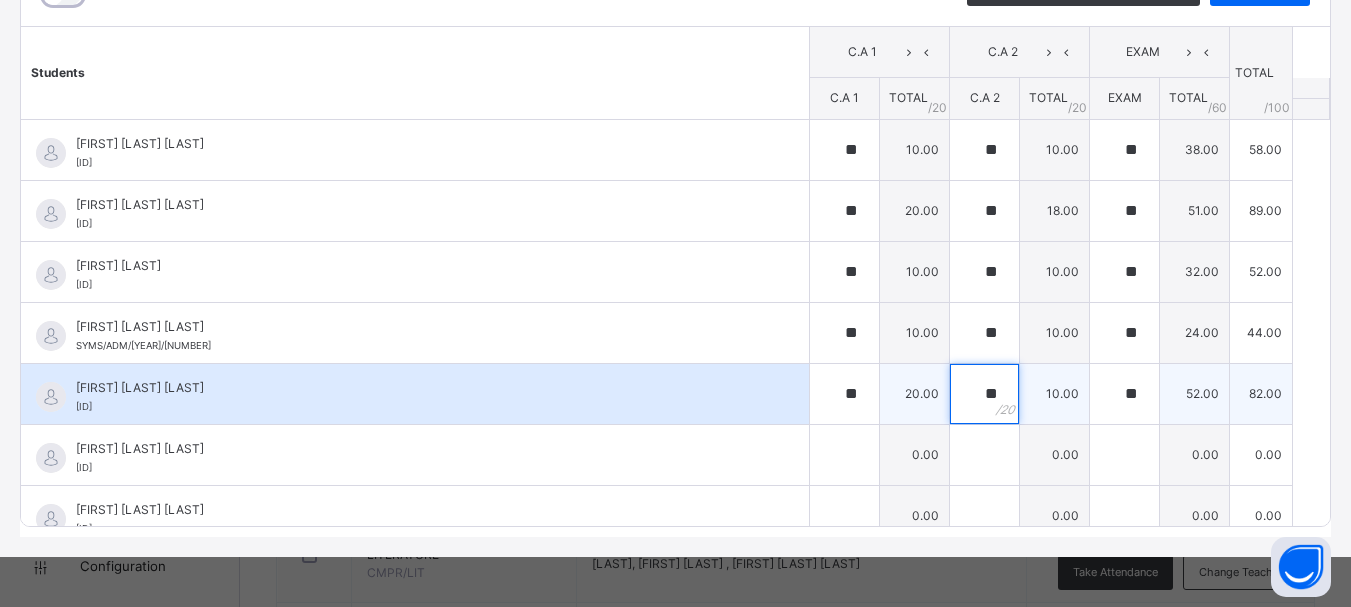 click on "**" at bounding box center [984, 394] 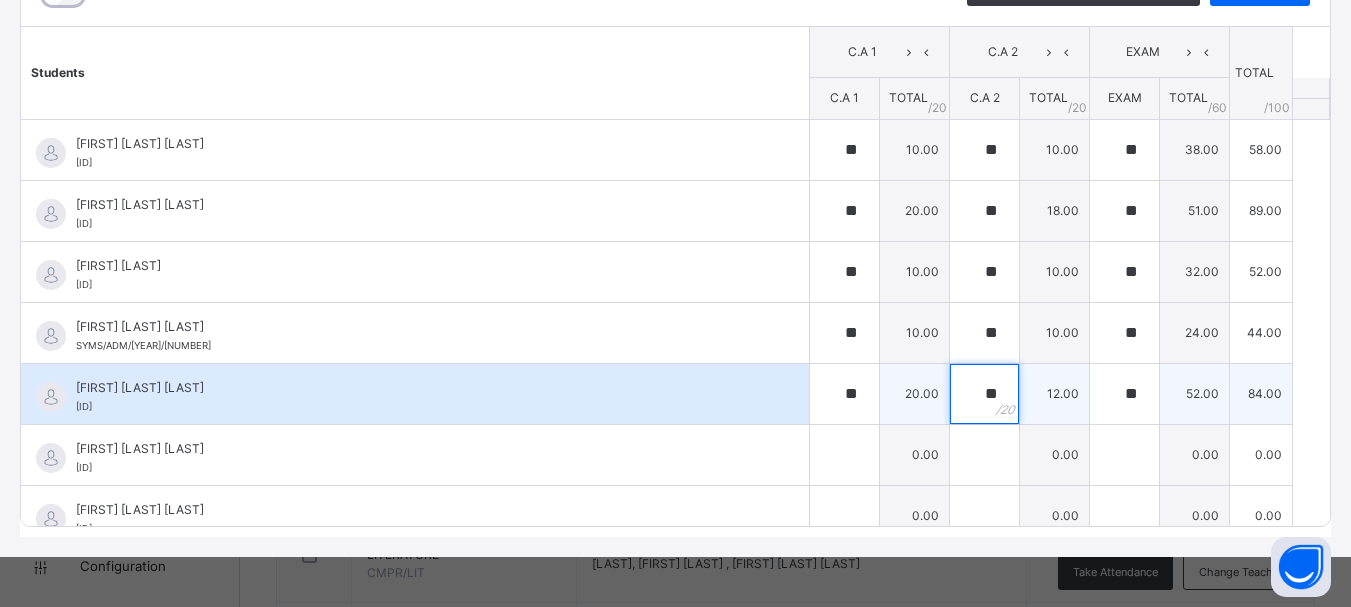 type on "*" 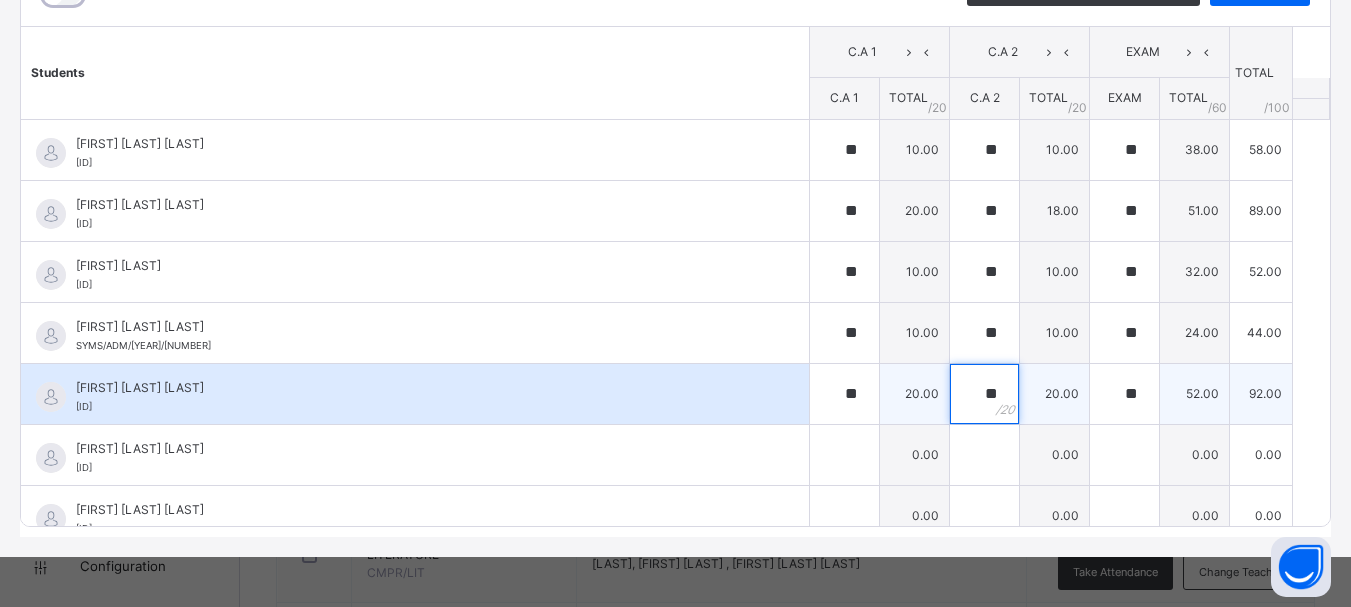 type on "**" 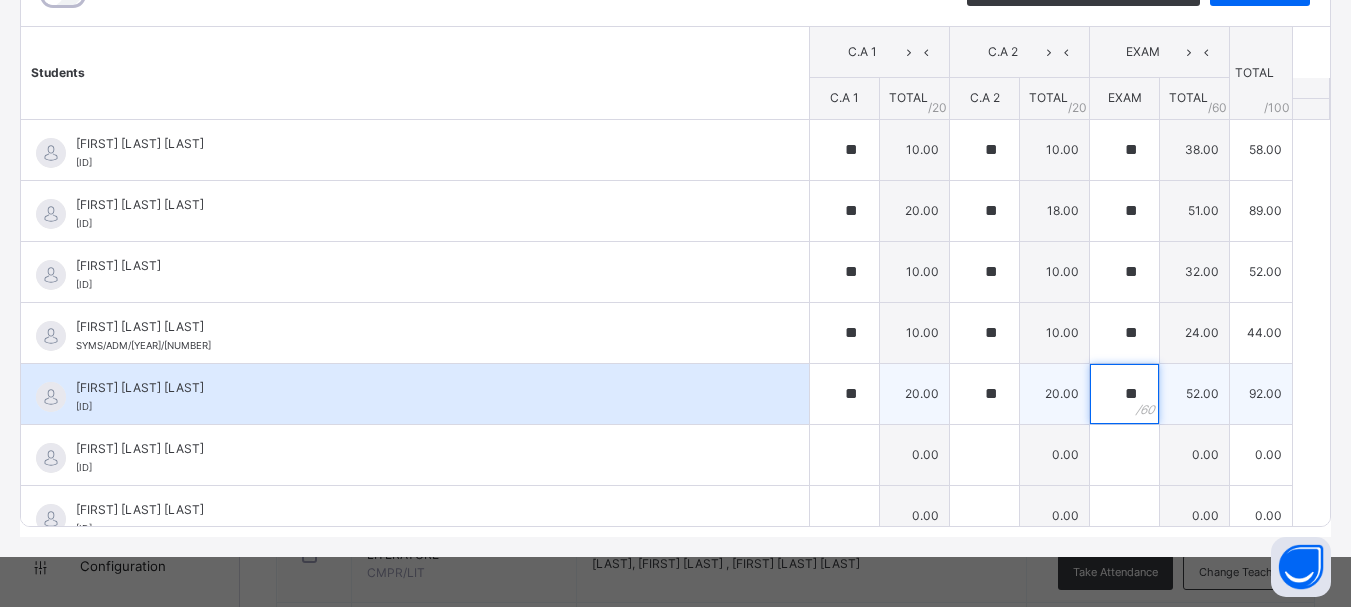 click on "**" at bounding box center (1124, 394) 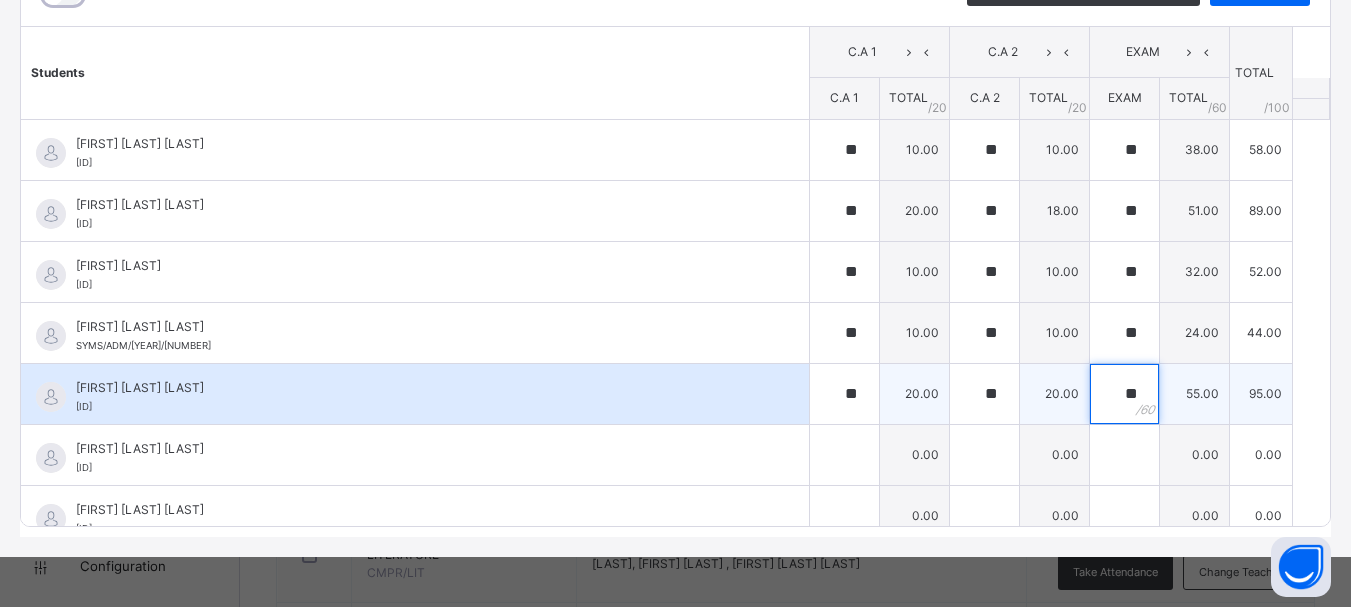 type on "**" 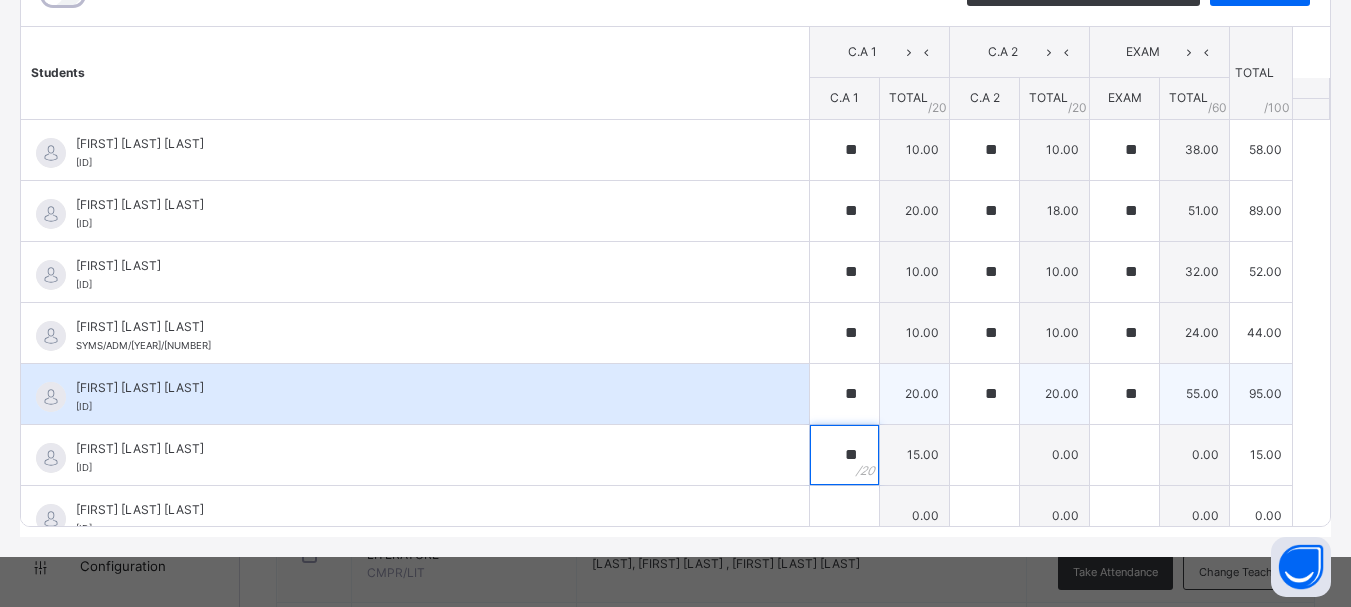 type on "**" 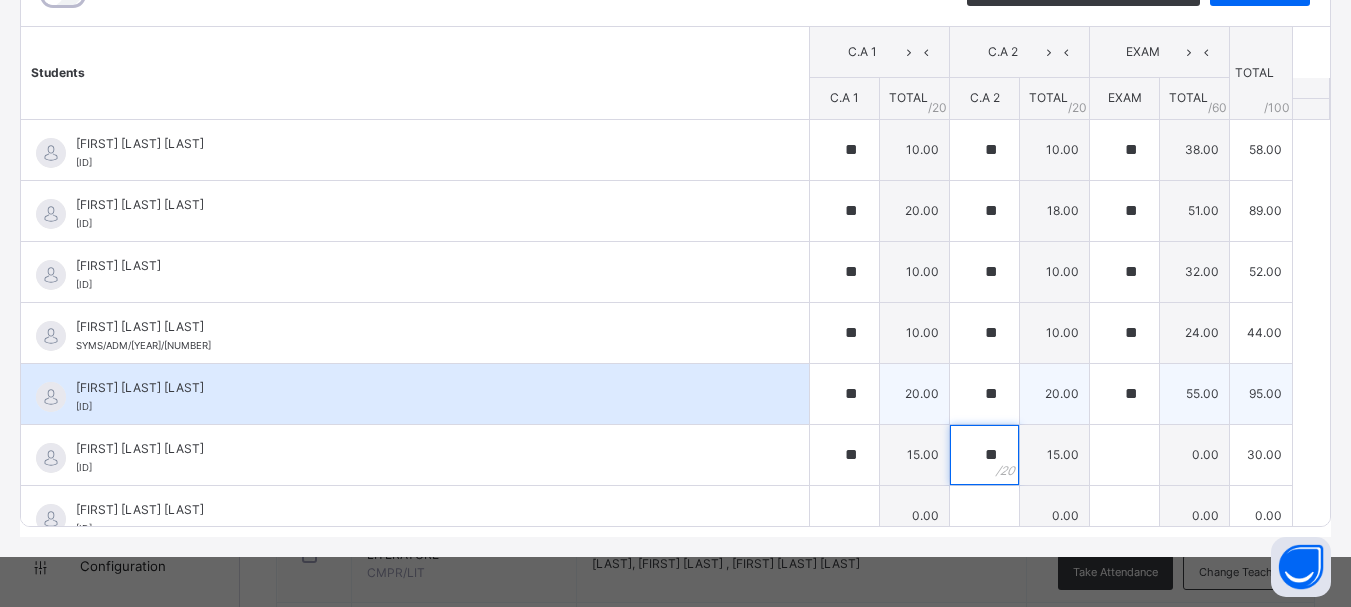 type on "**" 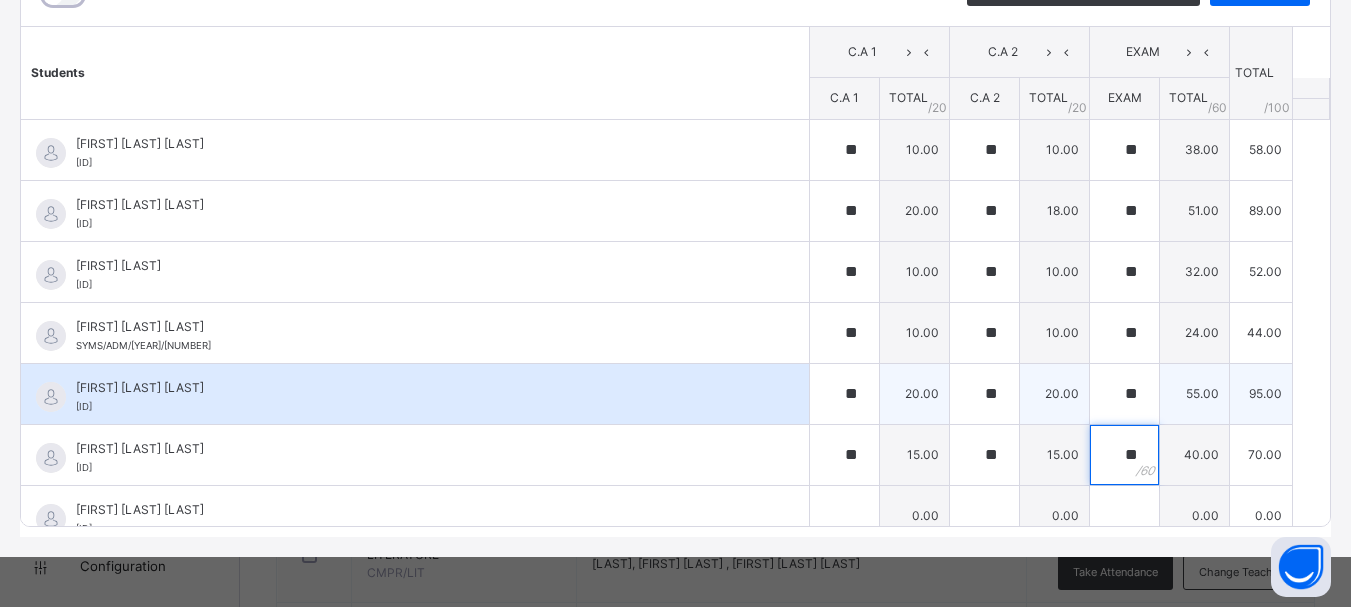 type on "**" 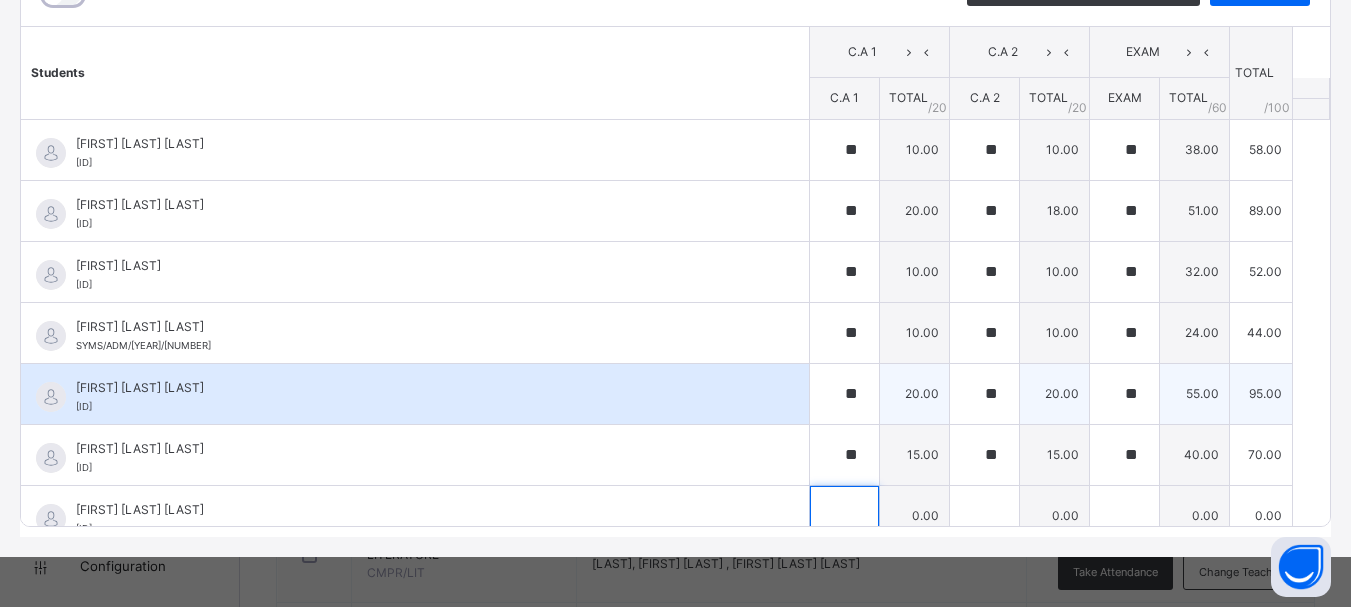 scroll, scrollTop: 20, scrollLeft: 0, axis: vertical 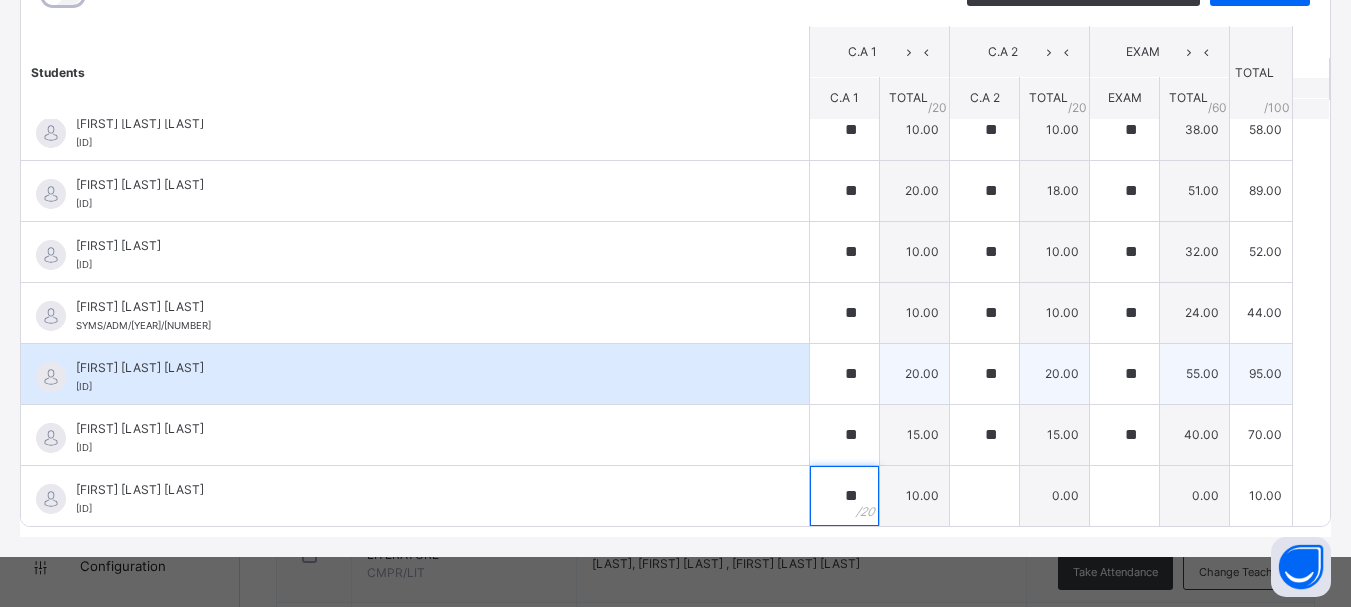 type on "**" 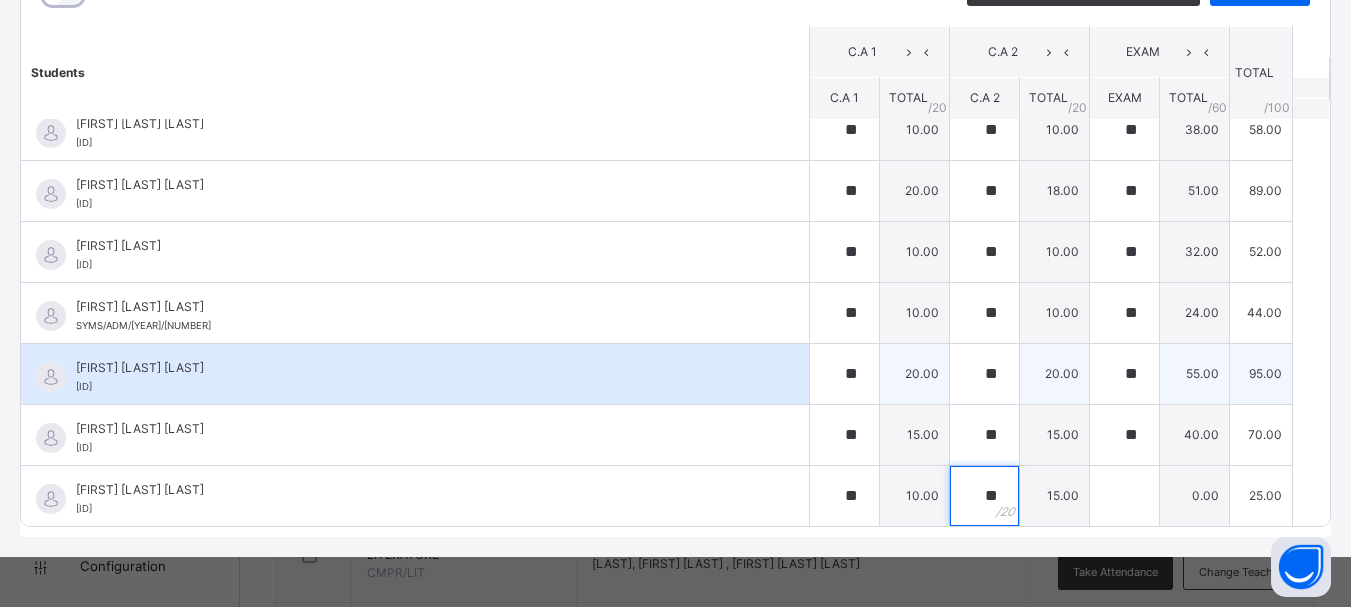 type on "**" 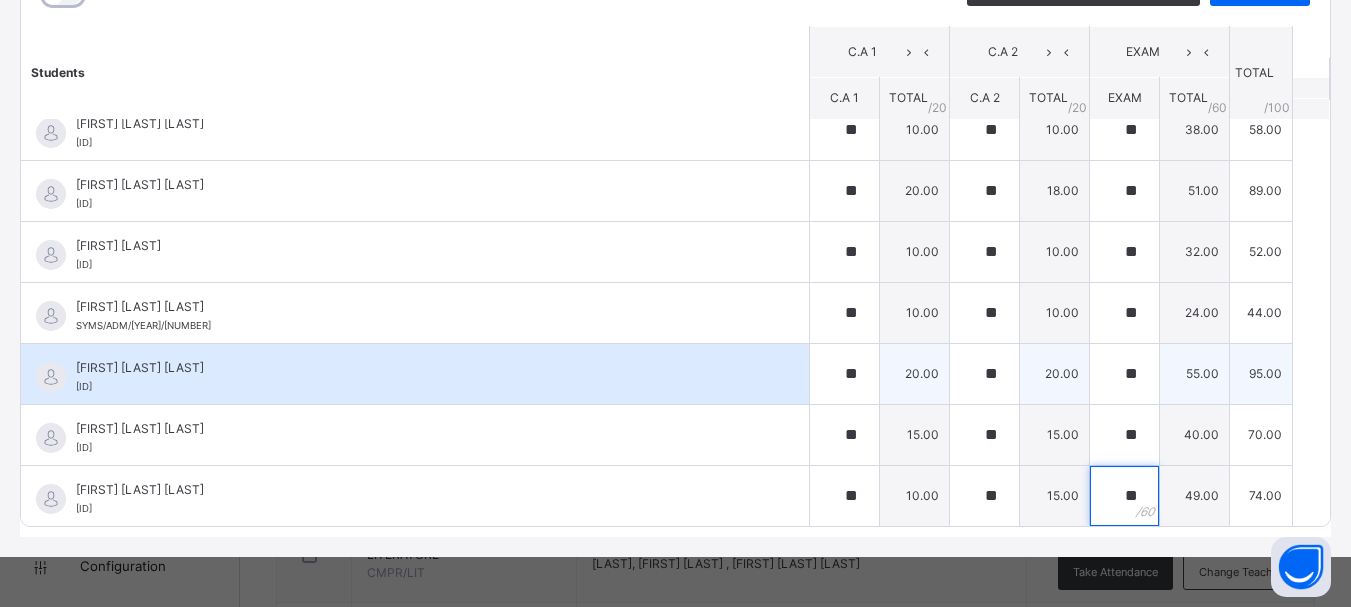 type on "**" 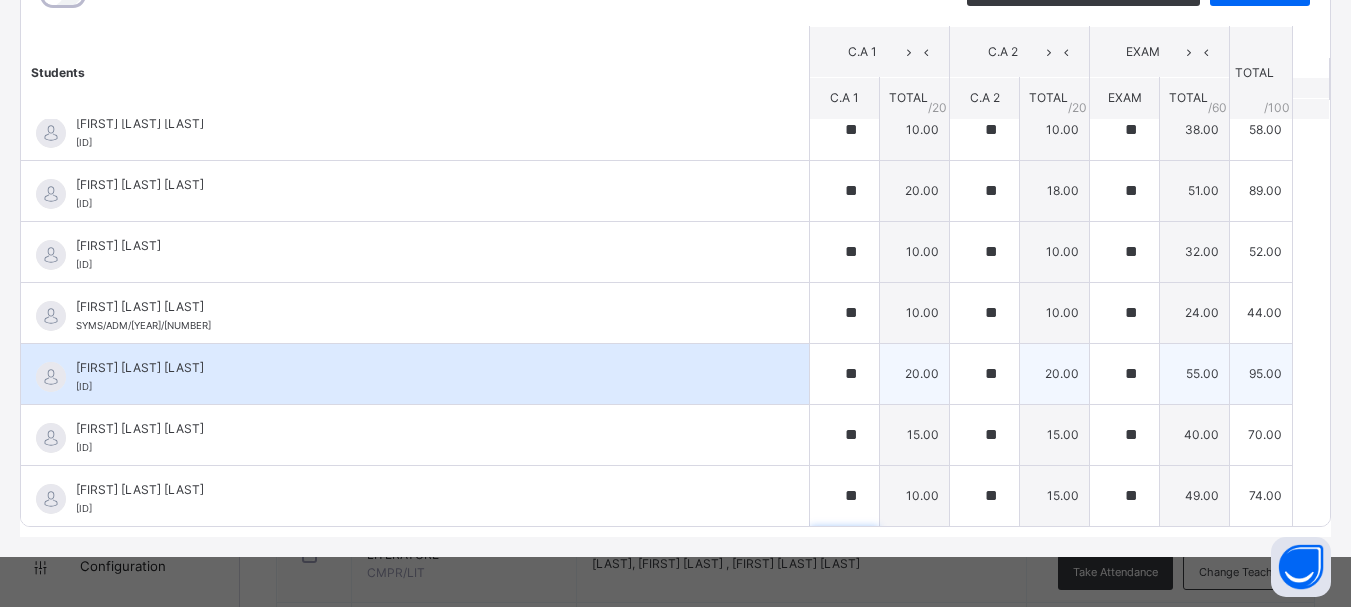 scroll, scrollTop: 301, scrollLeft: 0, axis: vertical 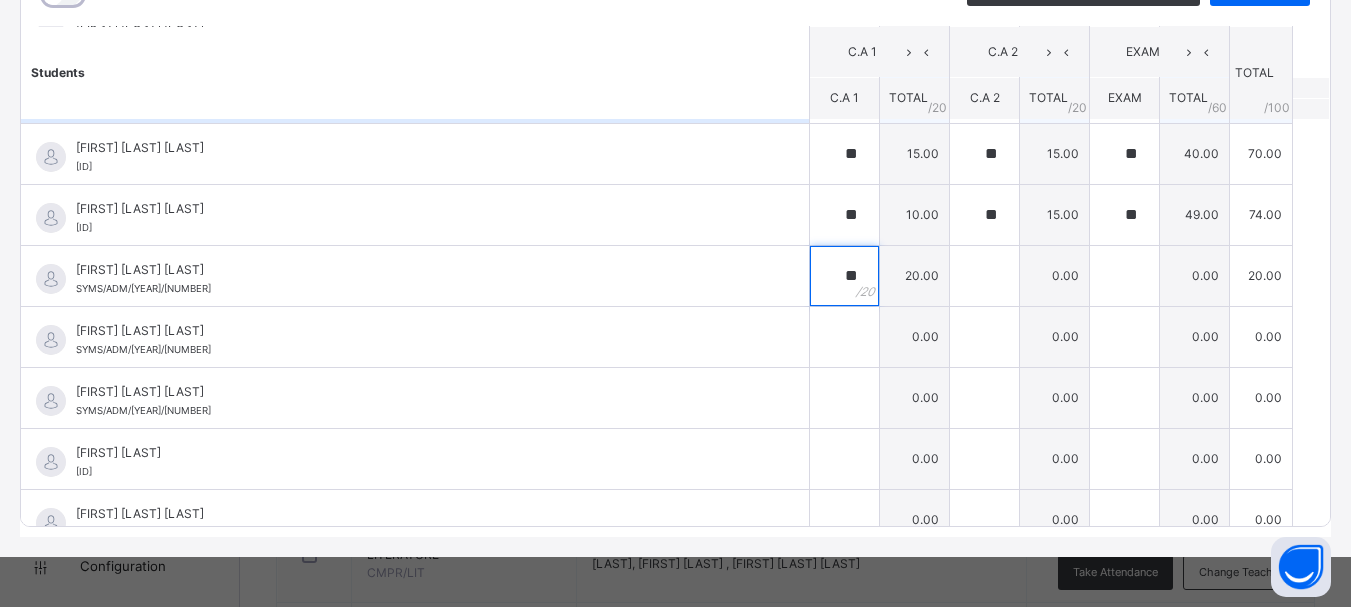 type on "**" 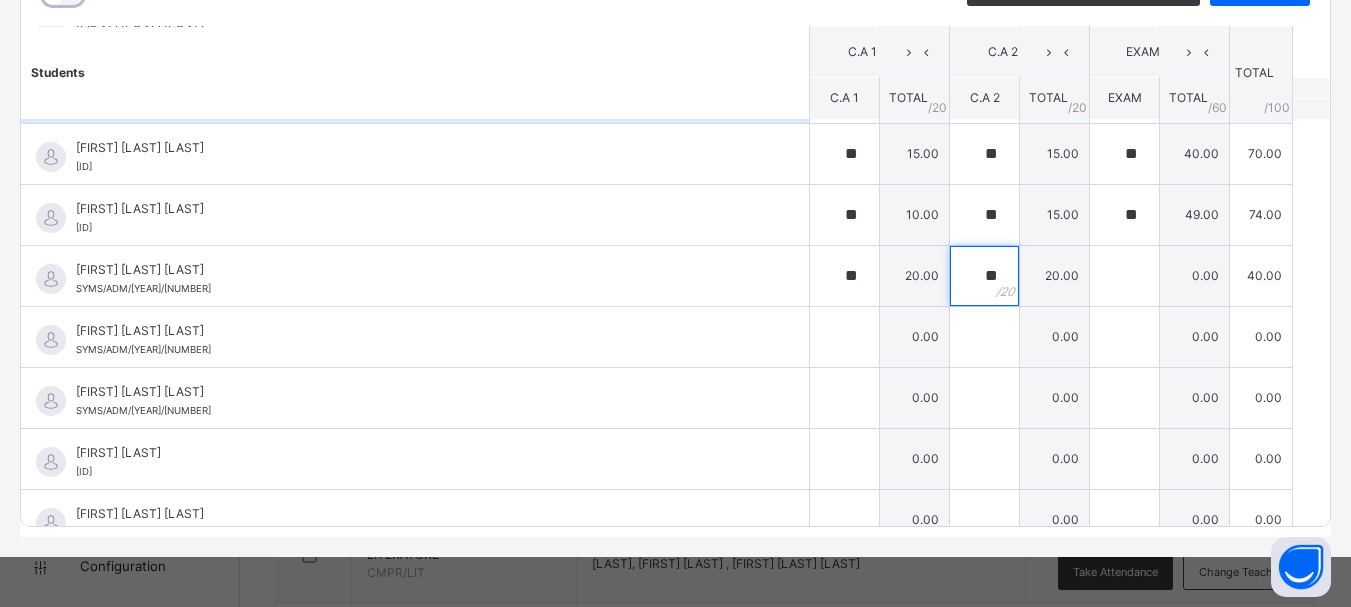 type on "**" 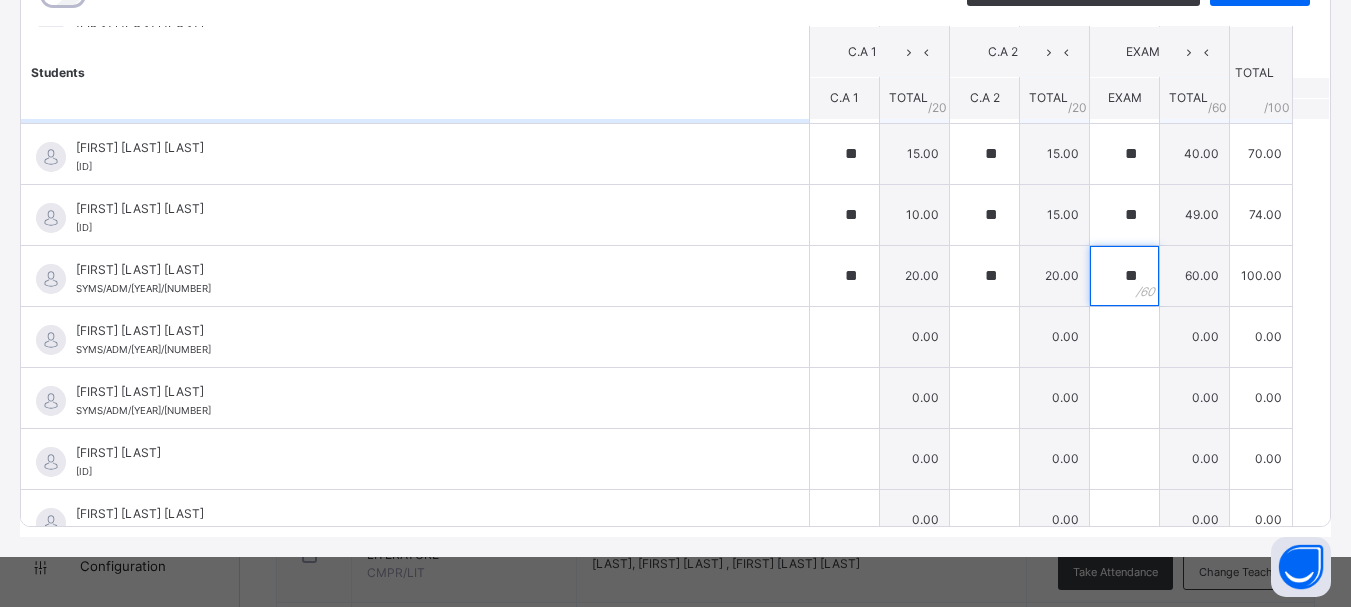 type on "**" 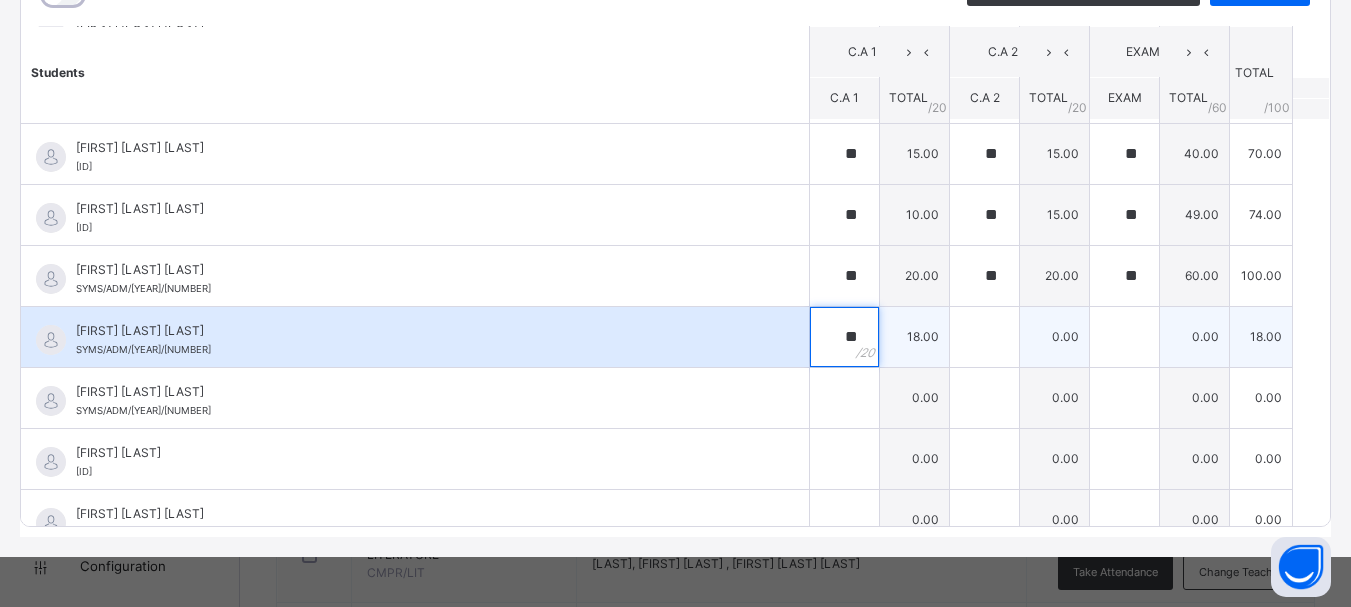 type on "**" 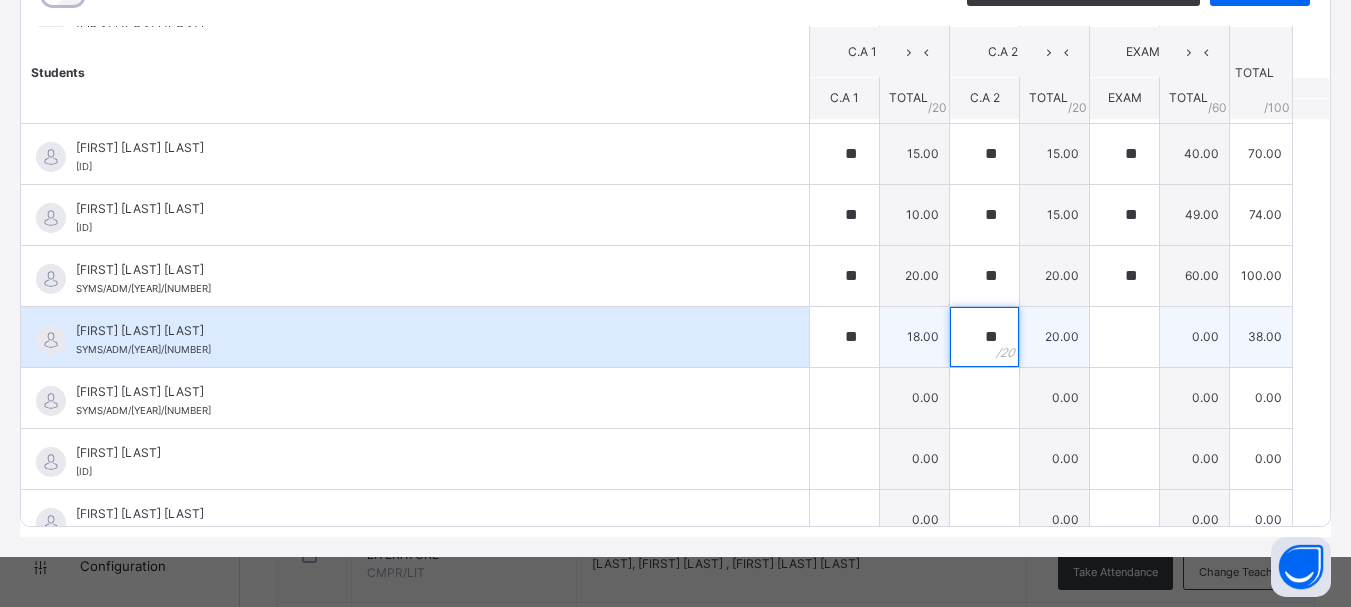 type on "**" 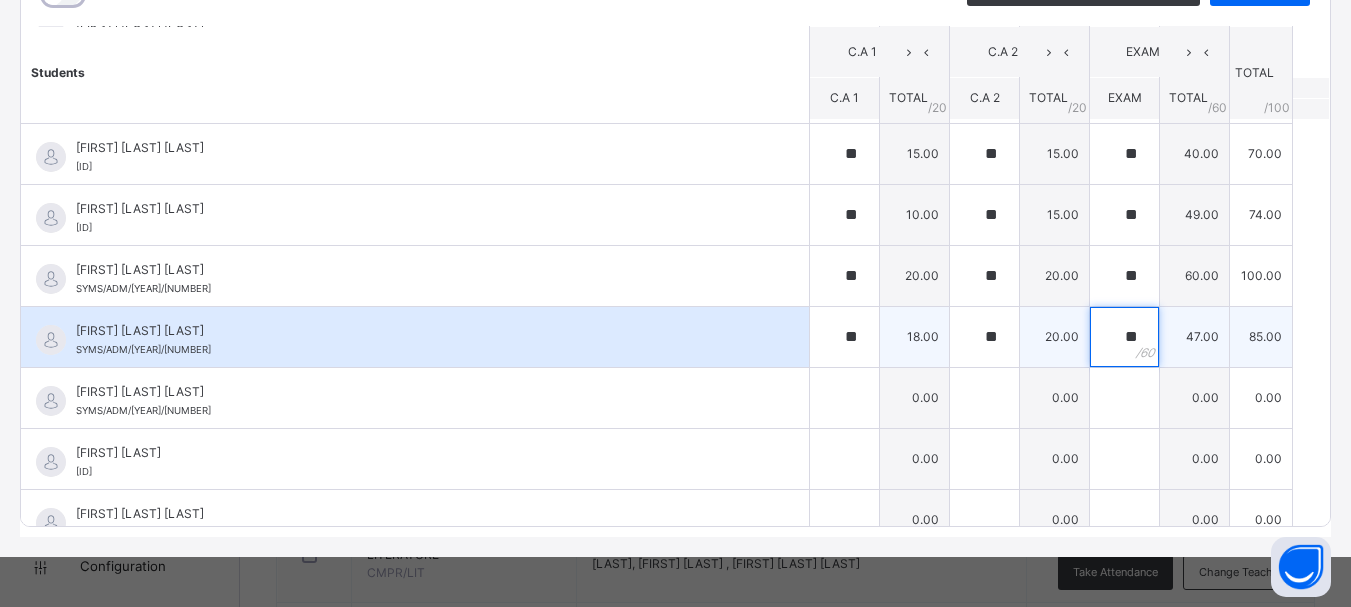 type on "**" 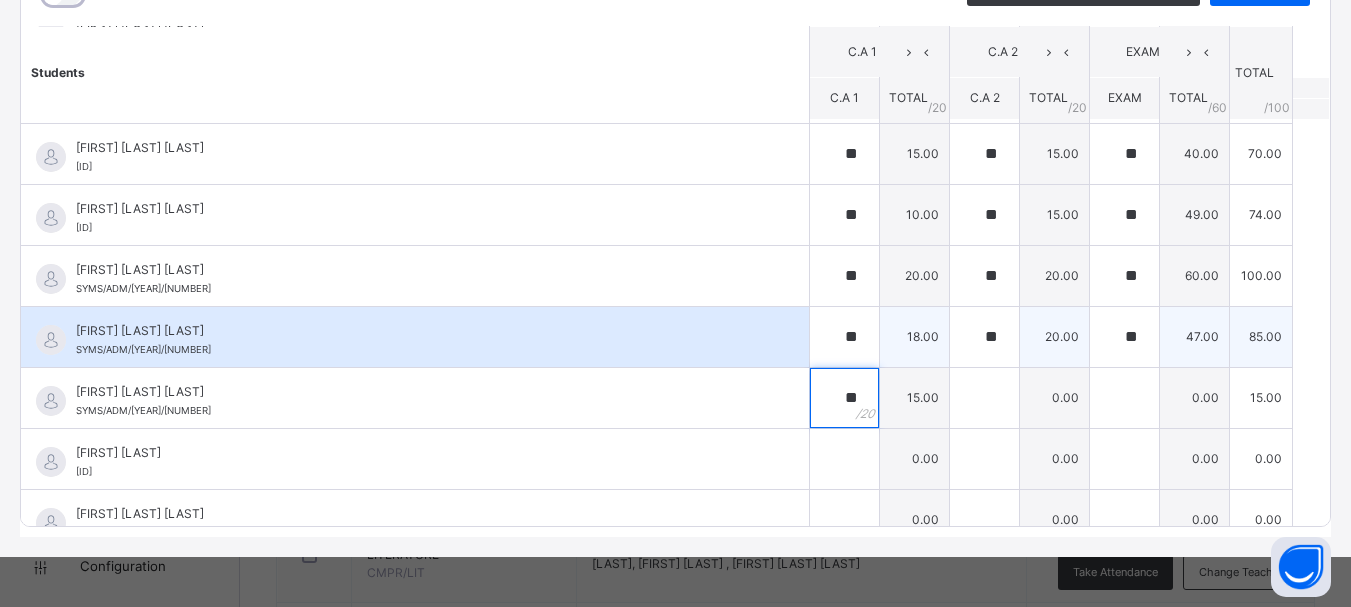 type on "**" 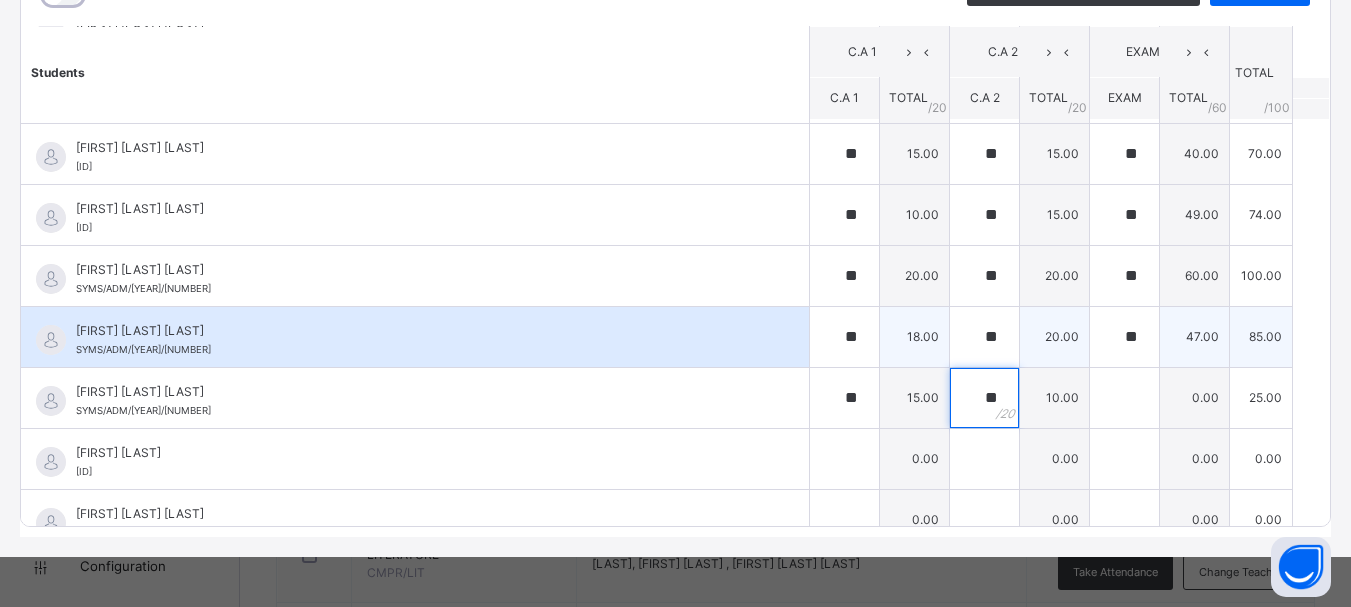type on "**" 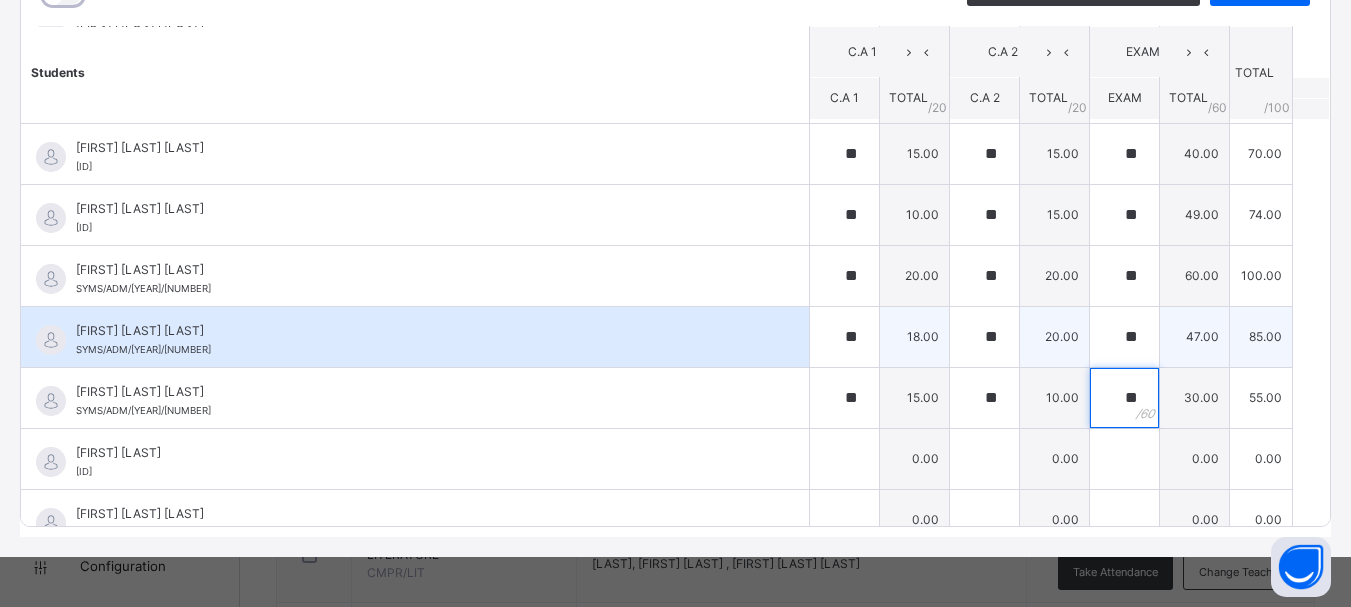 type on "**" 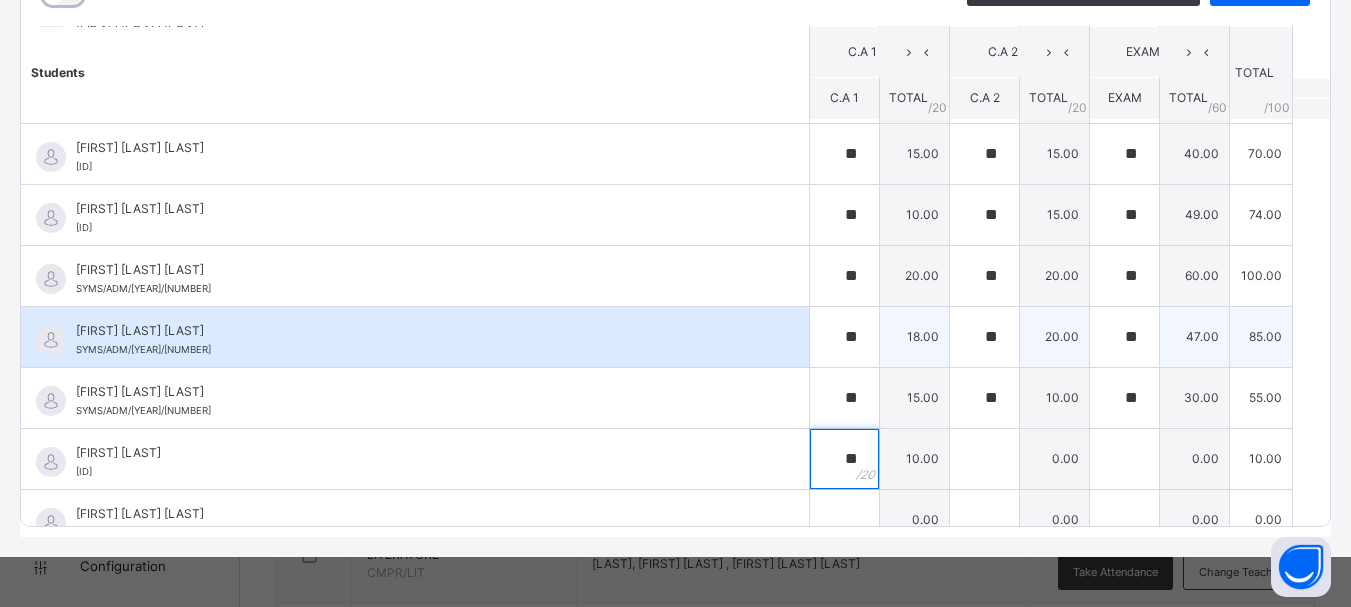 type on "**" 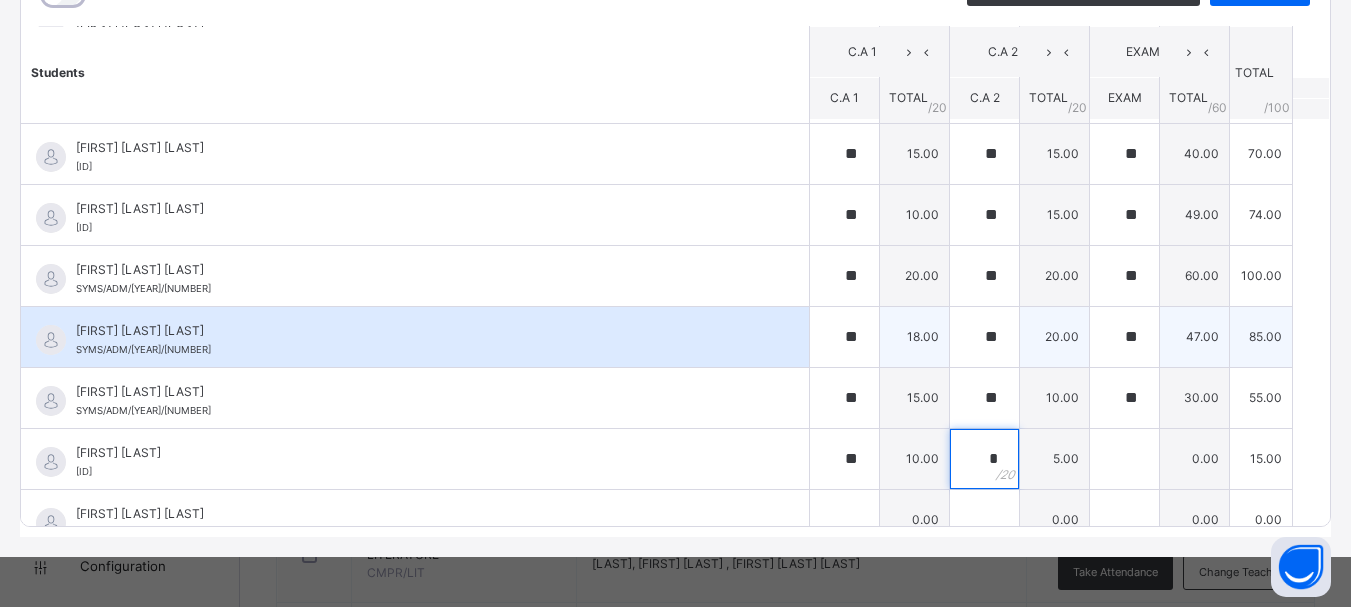 type on "*" 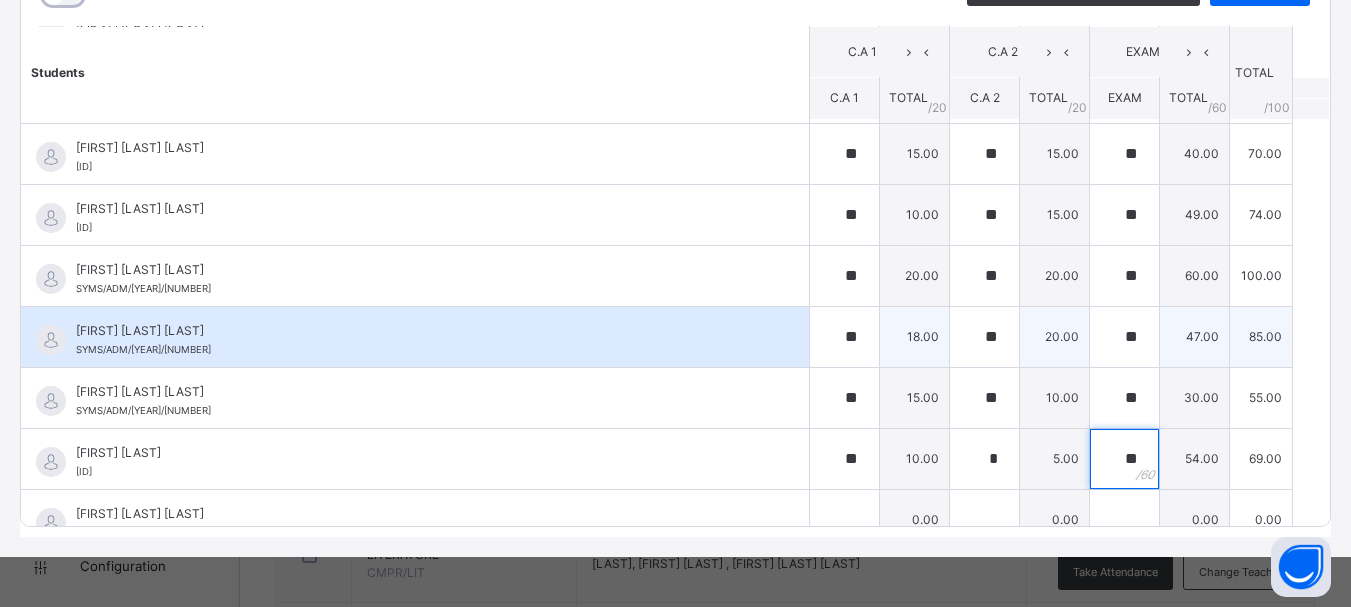 type on "**" 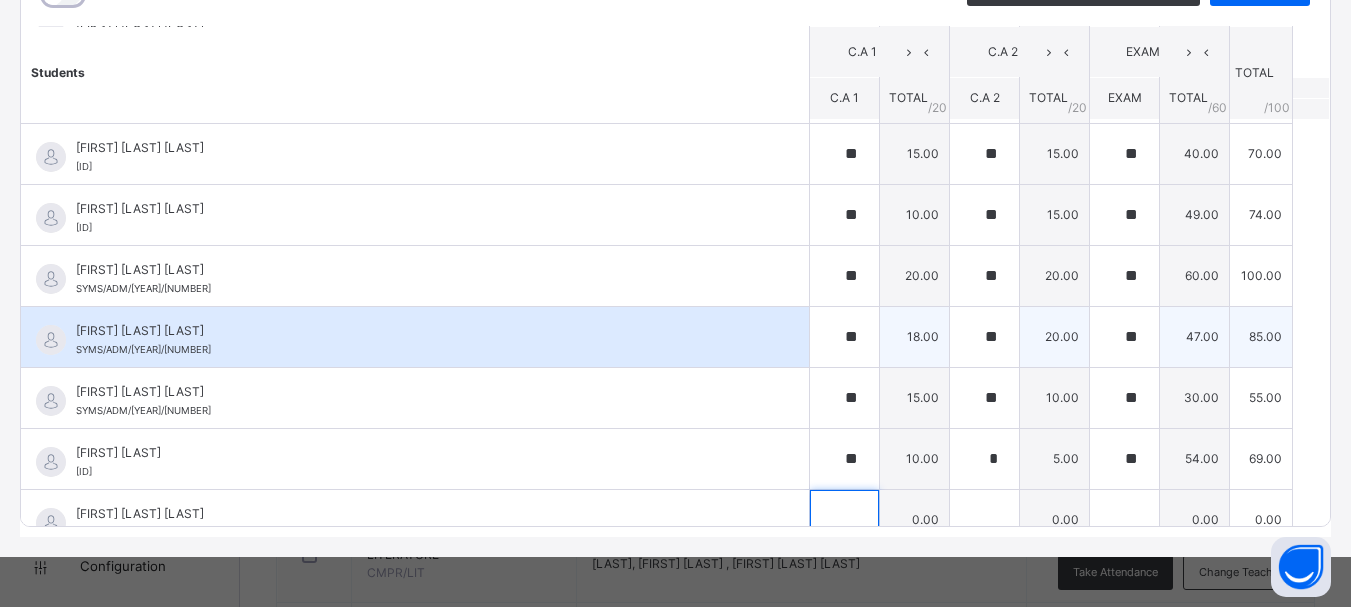 scroll, scrollTop: 325, scrollLeft: 0, axis: vertical 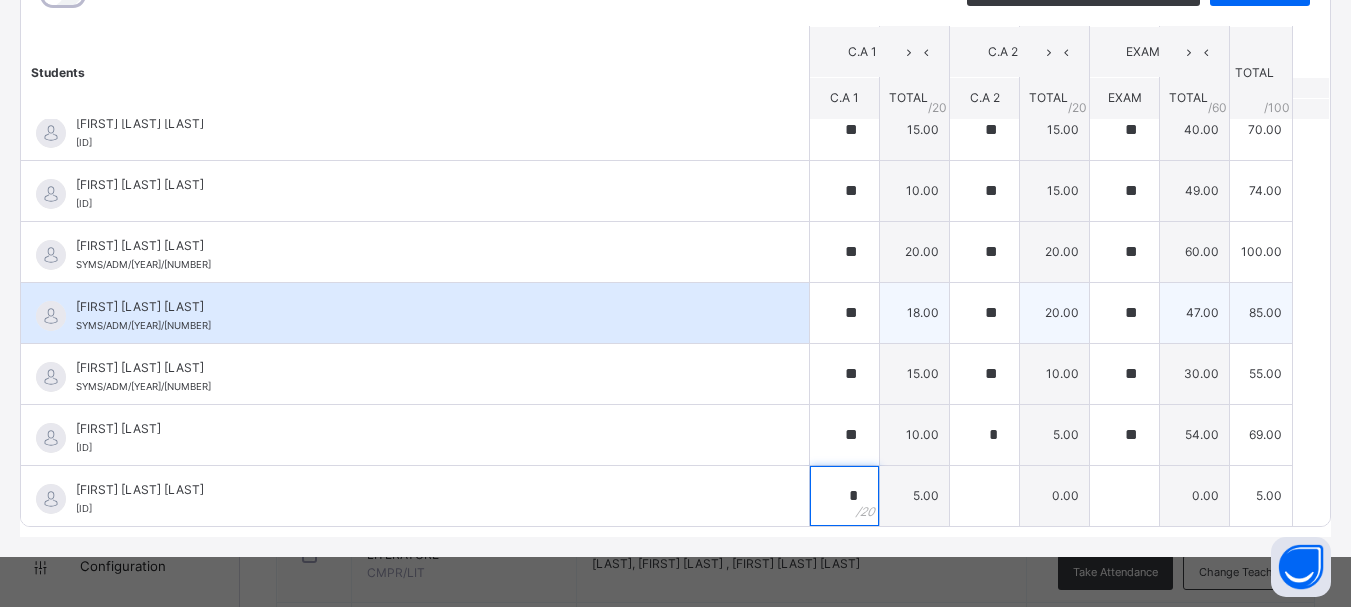 type on "*" 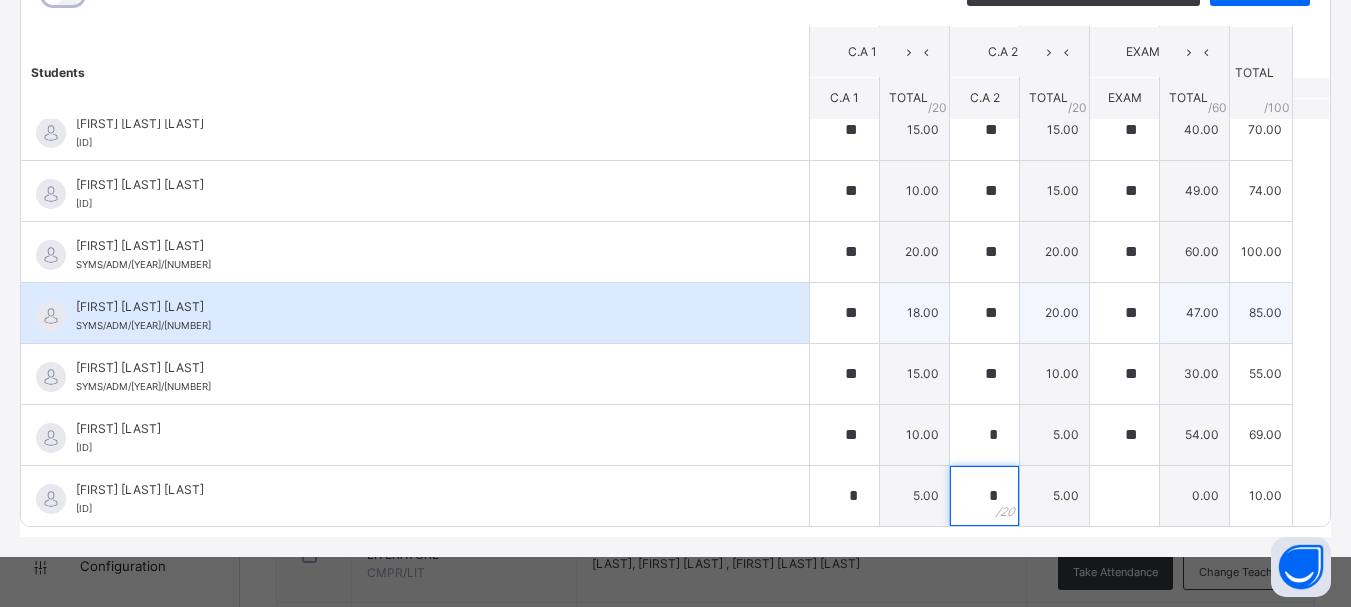 type on "*" 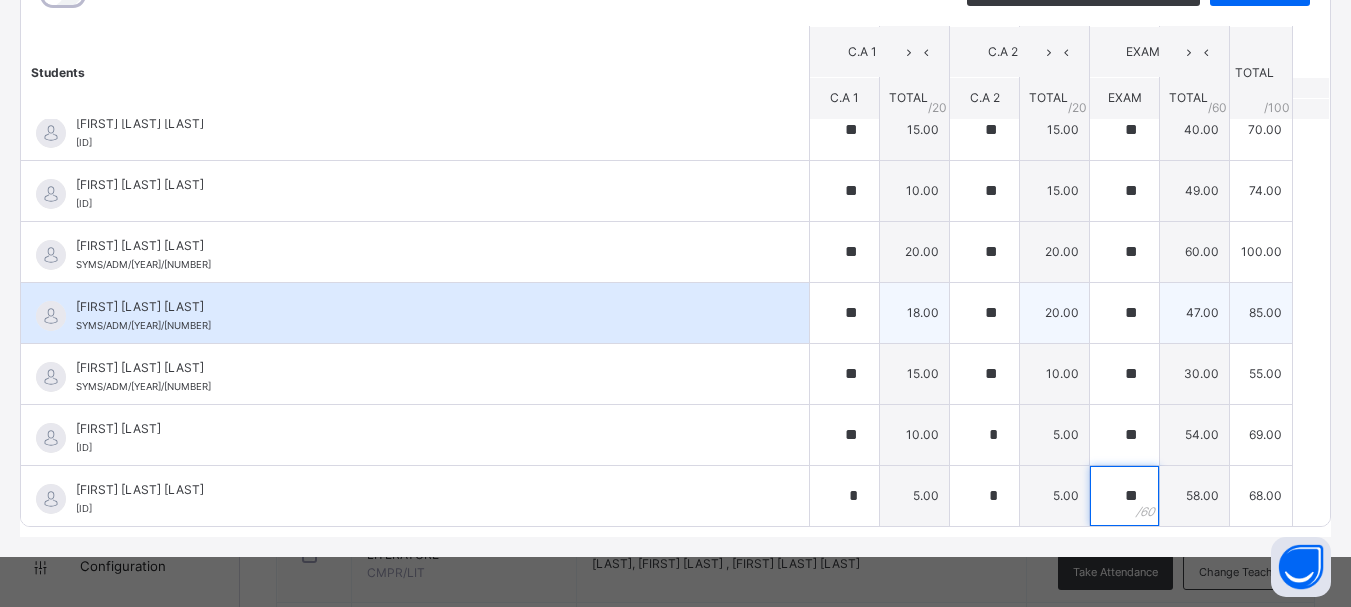 type on "**" 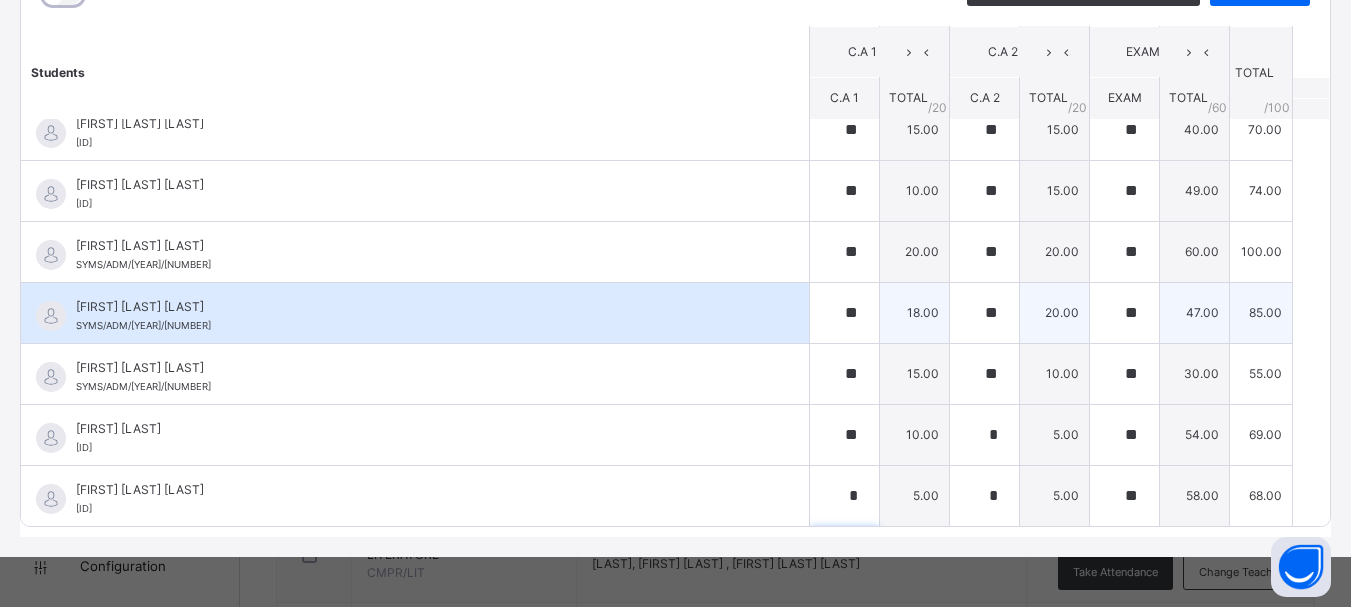 scroll, scrollTop: 570, scrollLeft: 0, axis: vertical 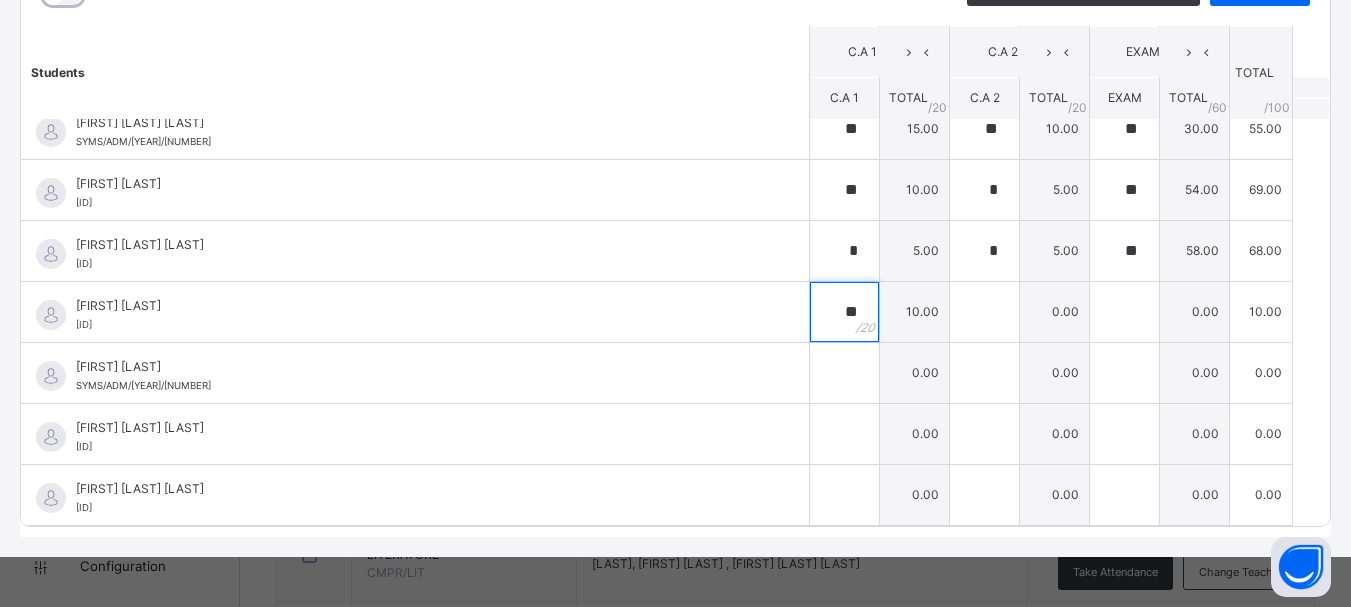 type on "**" 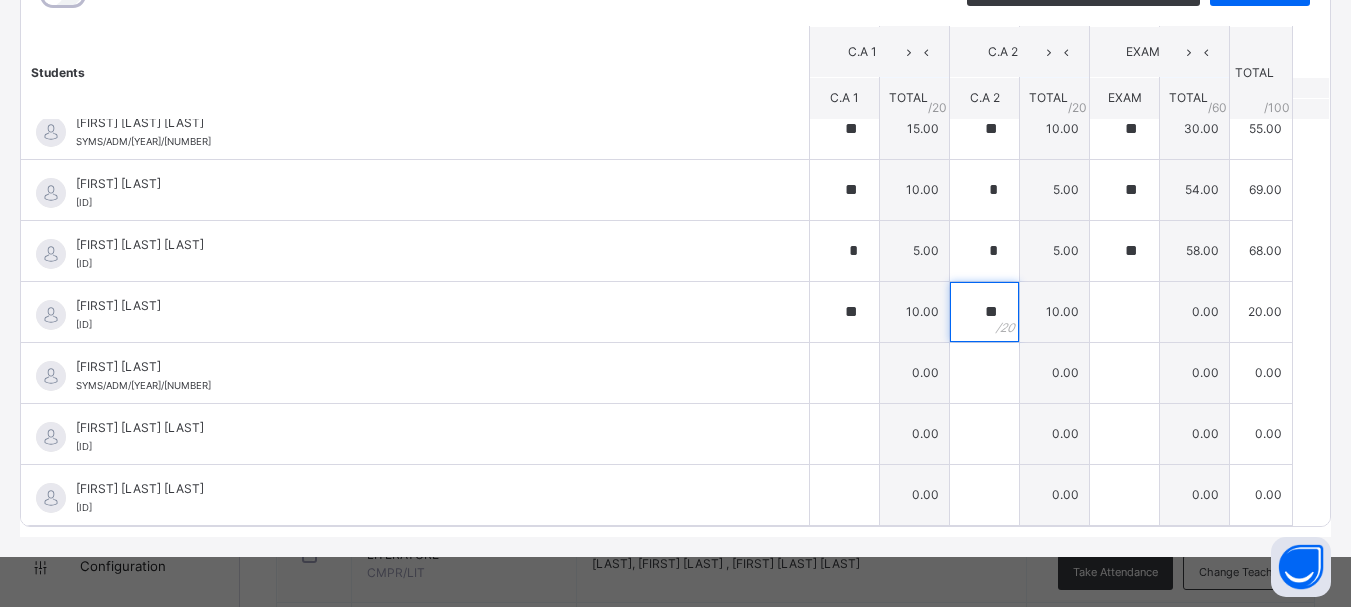 type on "**" 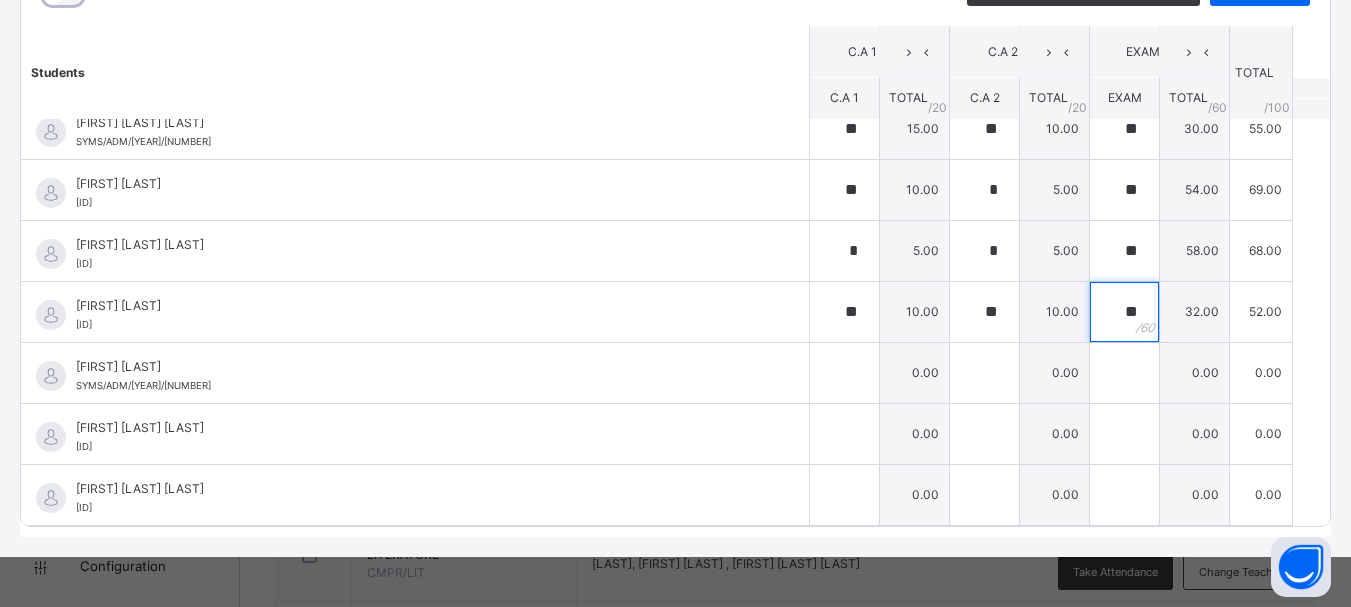 type on "**" 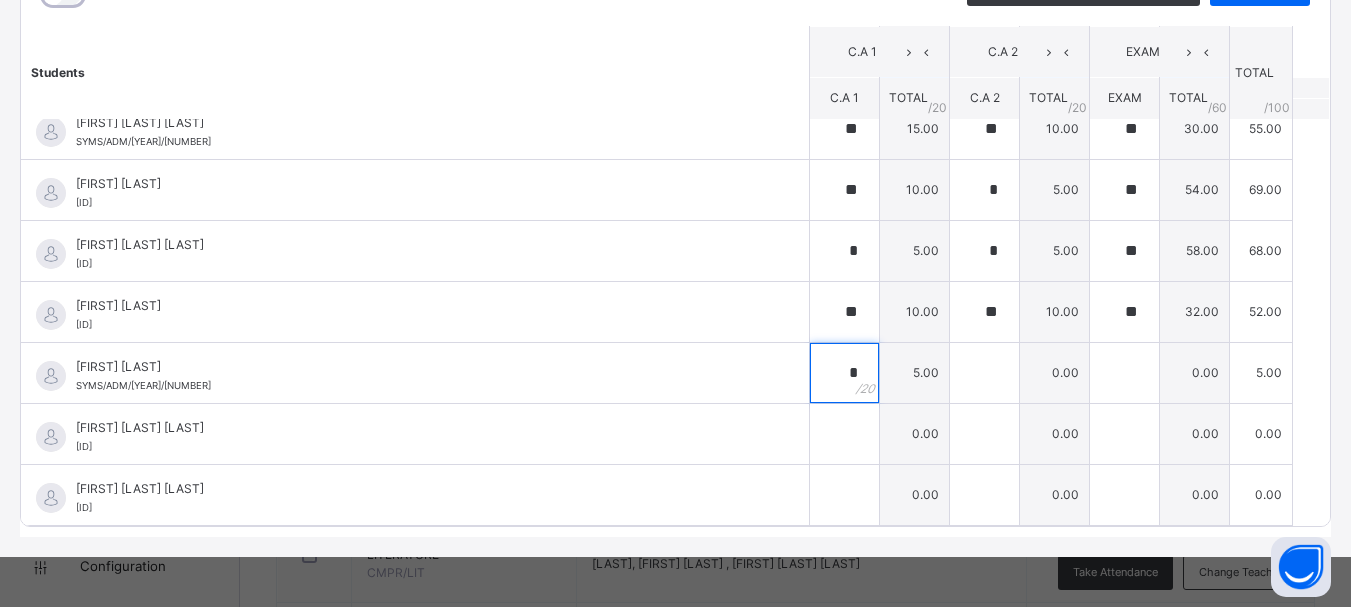 type on "*" 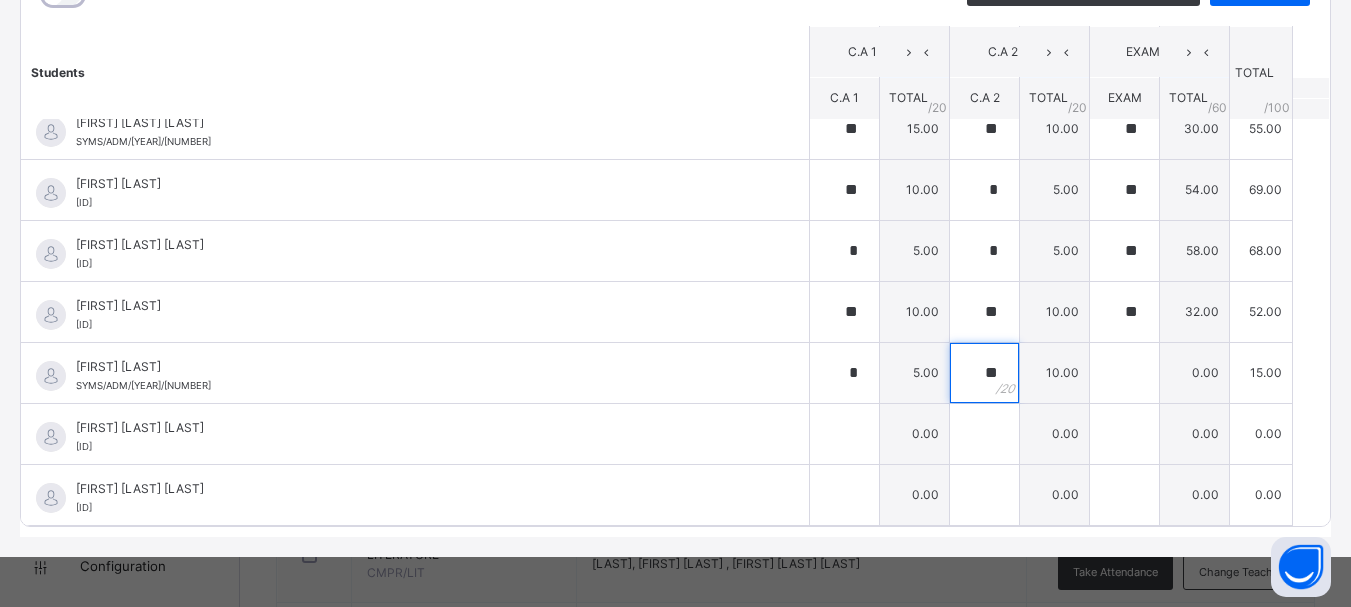 type on "**" 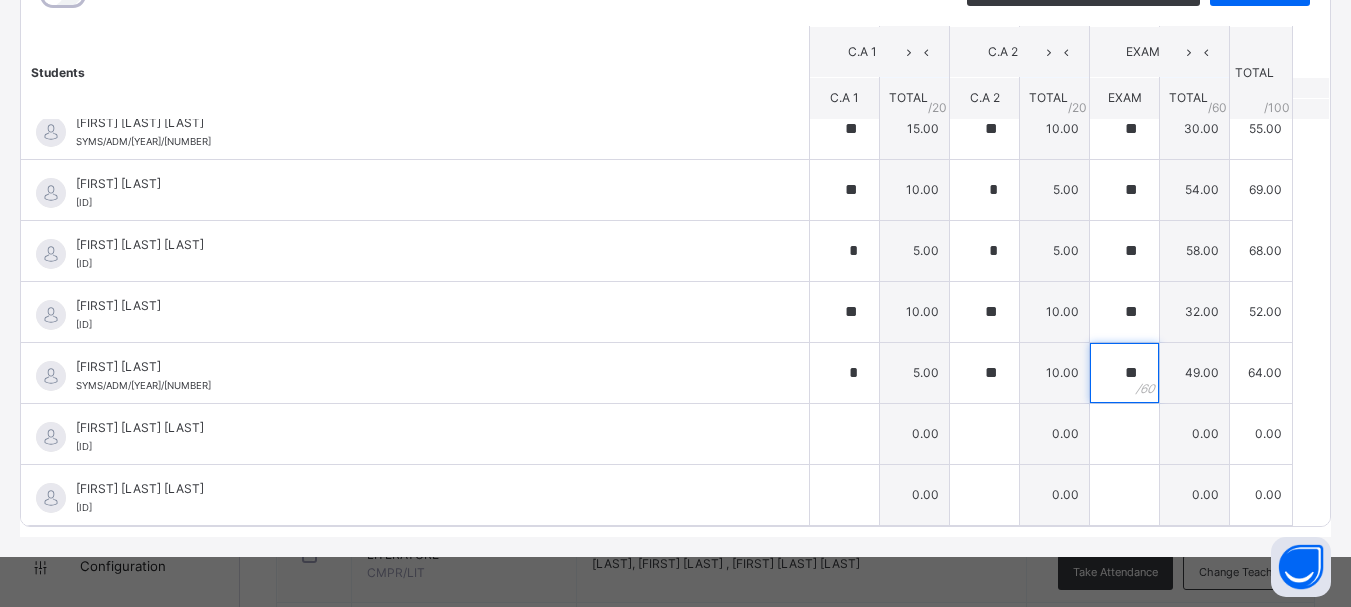 type on "**" 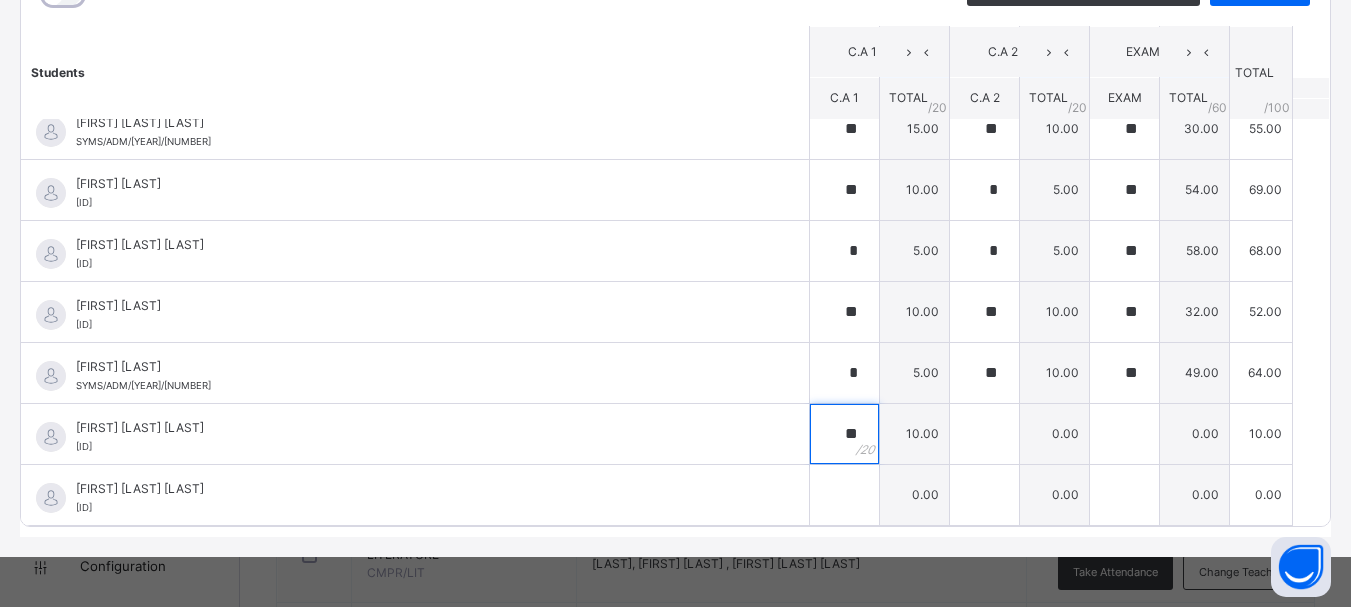 type on "**" 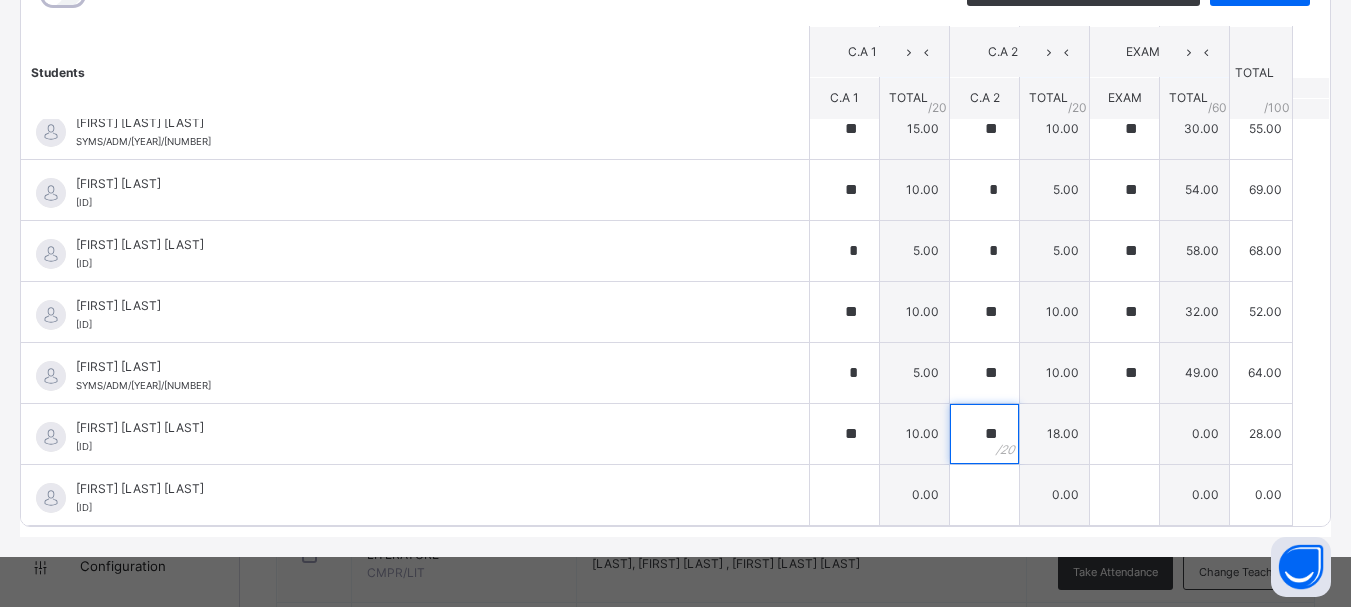 type on "**" 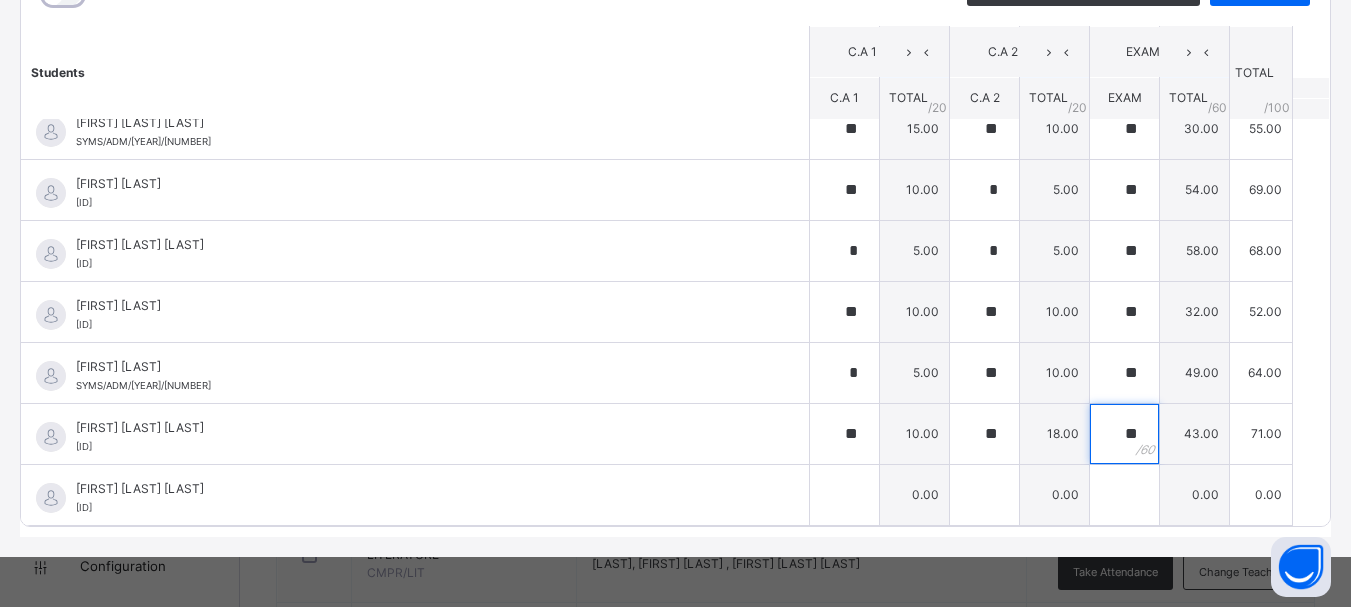type on "**" 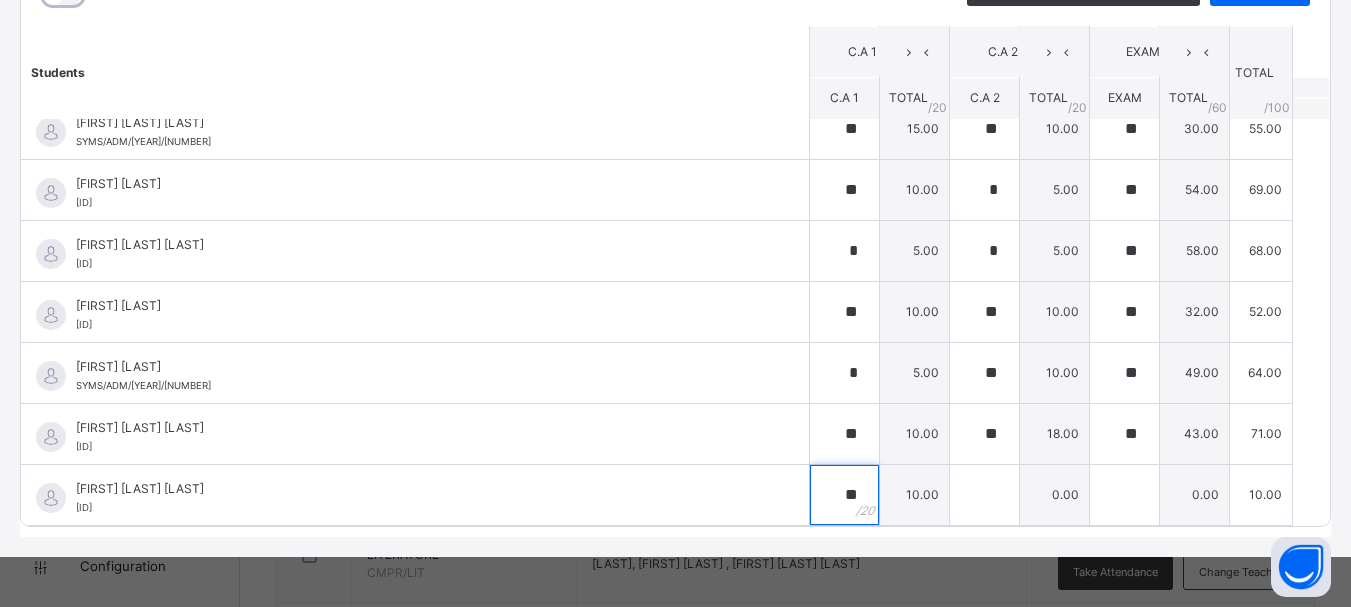 type on "**" 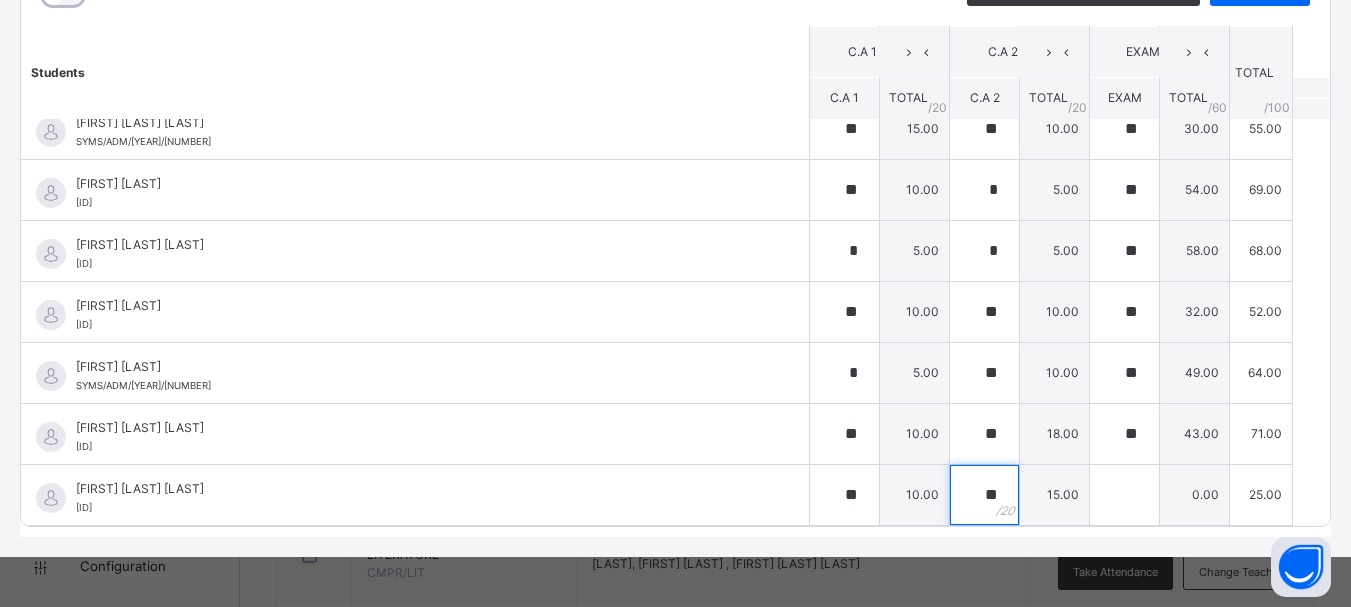 type on "**" 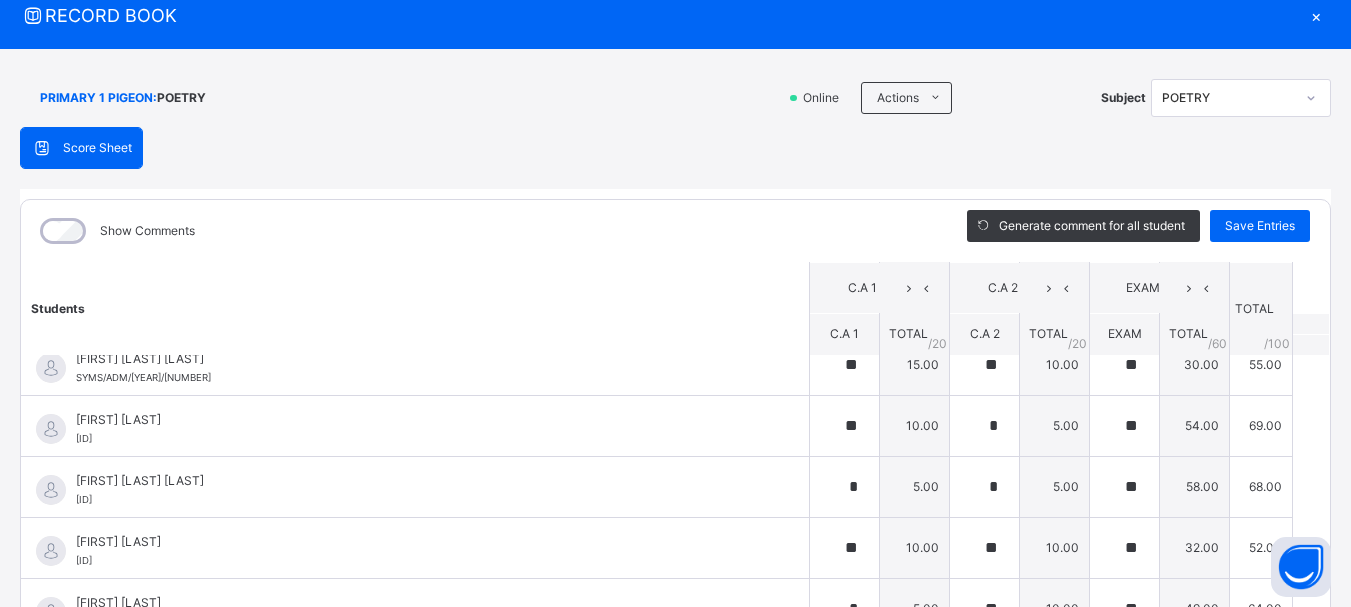 scroll, scrollTop: 58, scrollLeft: 0, axis: vertical 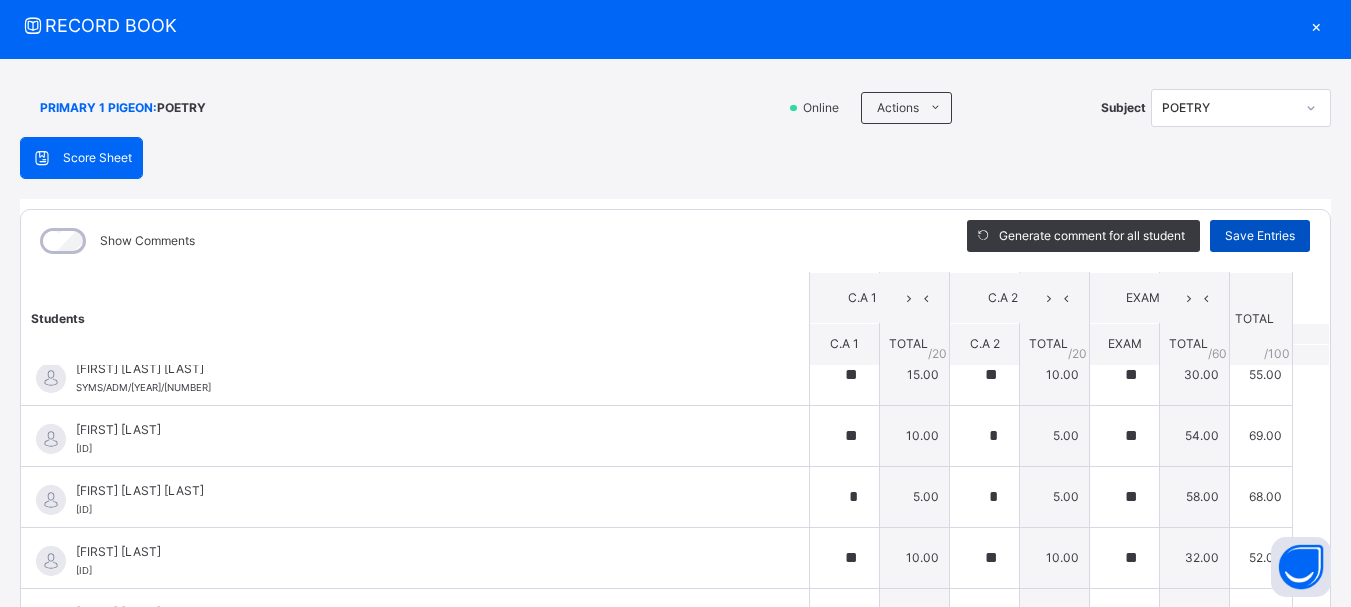type on "**" 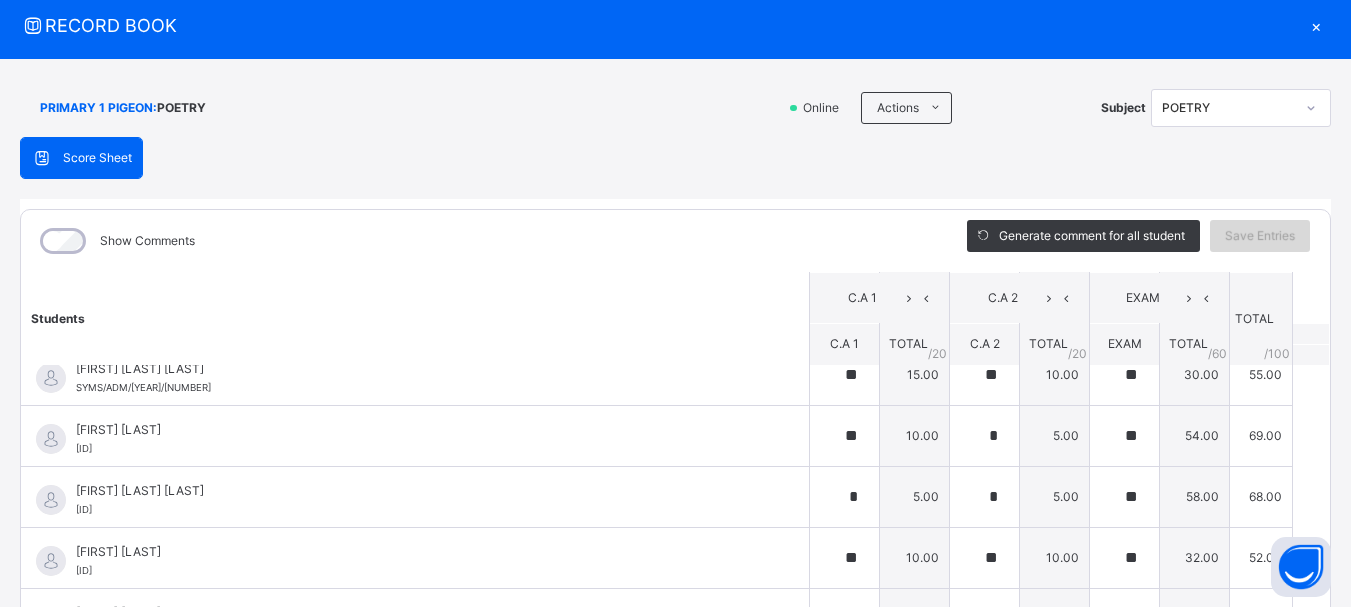 click on "Save Entries" at bounding box center (1260, 236) 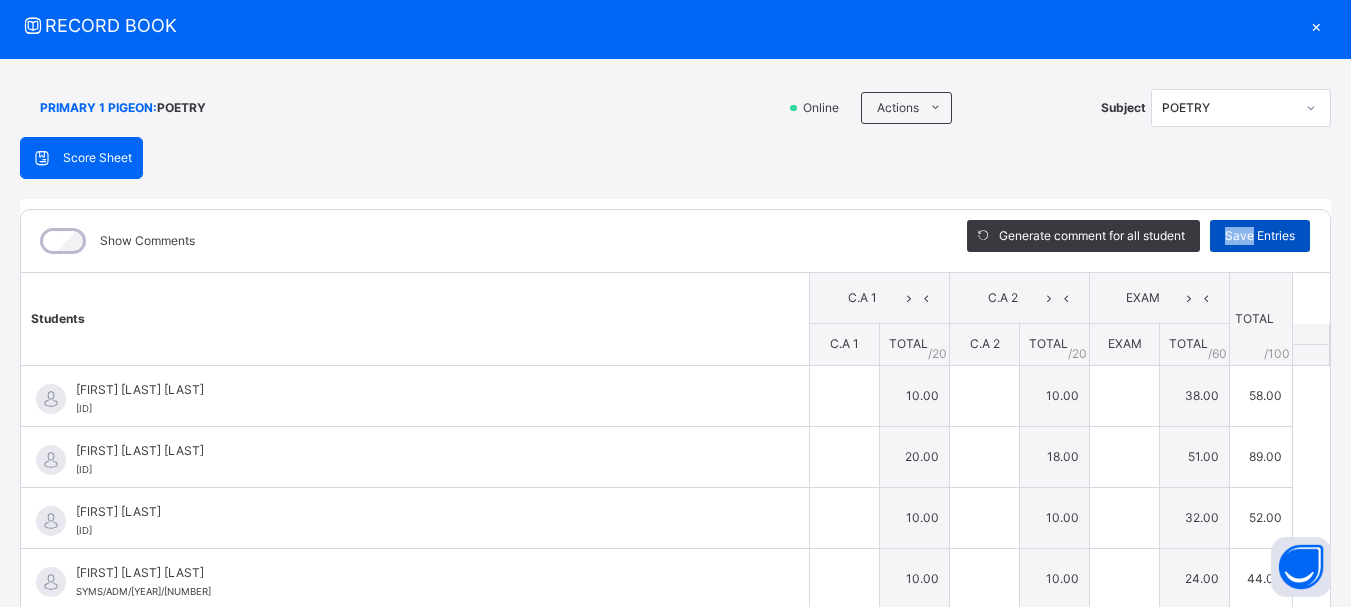 type on "**" 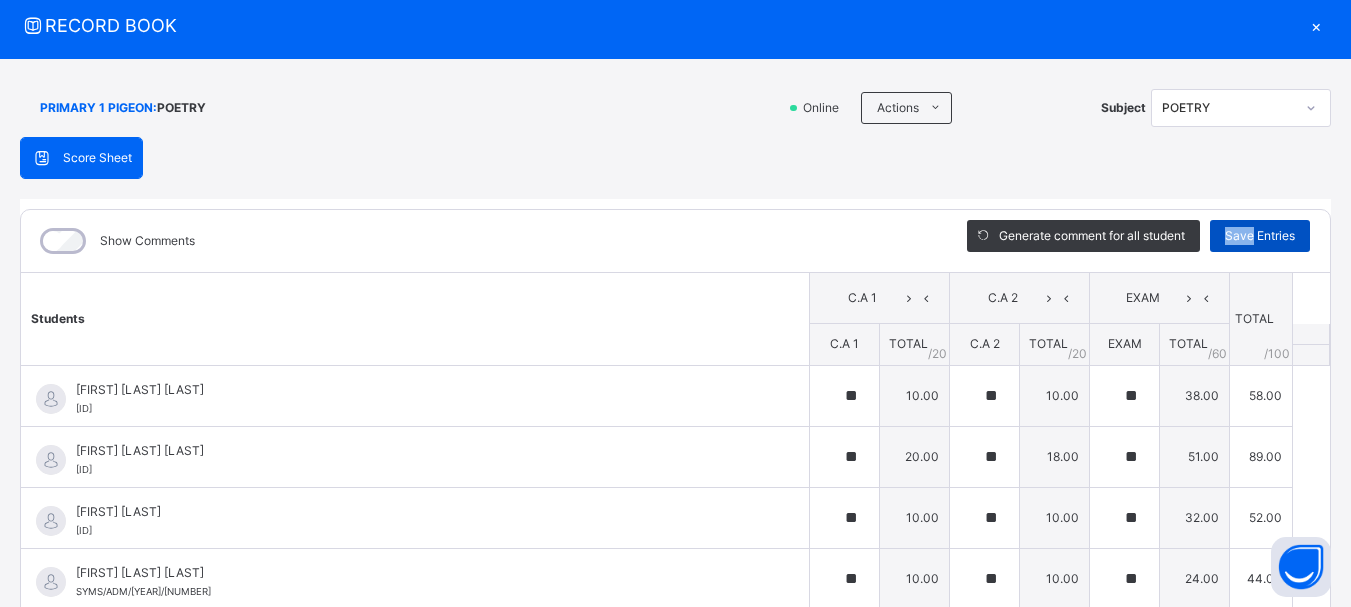 type on "**" 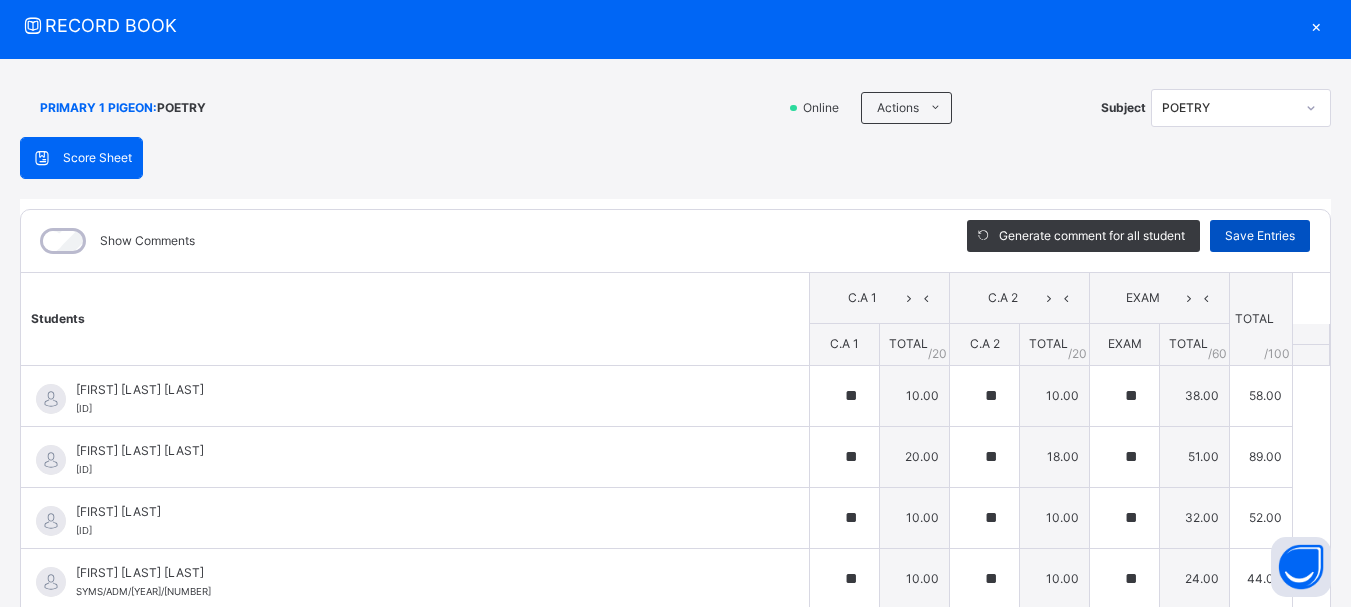 click on "Save Entries" at bounding box center (1260, 236) 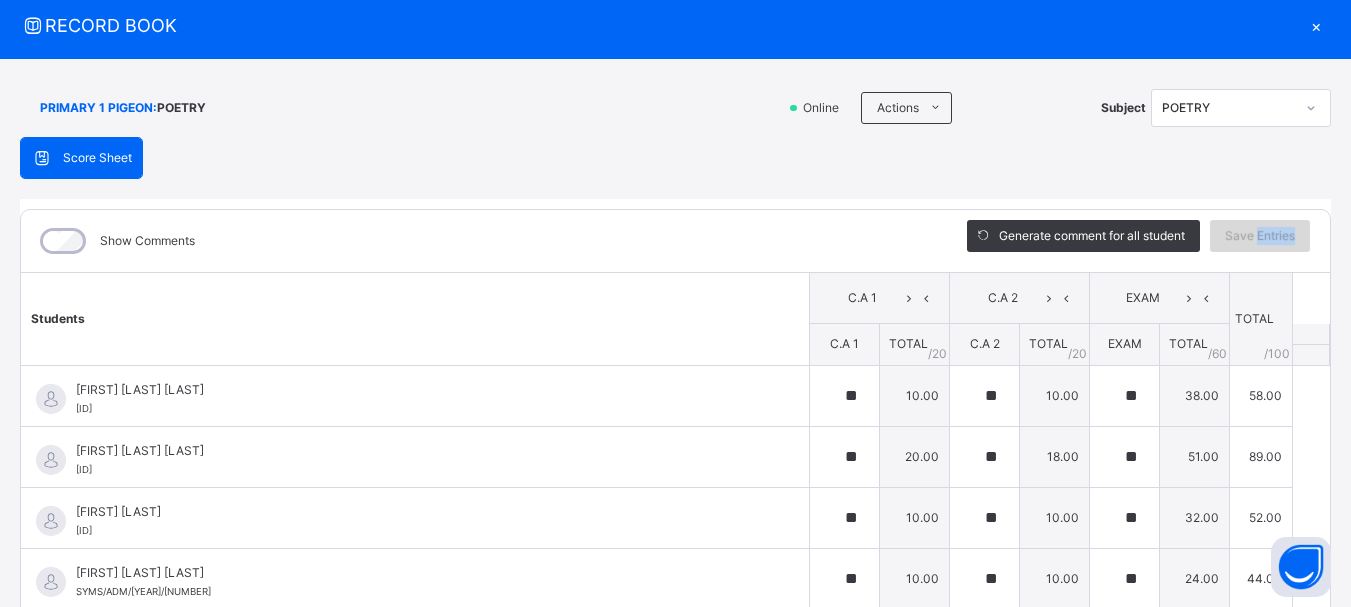 click on "Save Entries" at bounding box center (1260, 236) 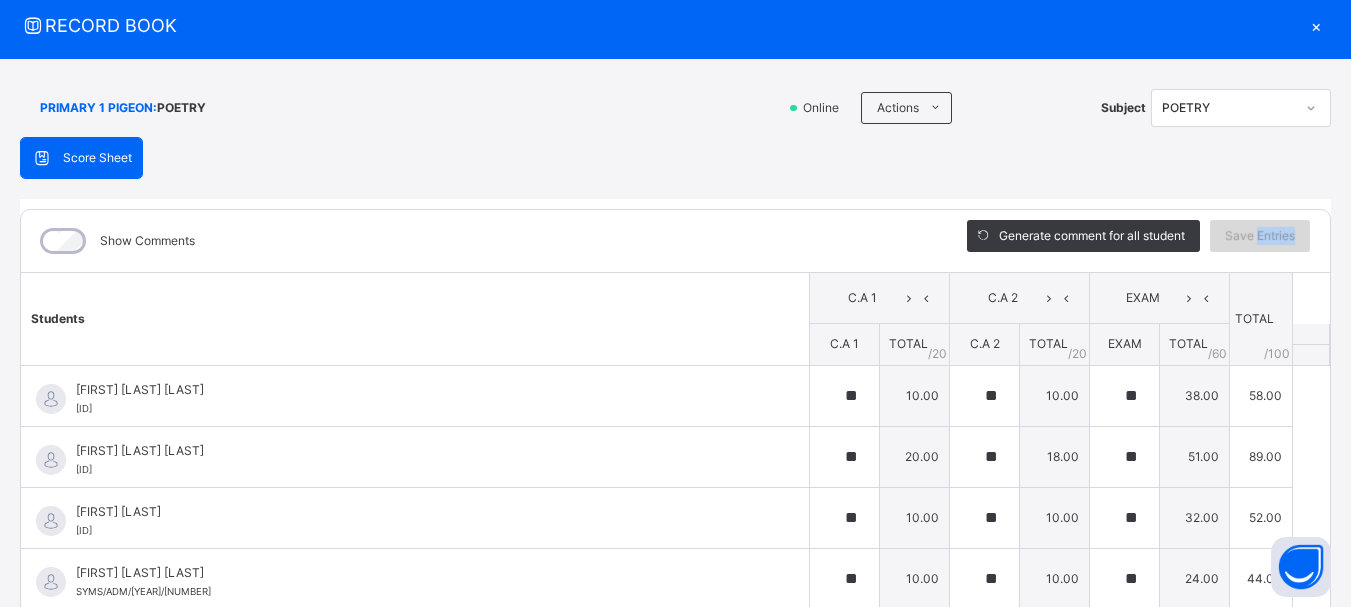 click on "Save Entries" at bounding box center [1260, 236] 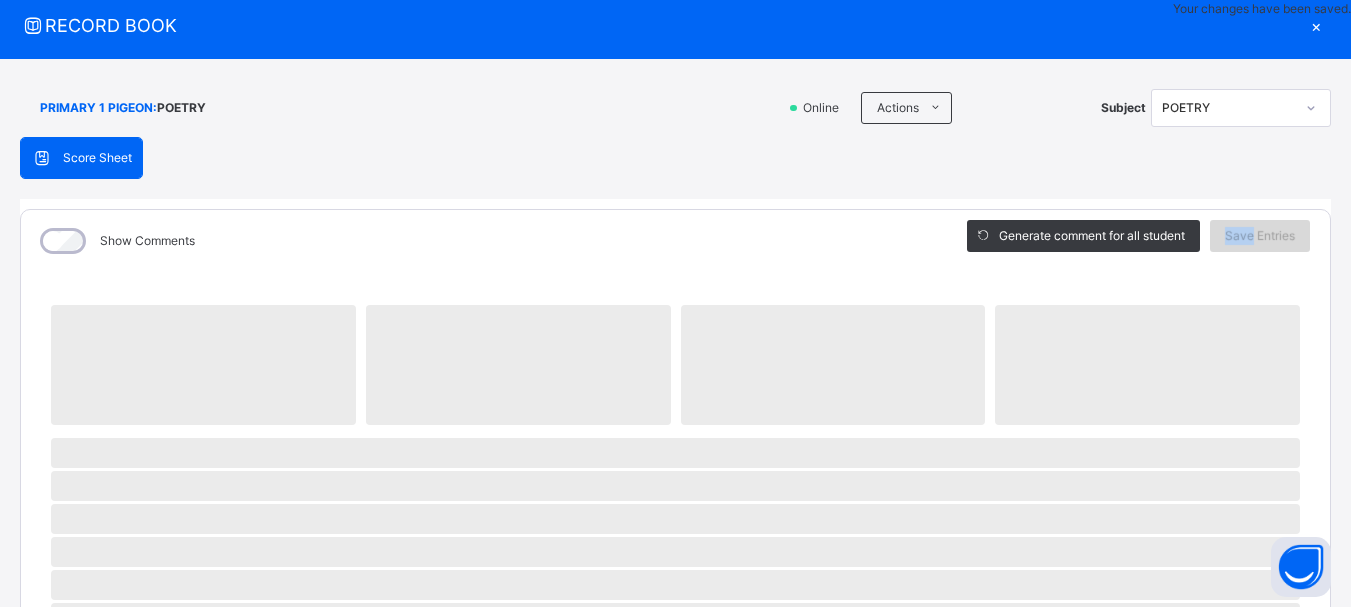 click on "Save Entries" at bounding box center [1260, 236] 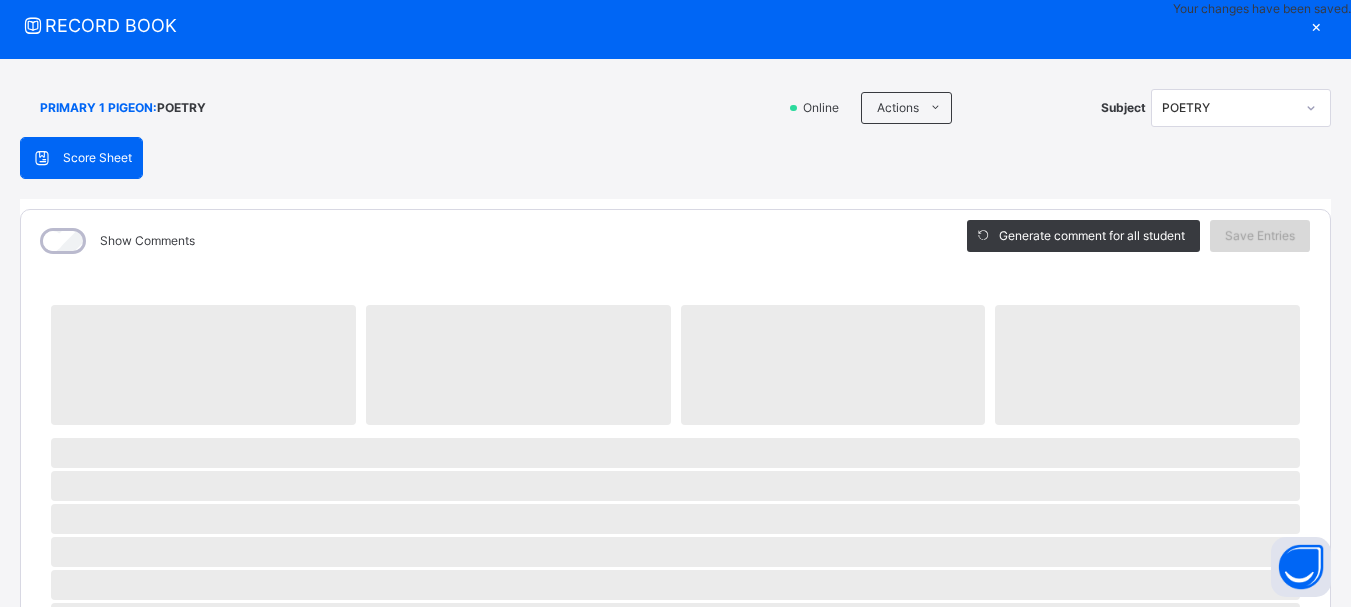 click on "Save Entries" at bounding box center (1260, 236) 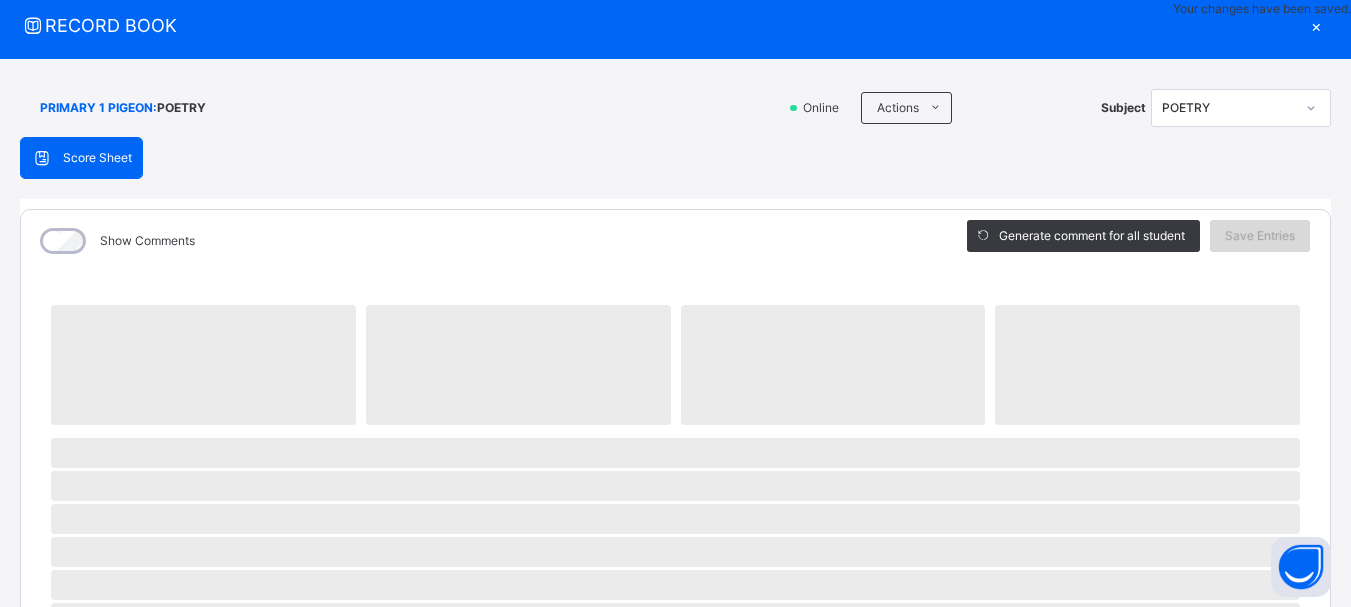 click on "Save Entries" at bounding box center (1260, 236) 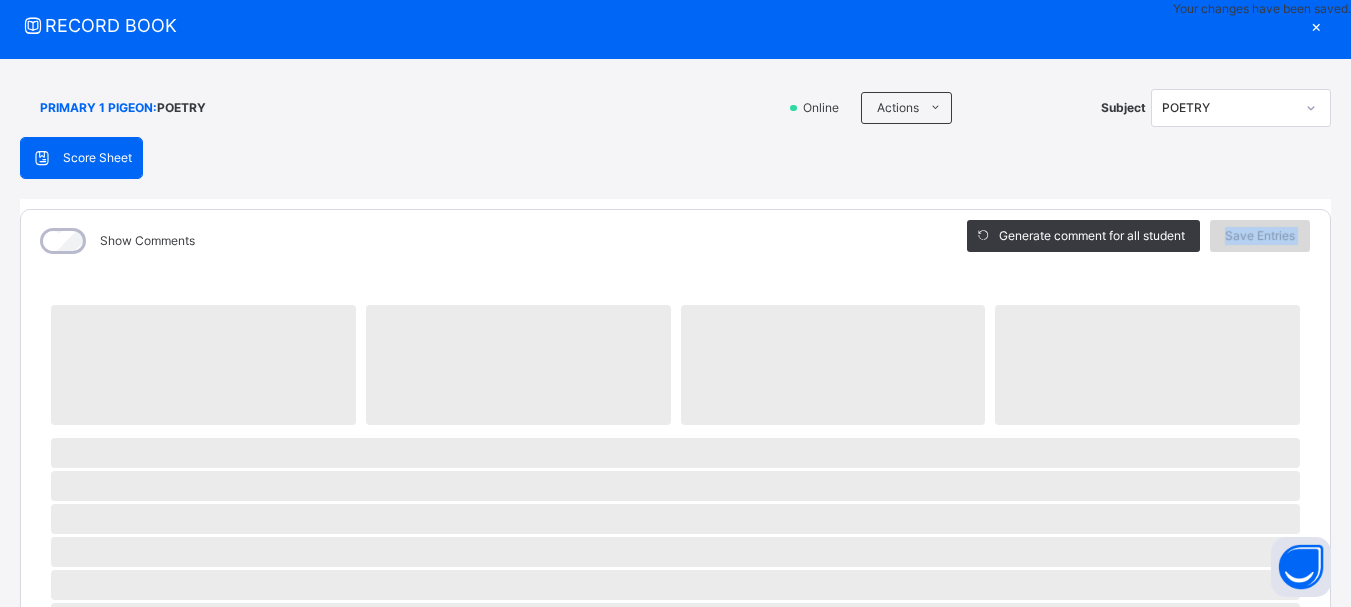 click on "Save Entries" at bounding box center (1260, 236) 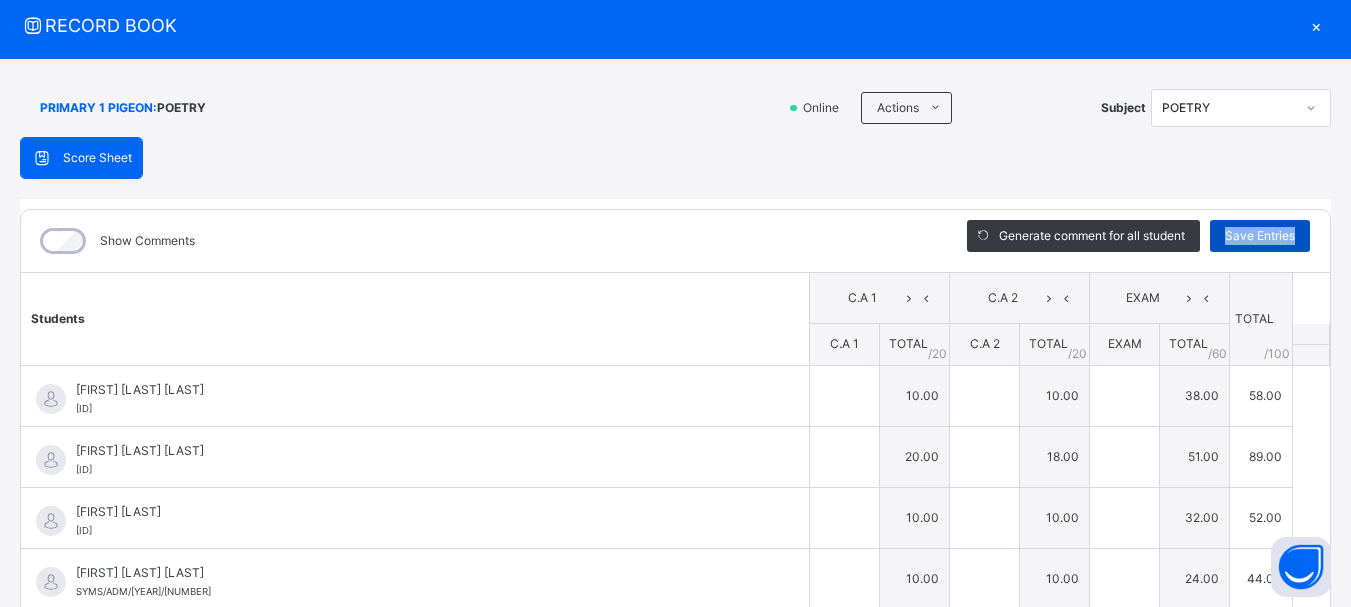 type on "**" 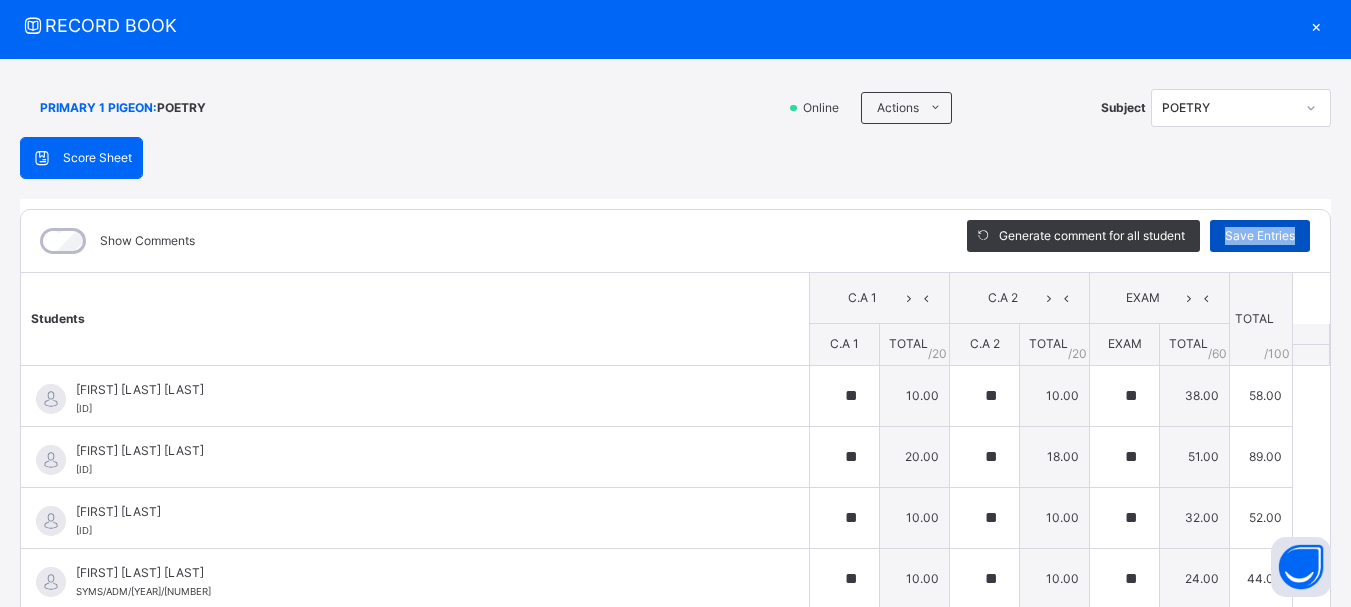 type on "**" 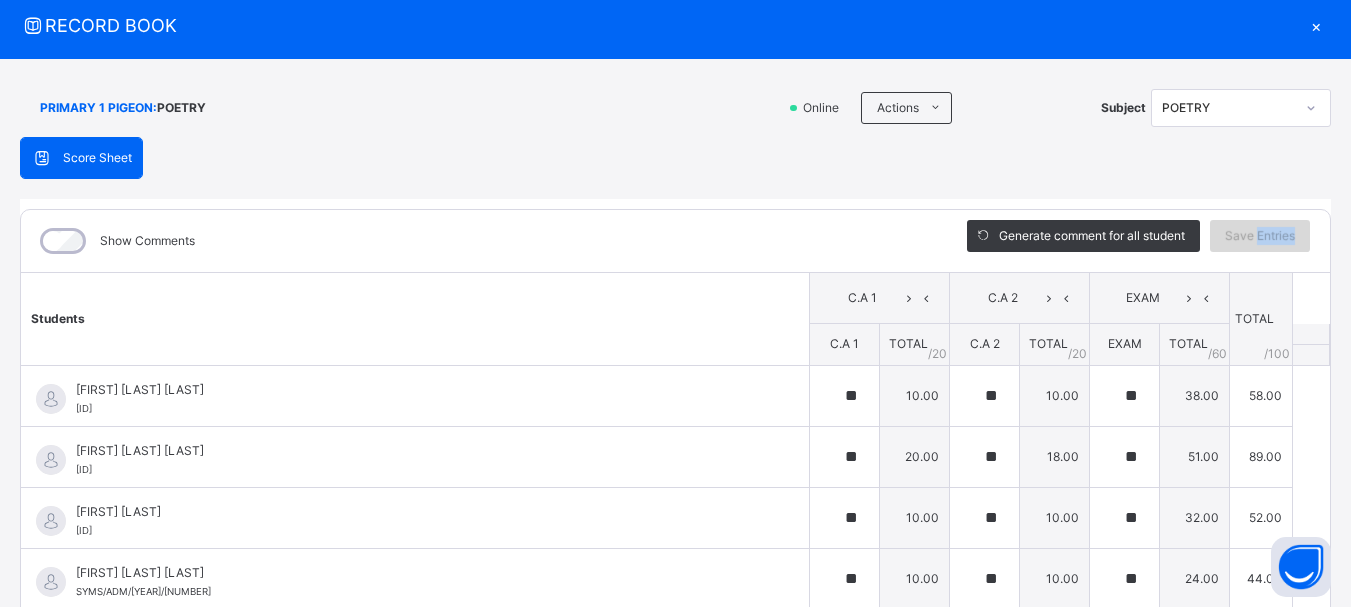 click on "Save Entries" at bounding box center [1260, 236] 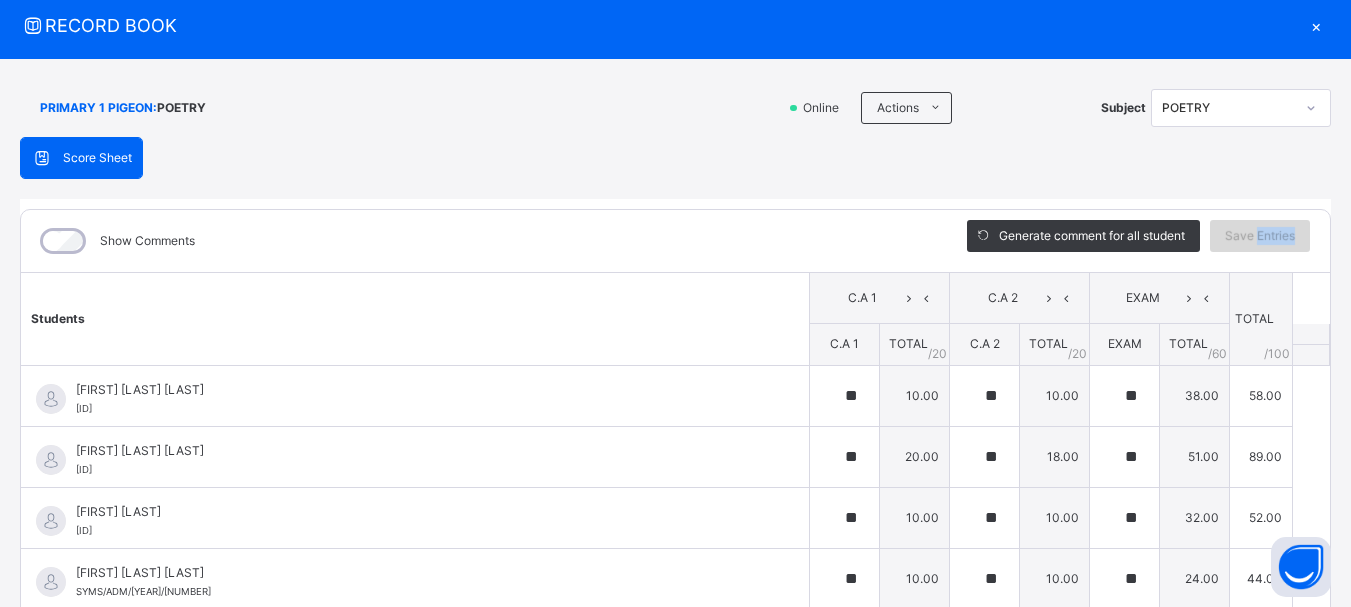 click on "Save Entries" at bounding box center (1260, 236) 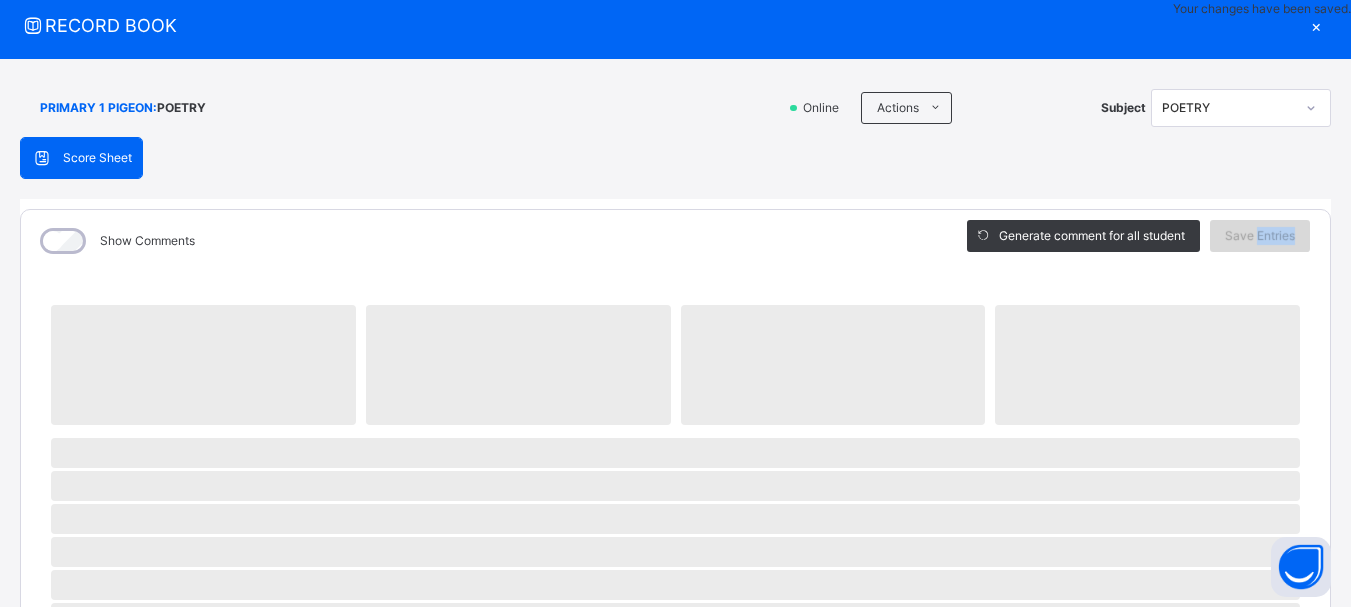 click on "Save Entries" at bounding box center [1260, 236] 